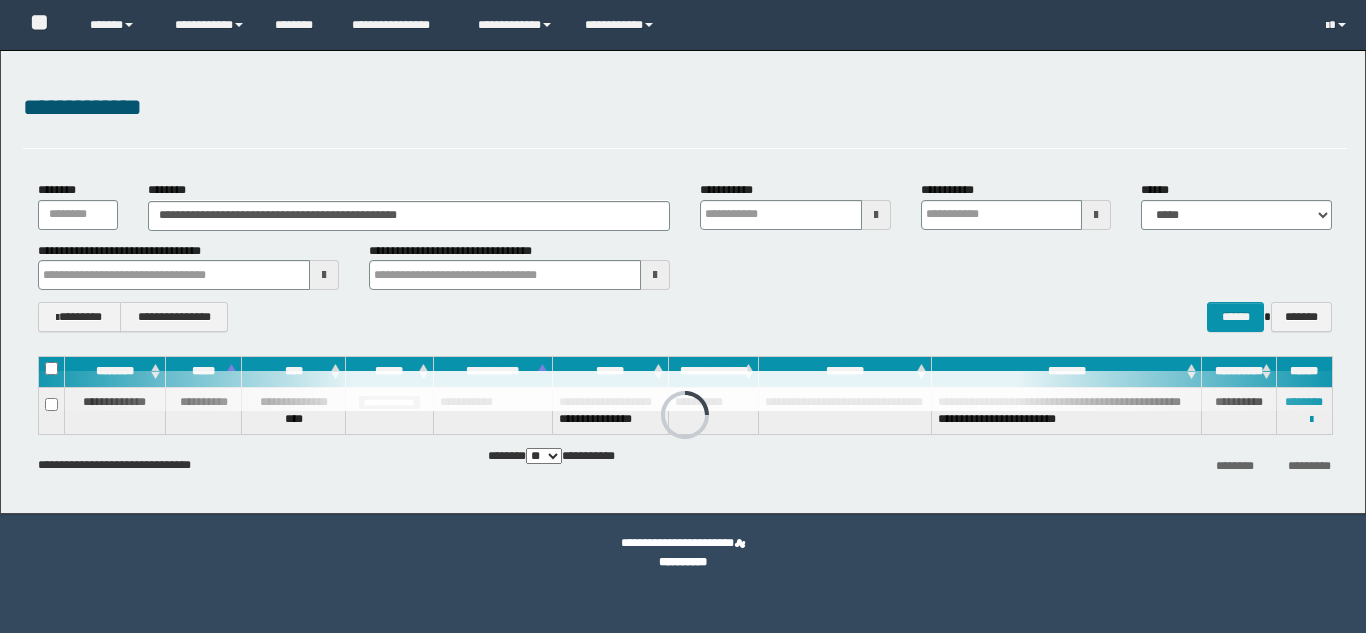 scroll, scrollTop: 0, scrollLeft: 0, axis: both 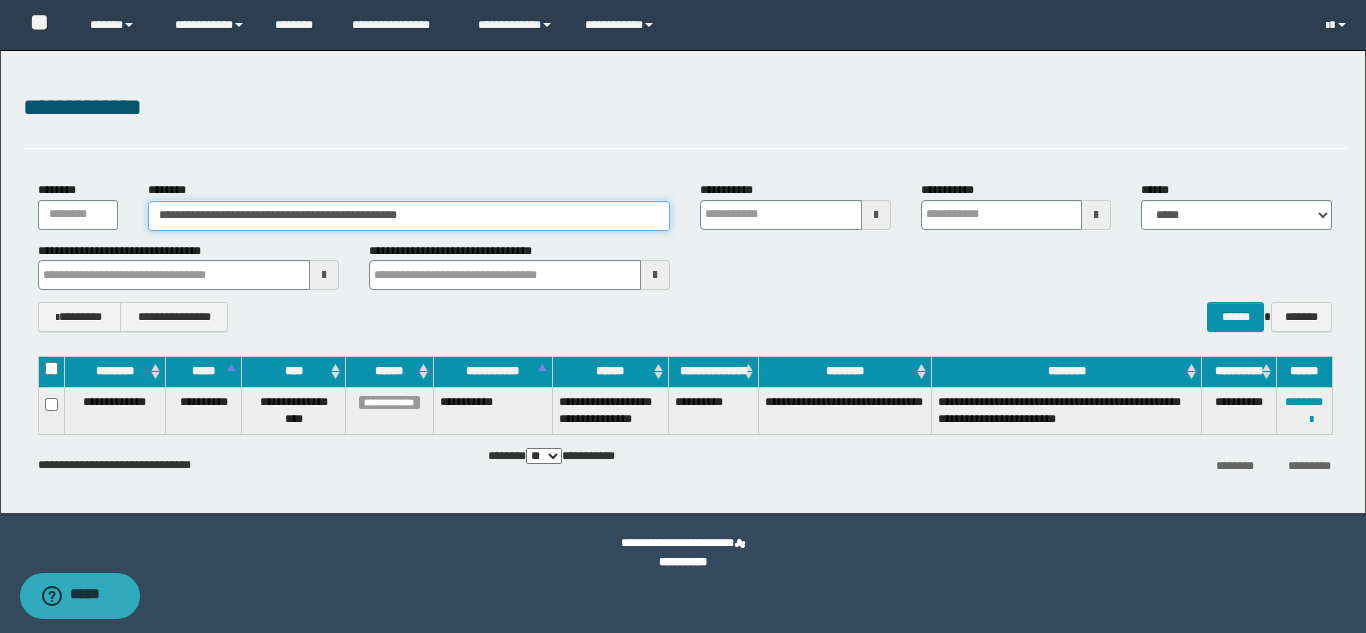 drag, startPoint x: 481, startPoint y: 219, endPoint x: 149, endPoint y: 214, distance: 332.03766 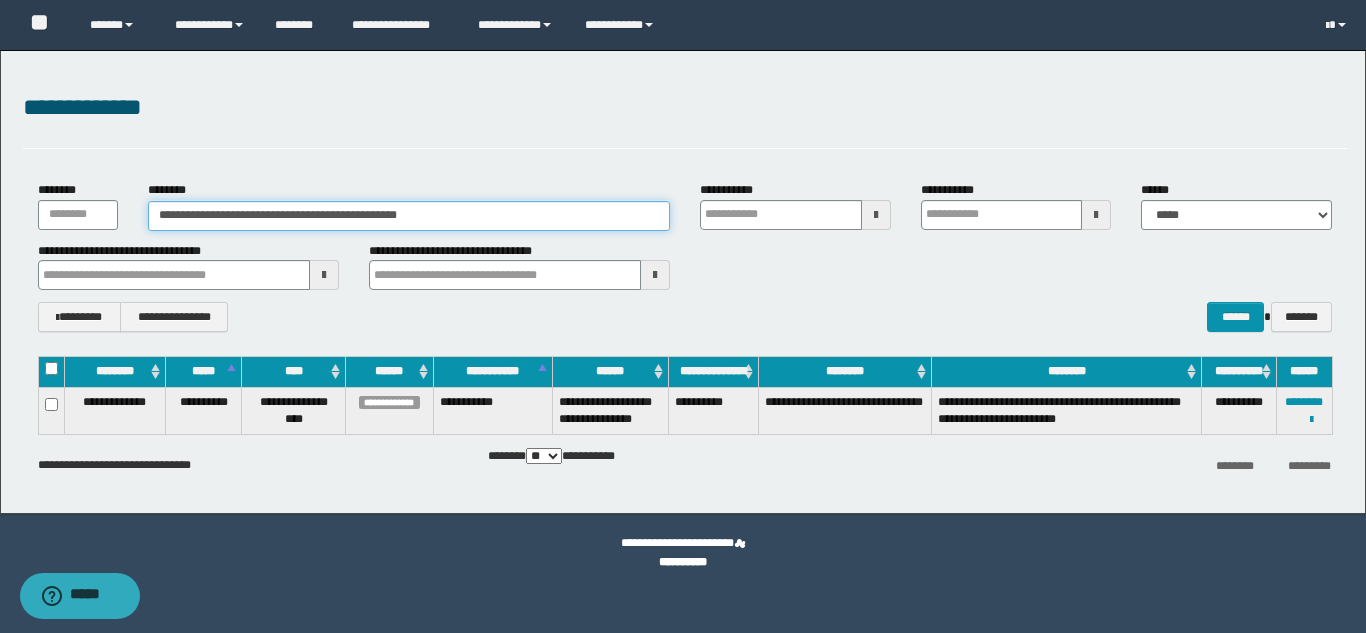 paste 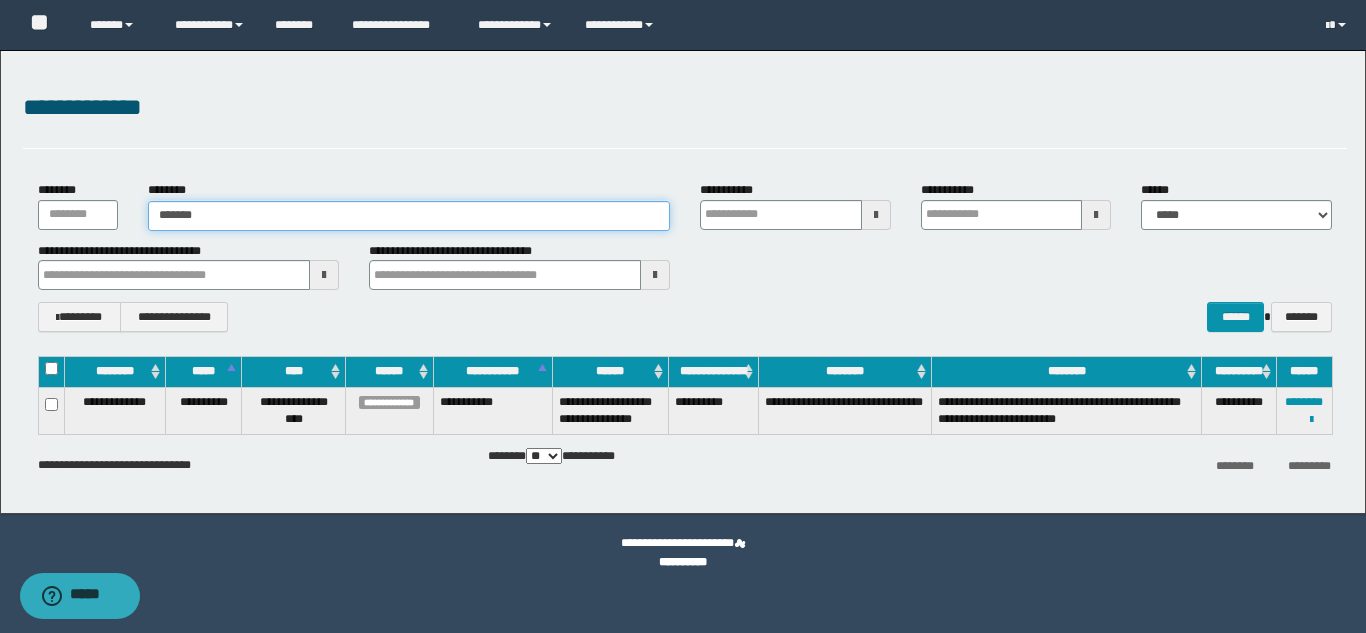 type on "*******" 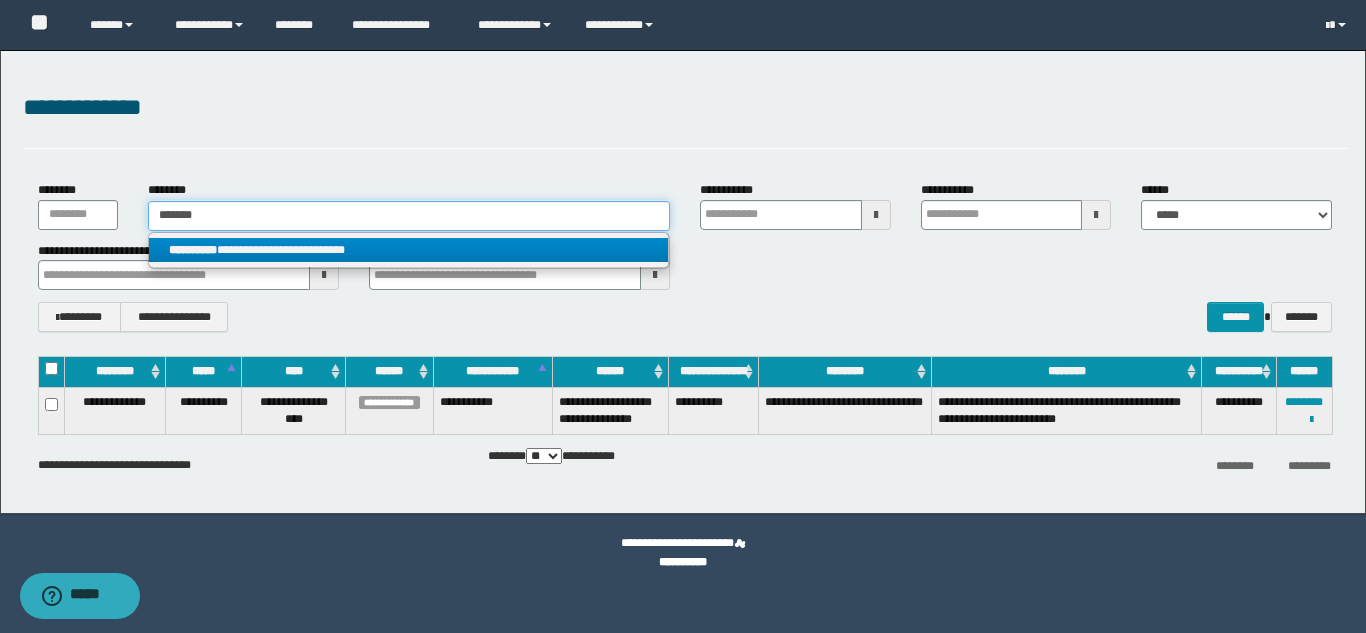 type on "*******" 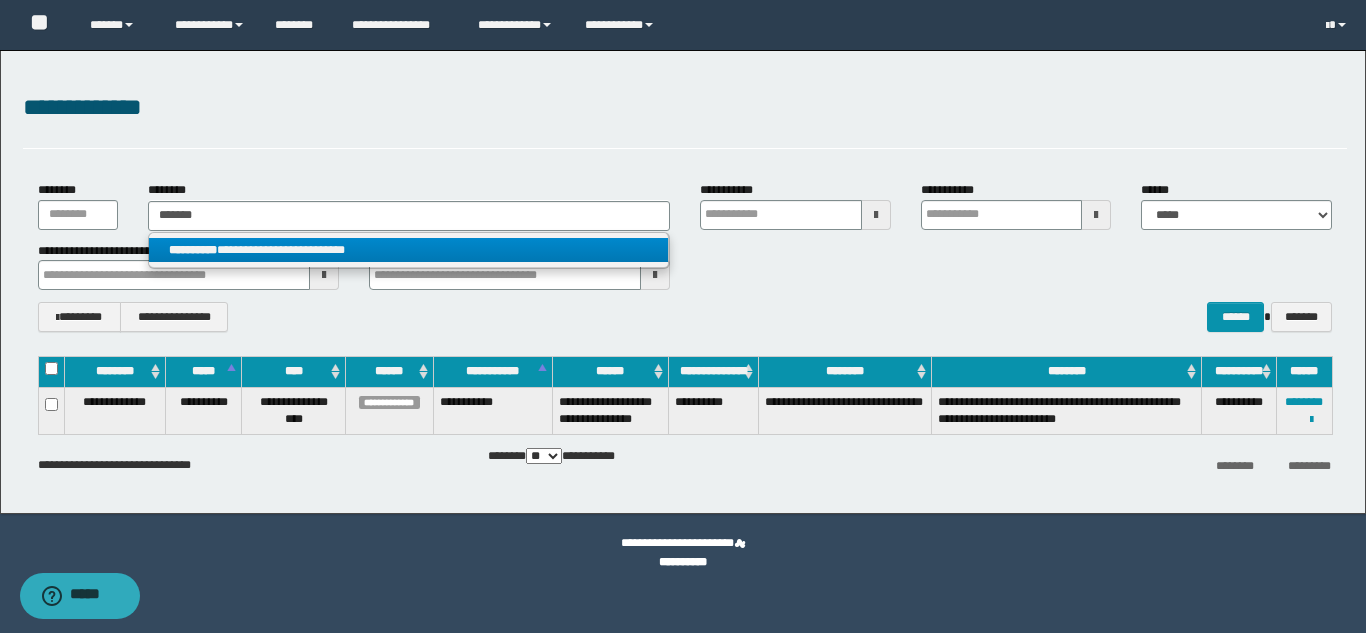 click on "**********" at bounding box center (408, 250) 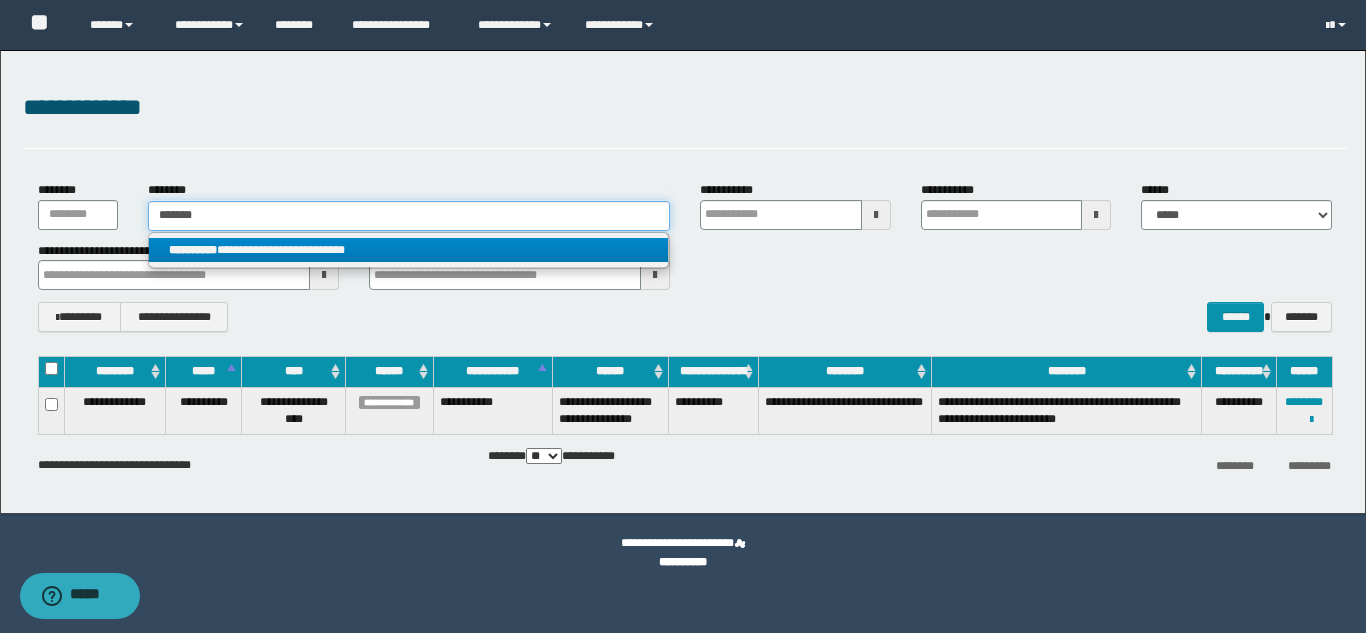 type 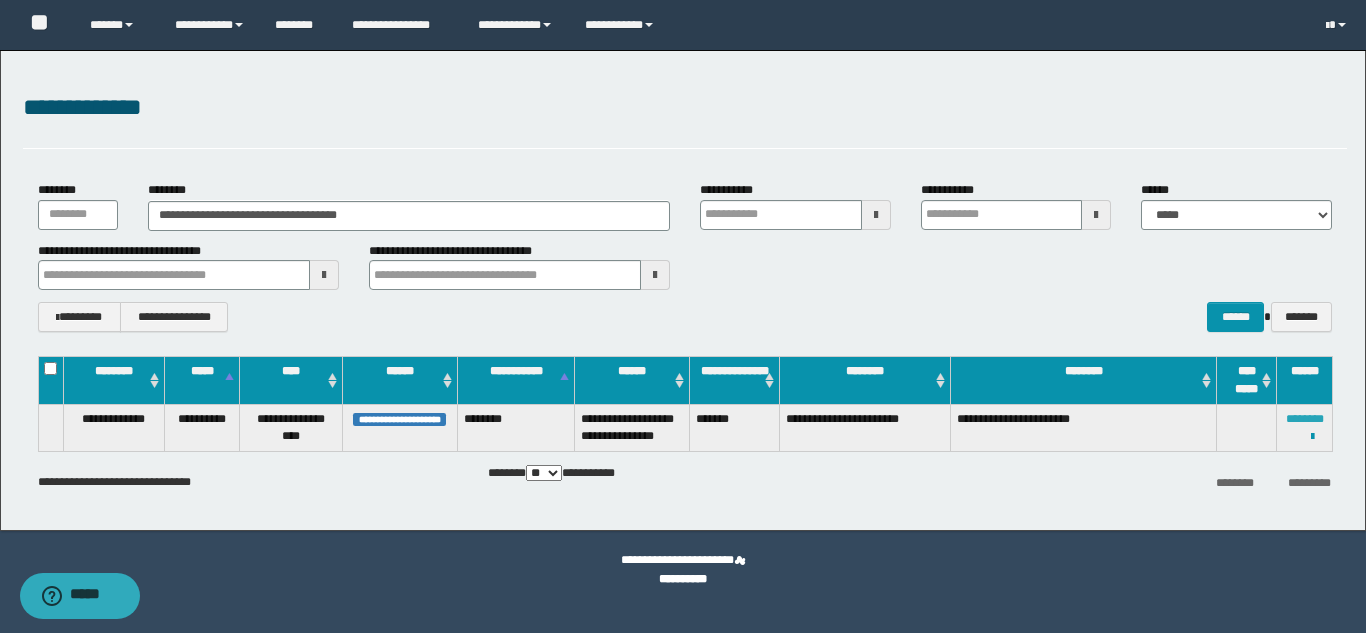 click on "********" at bounding box center [1305, 419] 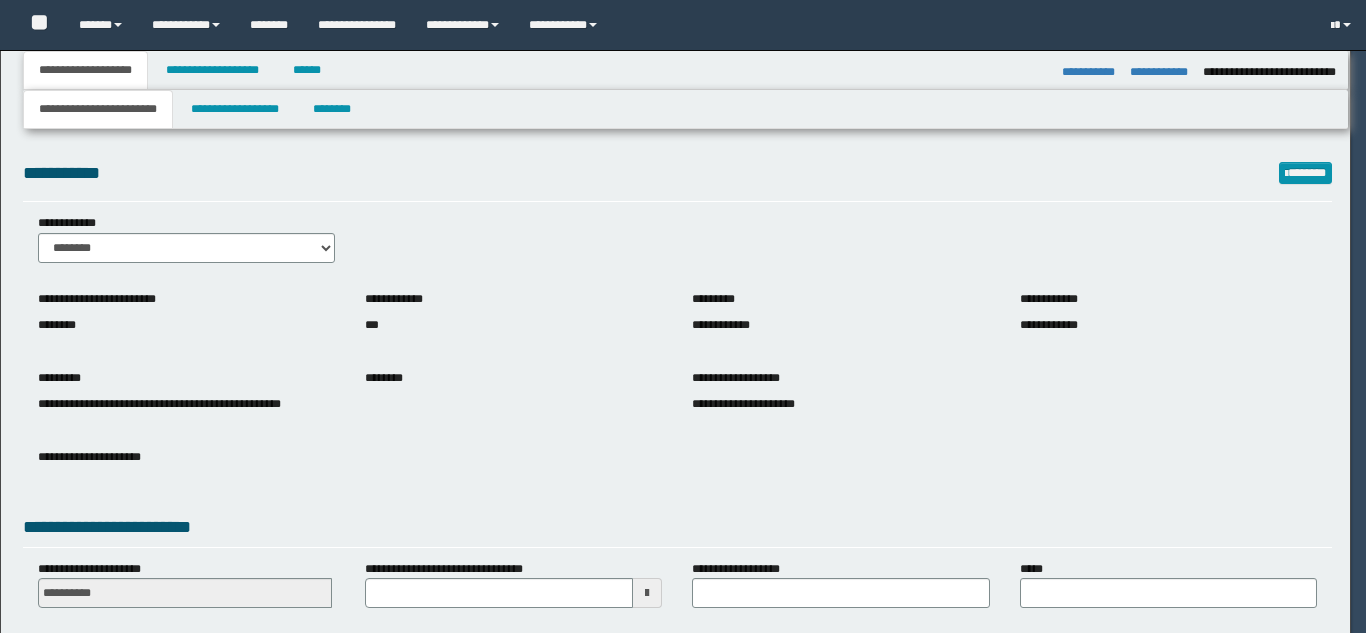 select on "*" 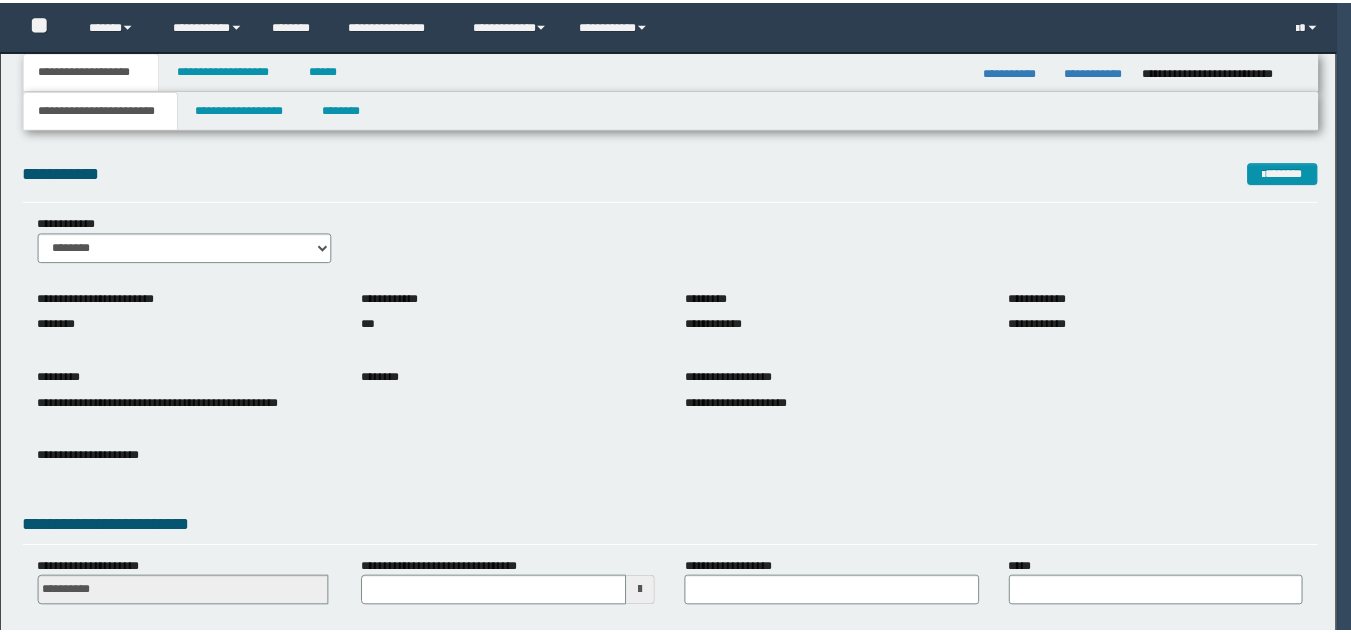 scroll, scrollTop: 0, scrollLeft: 0, axis: both 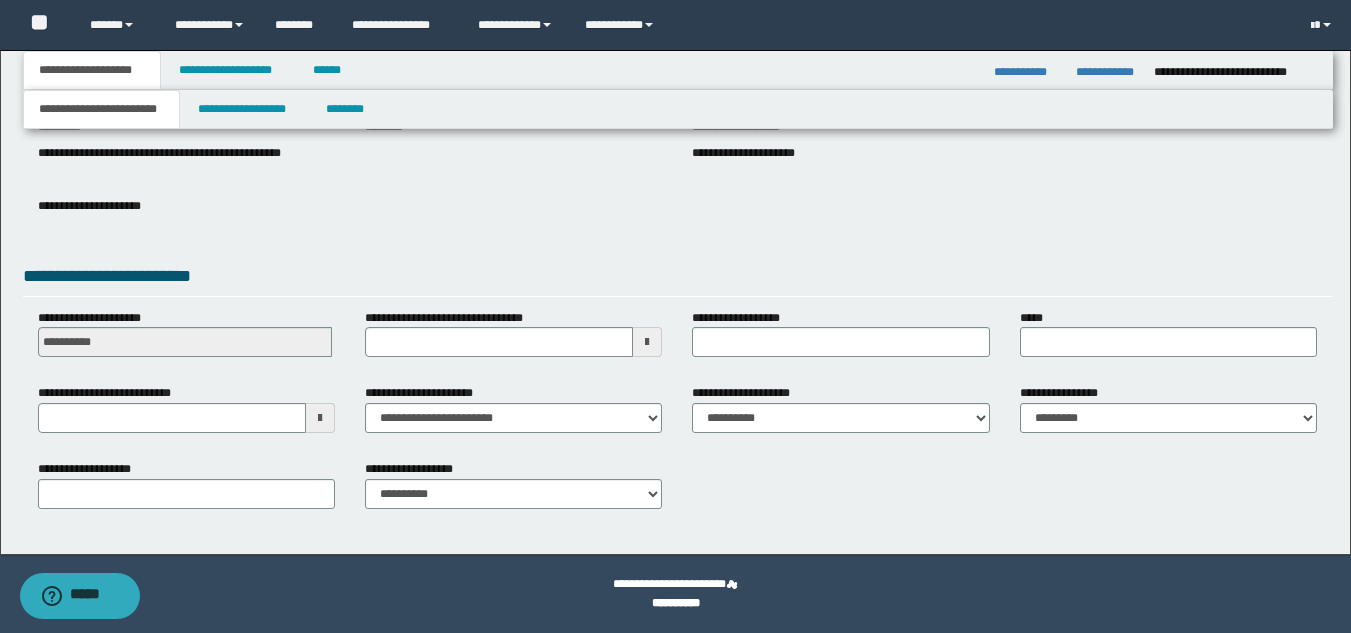 click at bounding box center [320, 418] 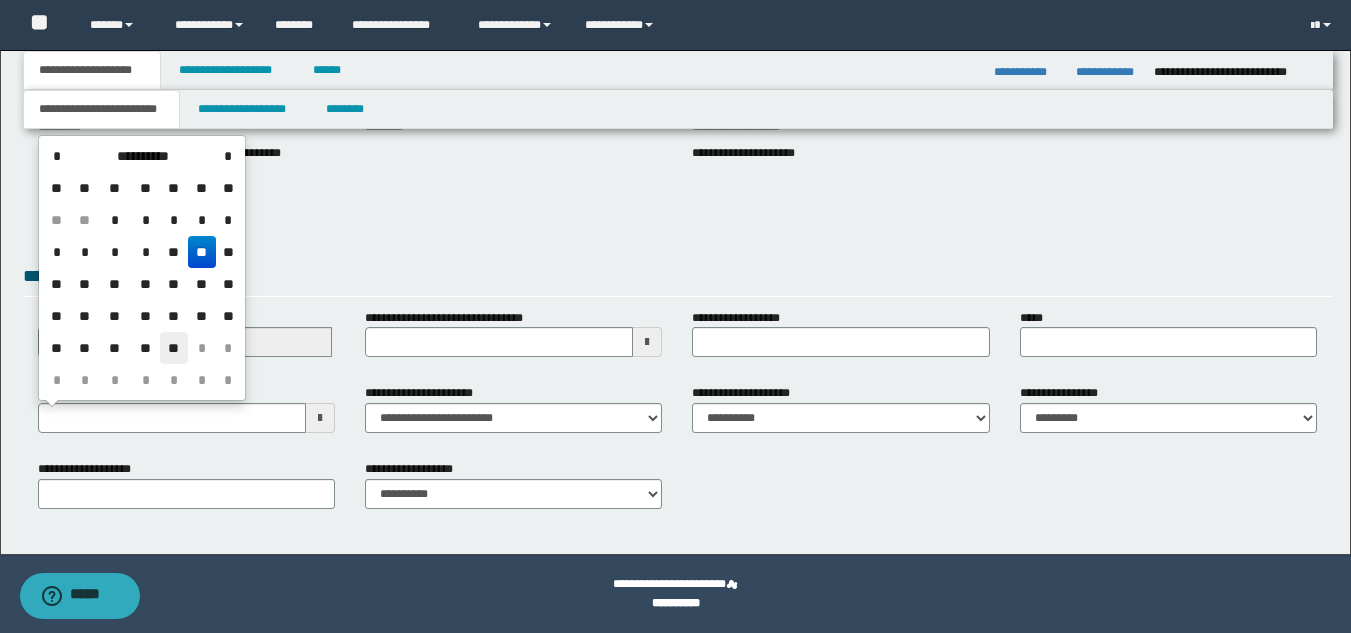 click on "**" at bounding box center [174, 348] 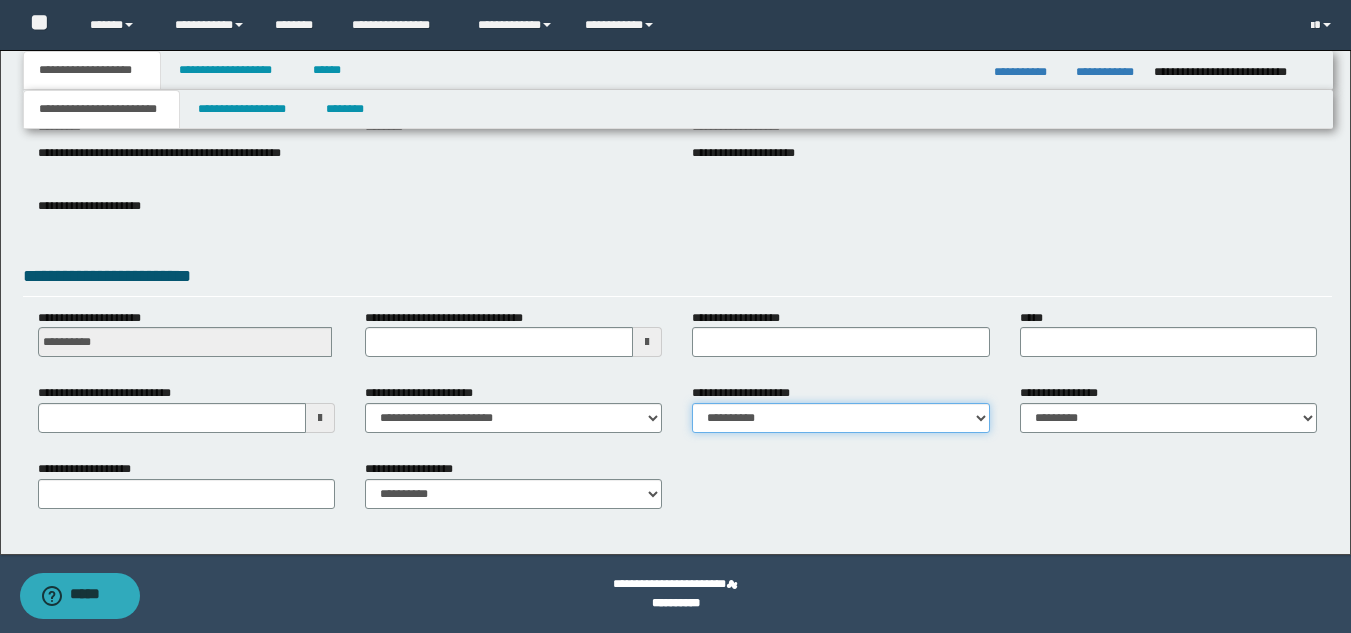 drag, startPoint x: 722, startPoint y: 427, endPoint x: 727, endPoint y: 436, distance: 10.29563 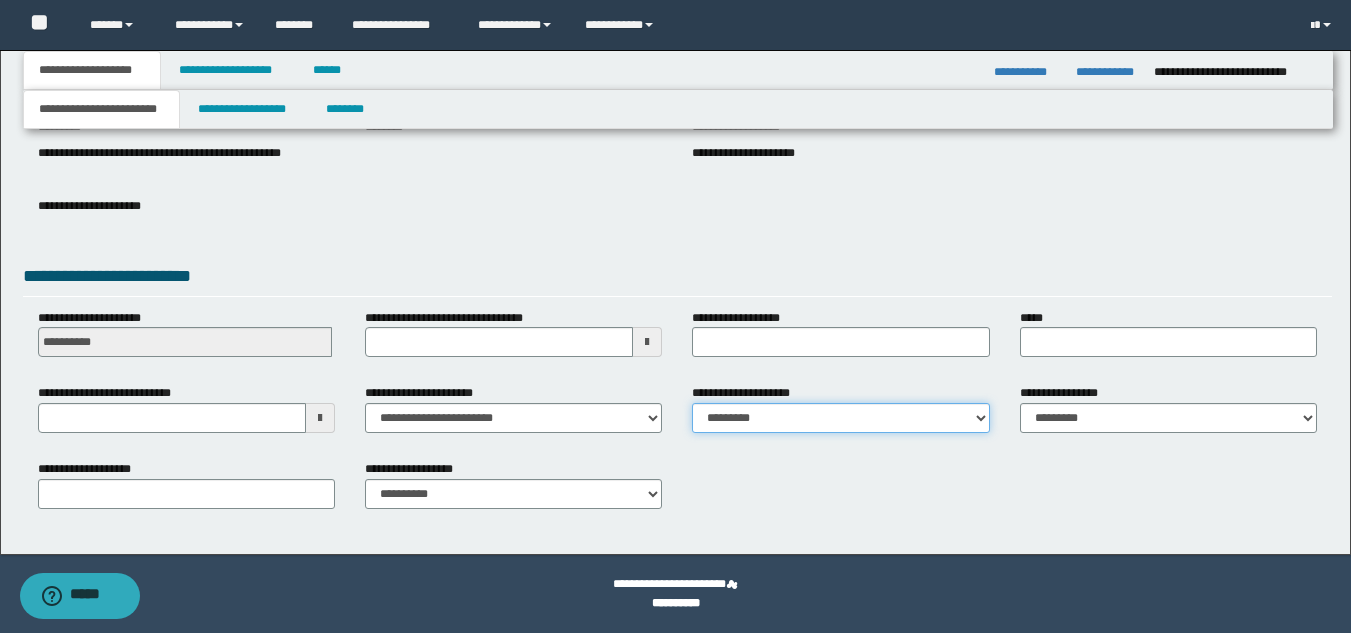 click on "**********" at bounding box center [840, 418] 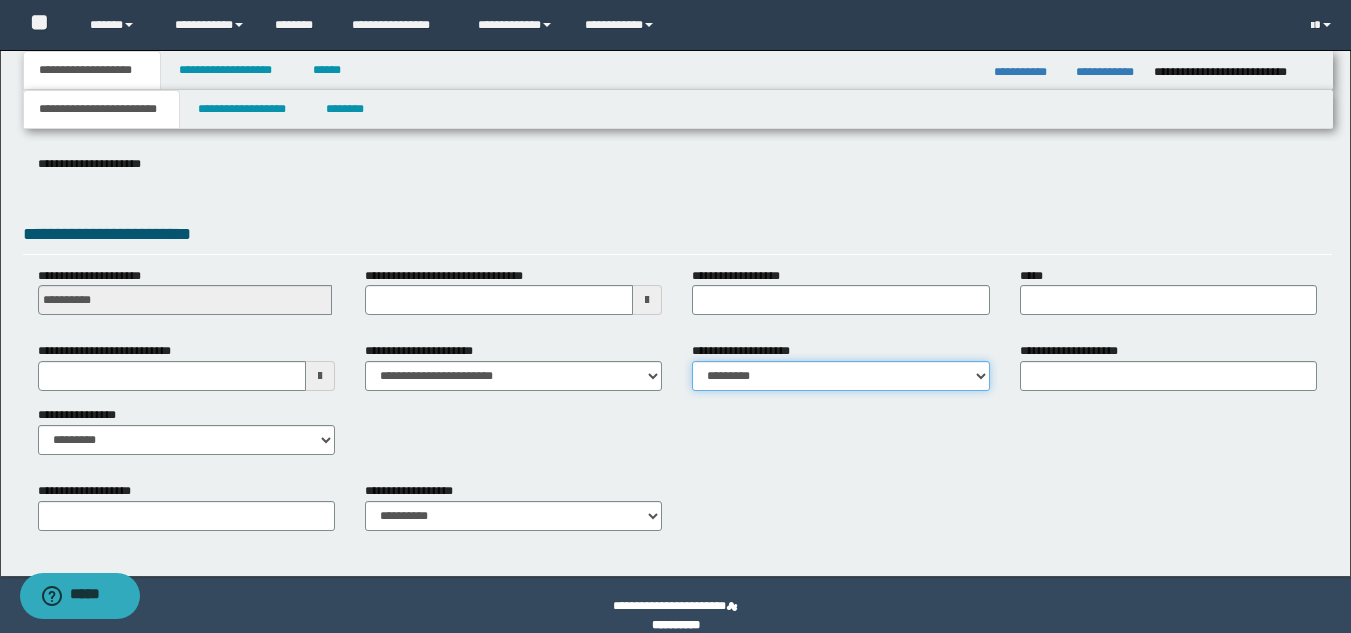 scroll, scrollTop: 315, scrollLeft: 0, axis: vertical 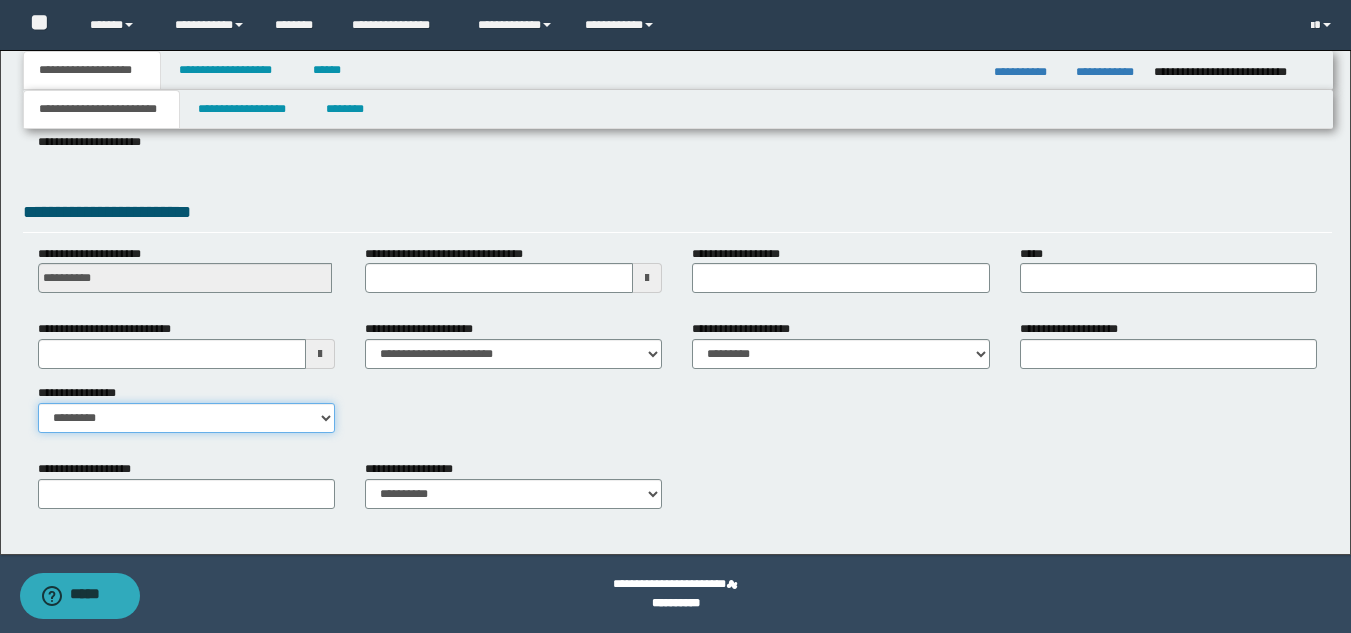 click on "**********" at bounding box center [186, 418] 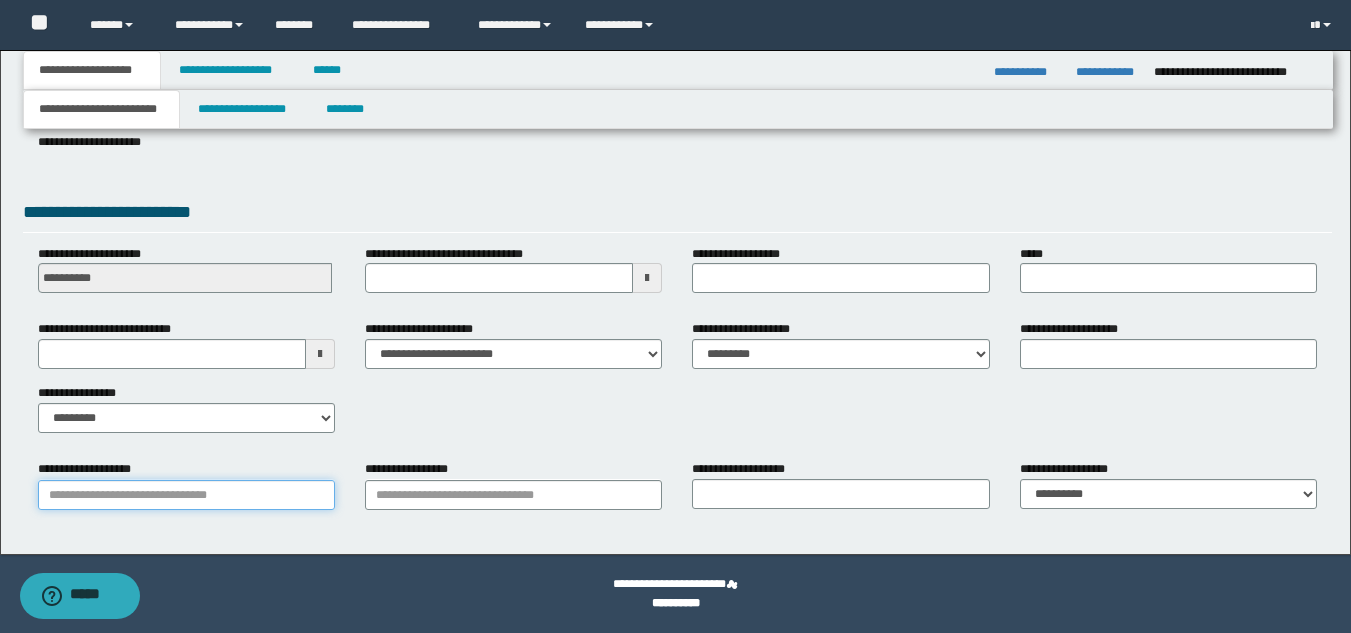 click on "**********" at bounding box center [186, 495] 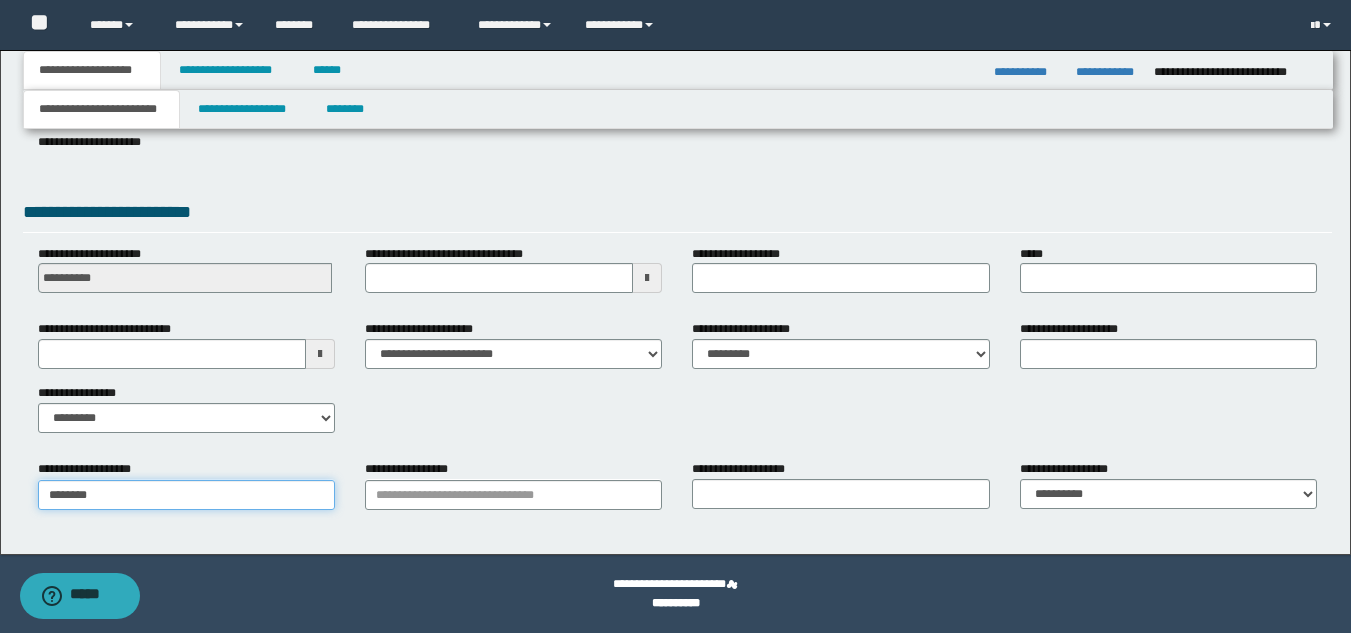 type on "*********" 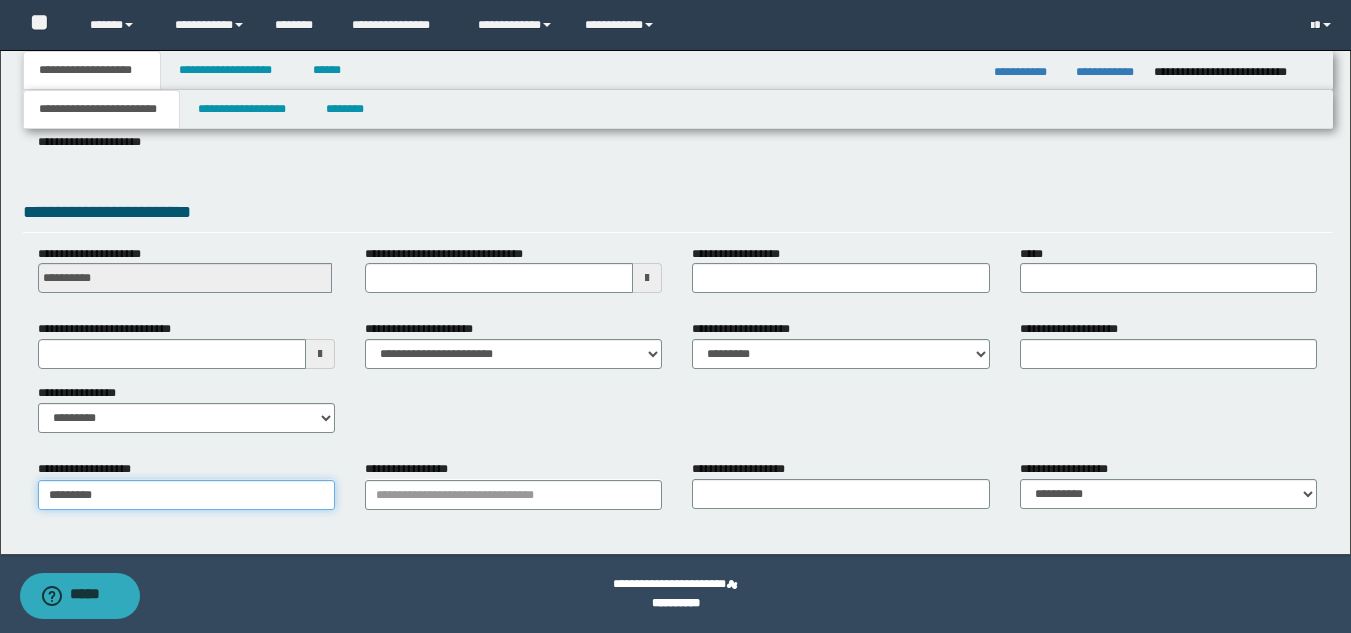 type on "*********" 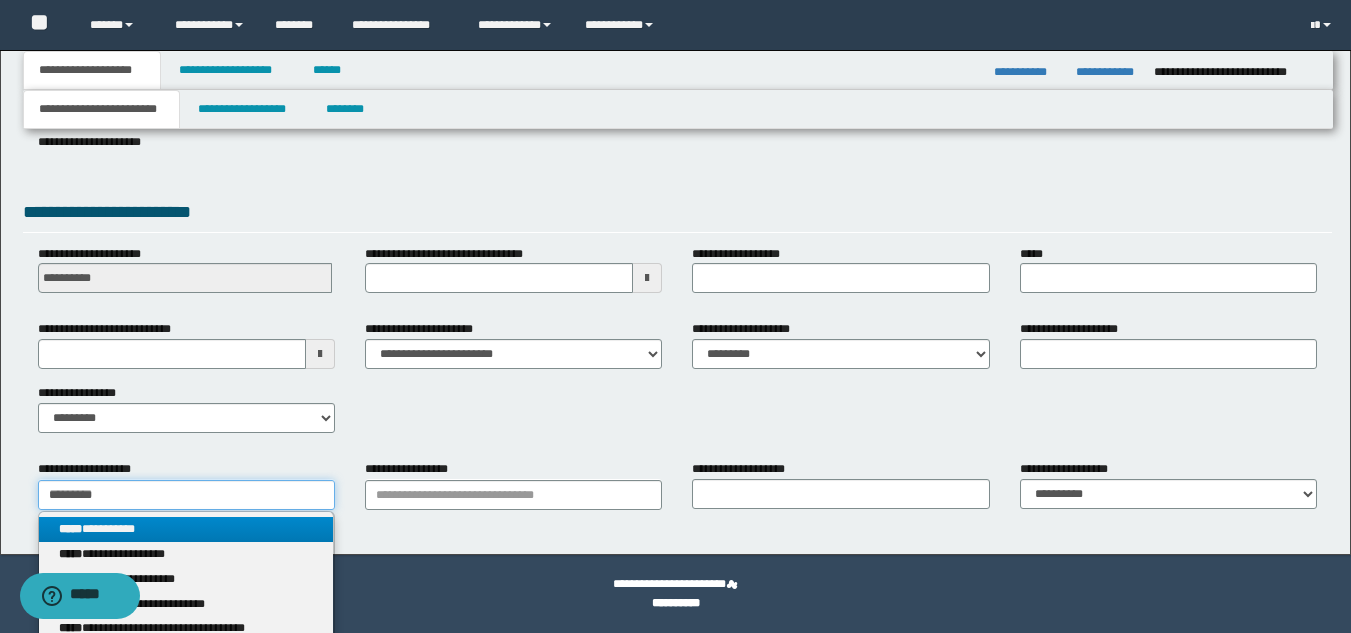 type on "*********" 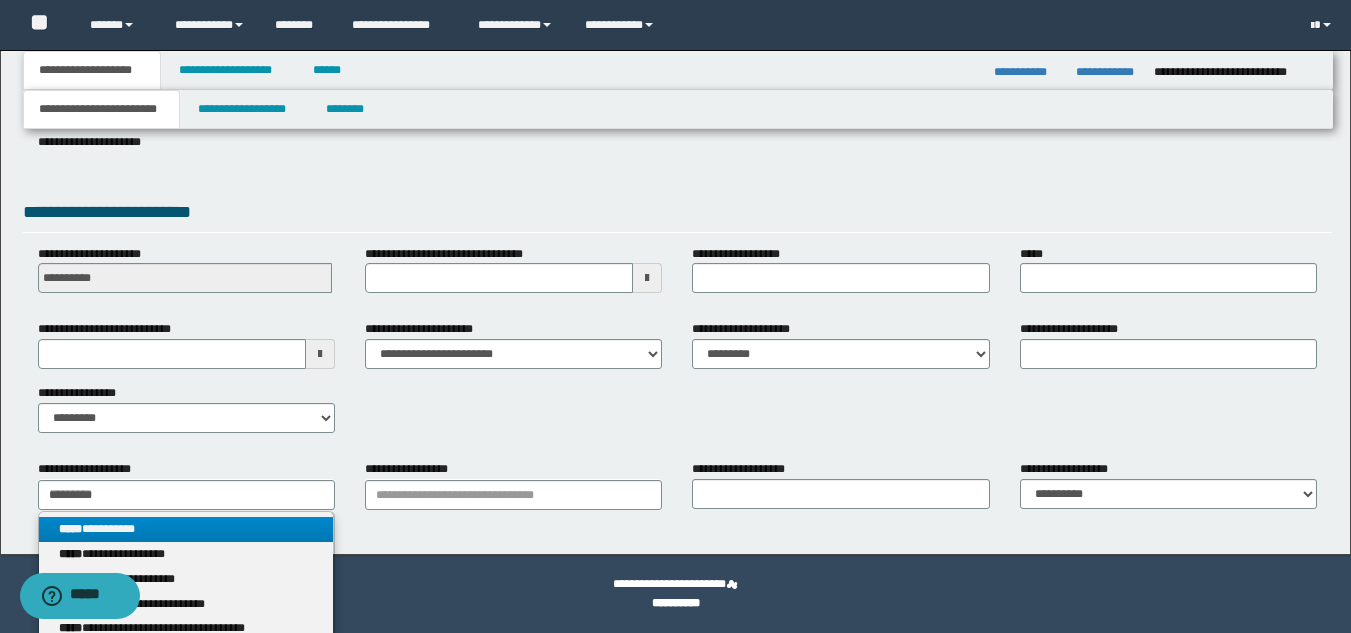 click on "**********" at bounding box center [186, 529] 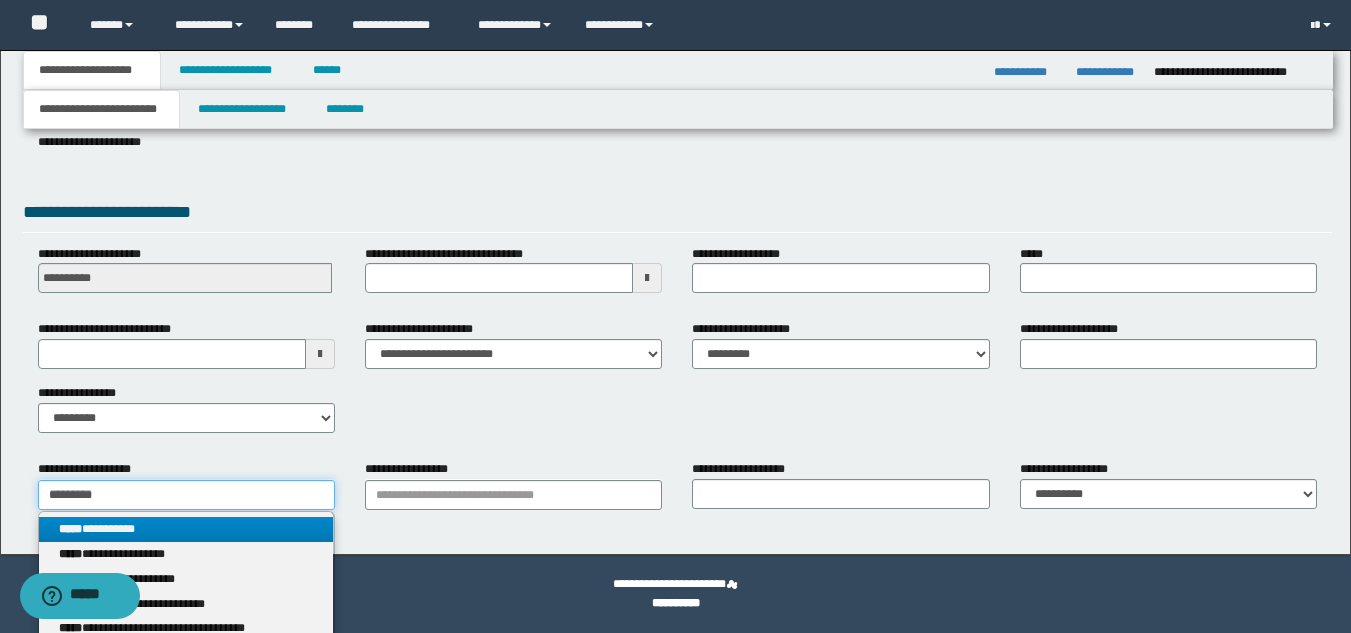 type 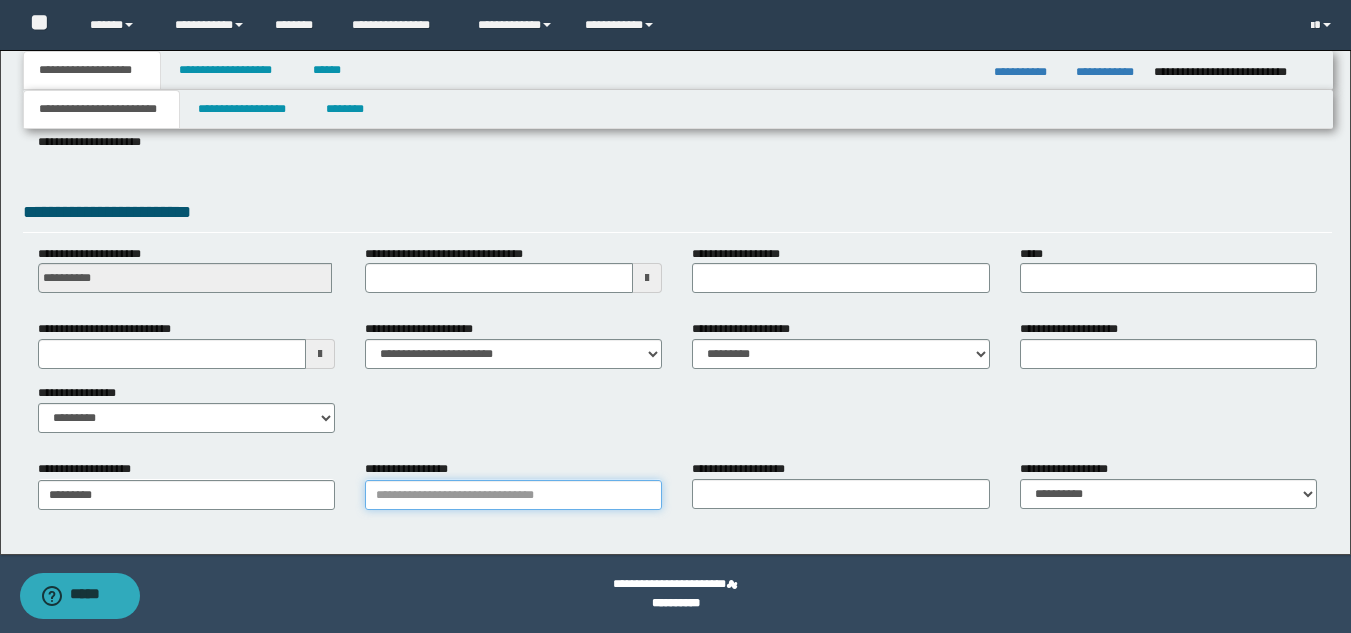 drag, startPoint x: 443, startPoint y: 501, endPoint x: 454, endPoint y: 502, distance: 11.045361 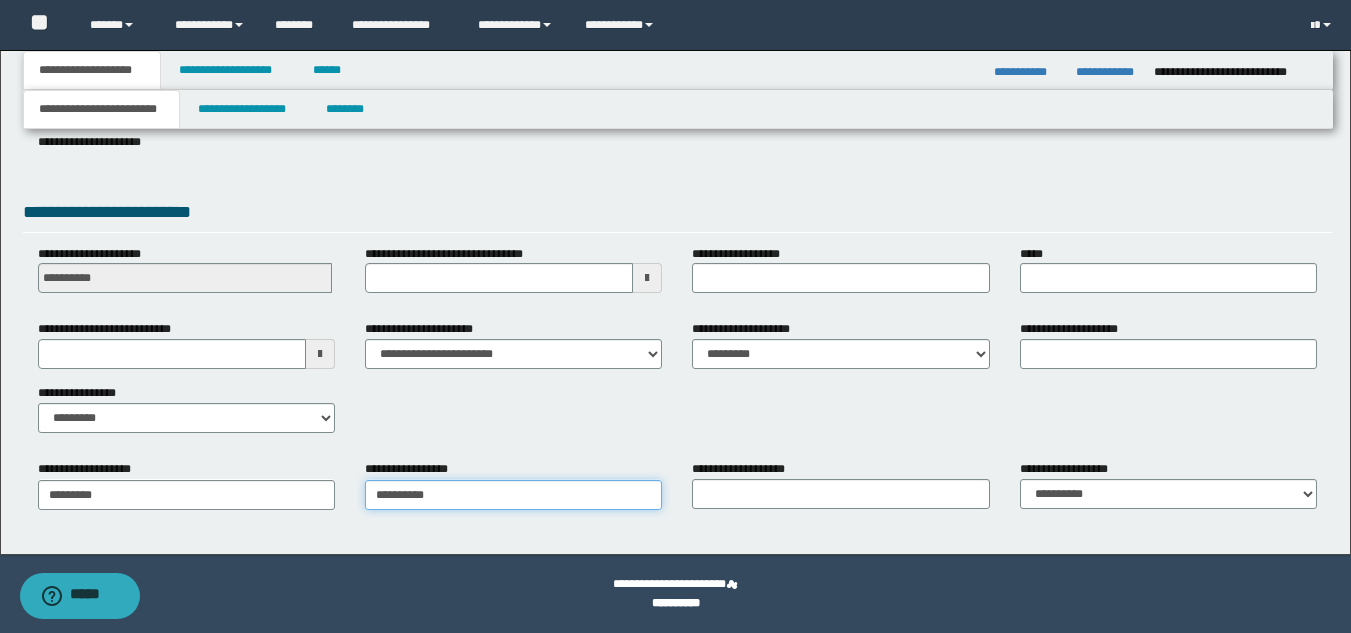 type on "*********" 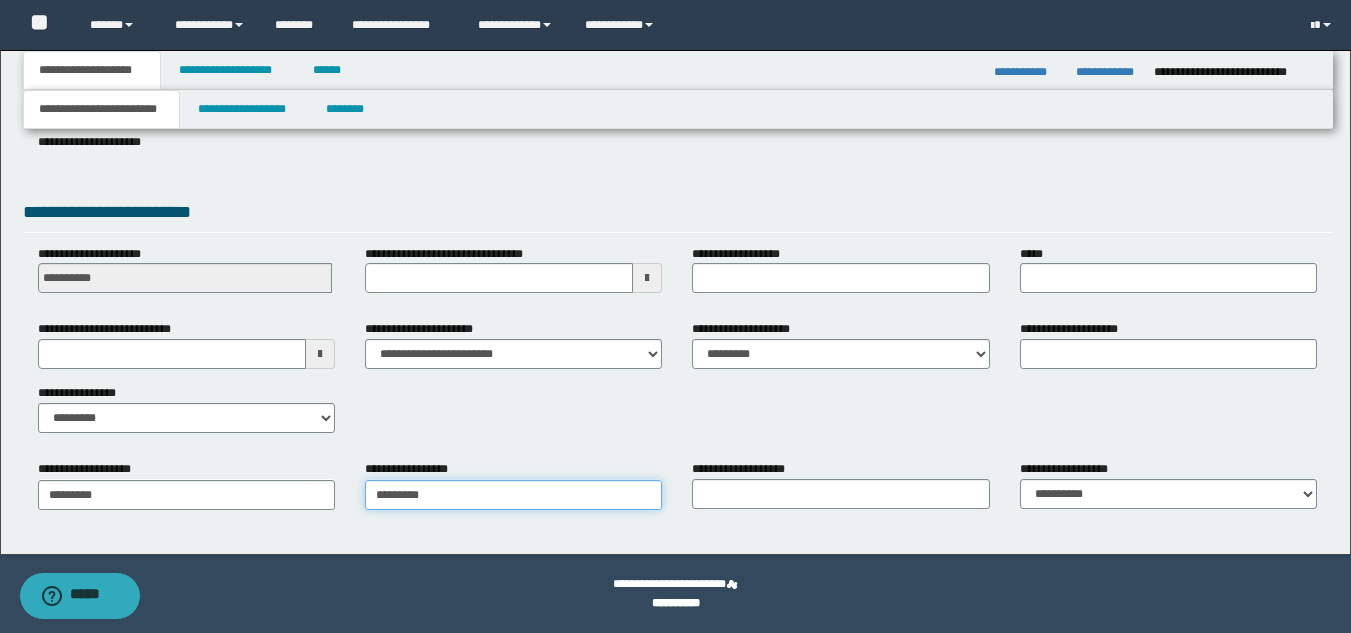 type on "*********" 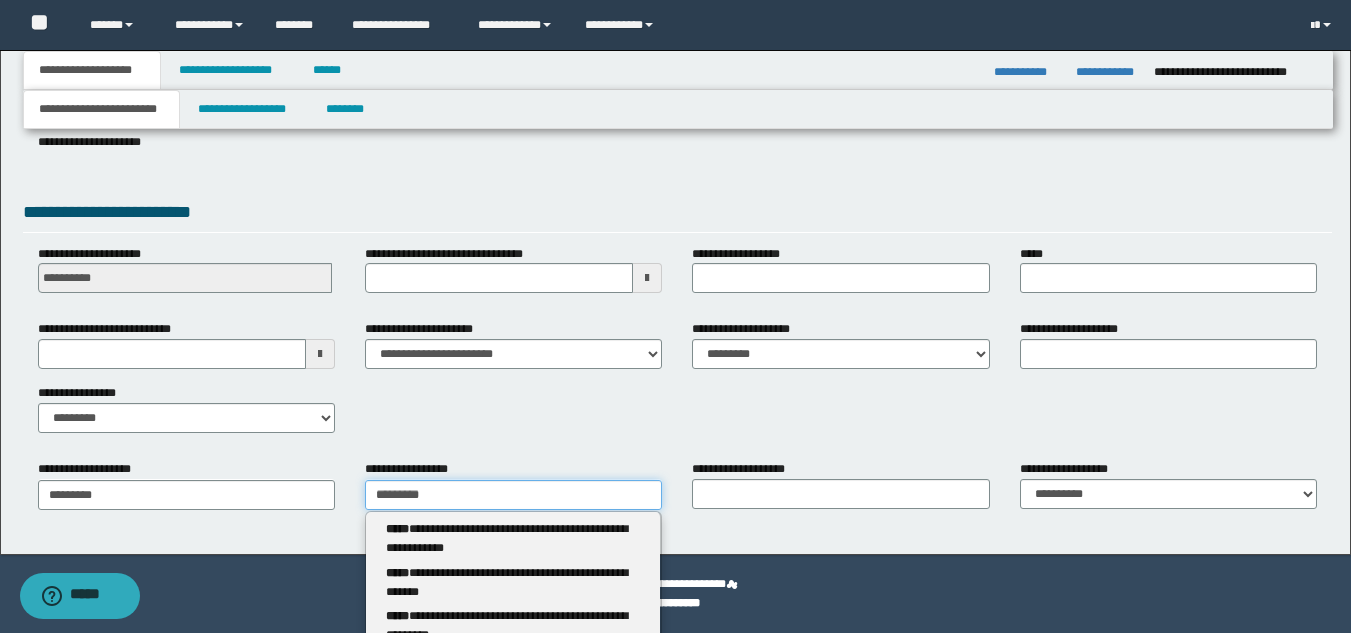 type 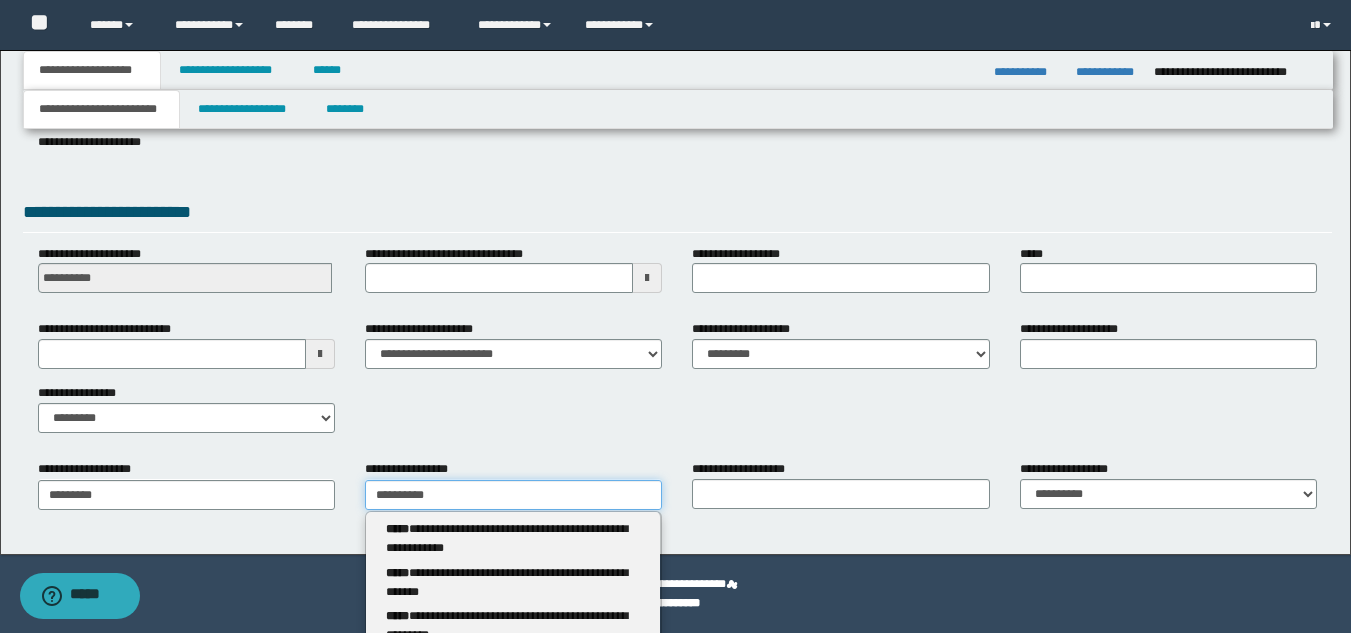 type on "**********" 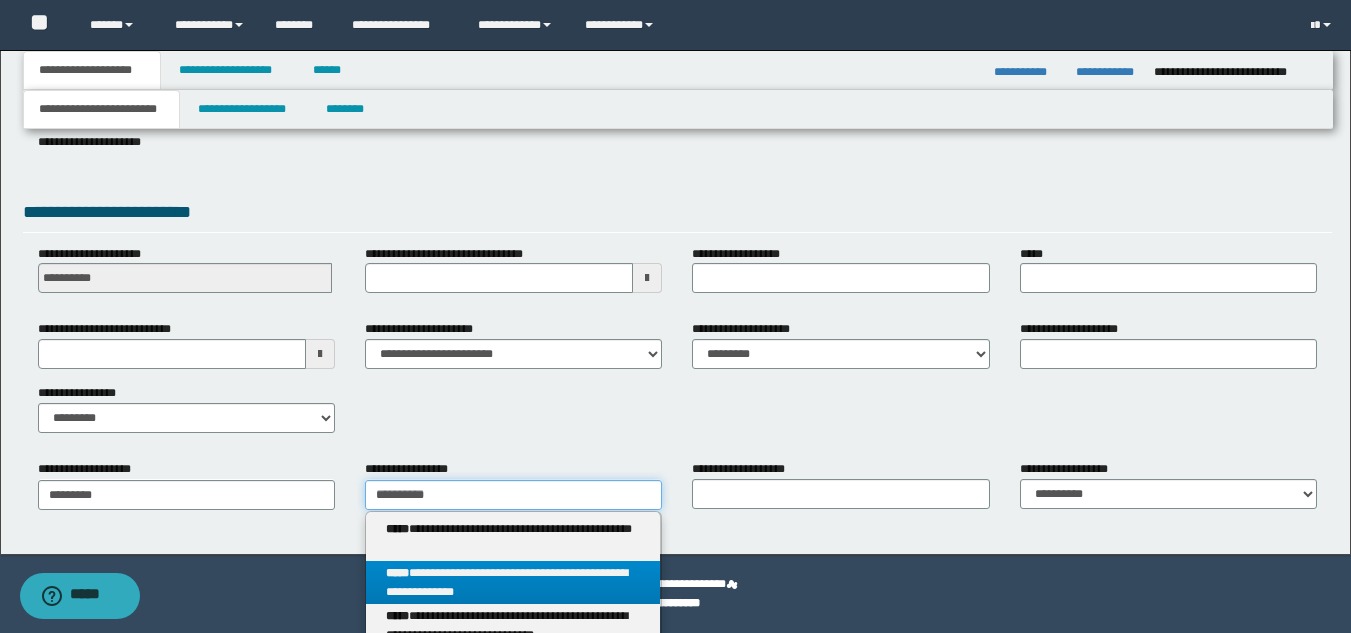 type on "**********" 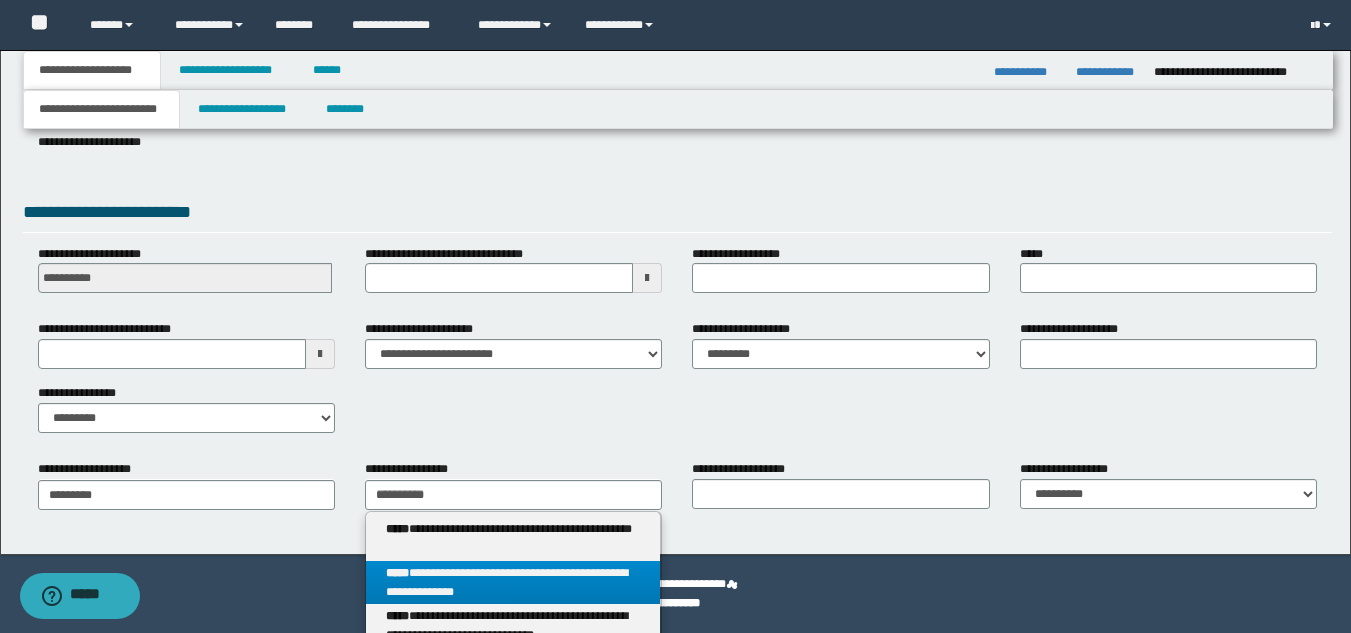 click on "**********" at bounding box center (513, 583) 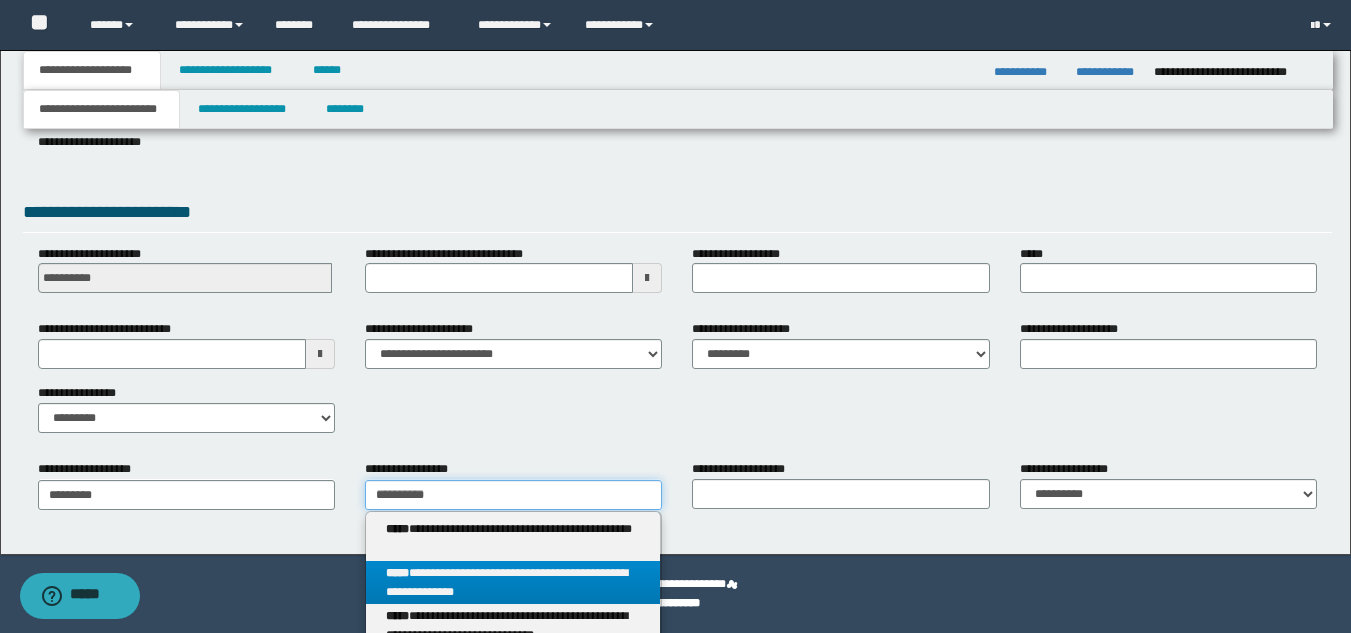 type 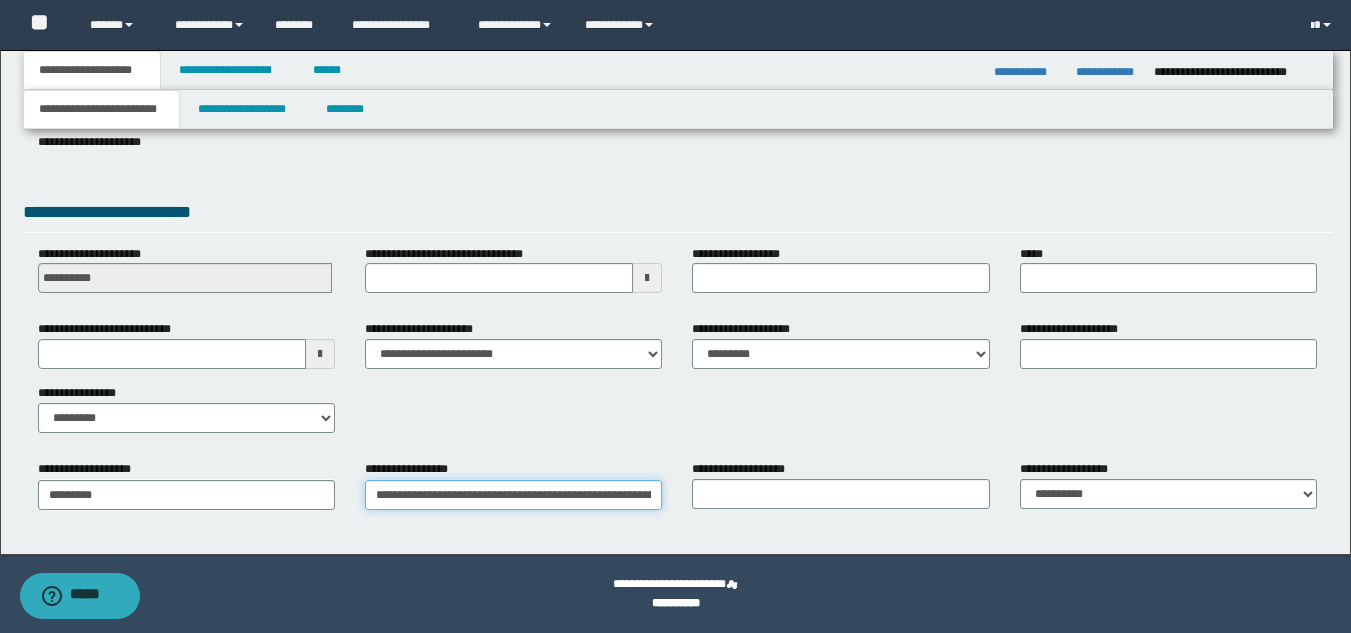 scroll, scrollTop: 0, scrollLeft: 85, axis: horizontal 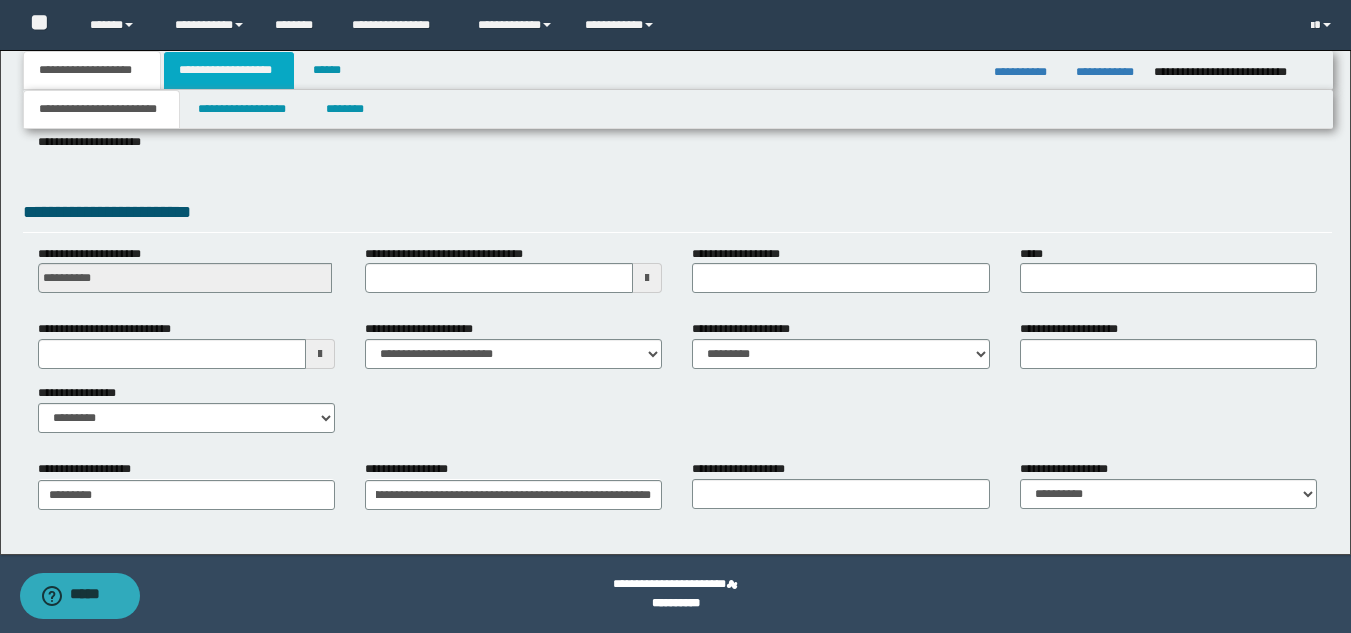 click on "**********" at bounding box center [229, 70] 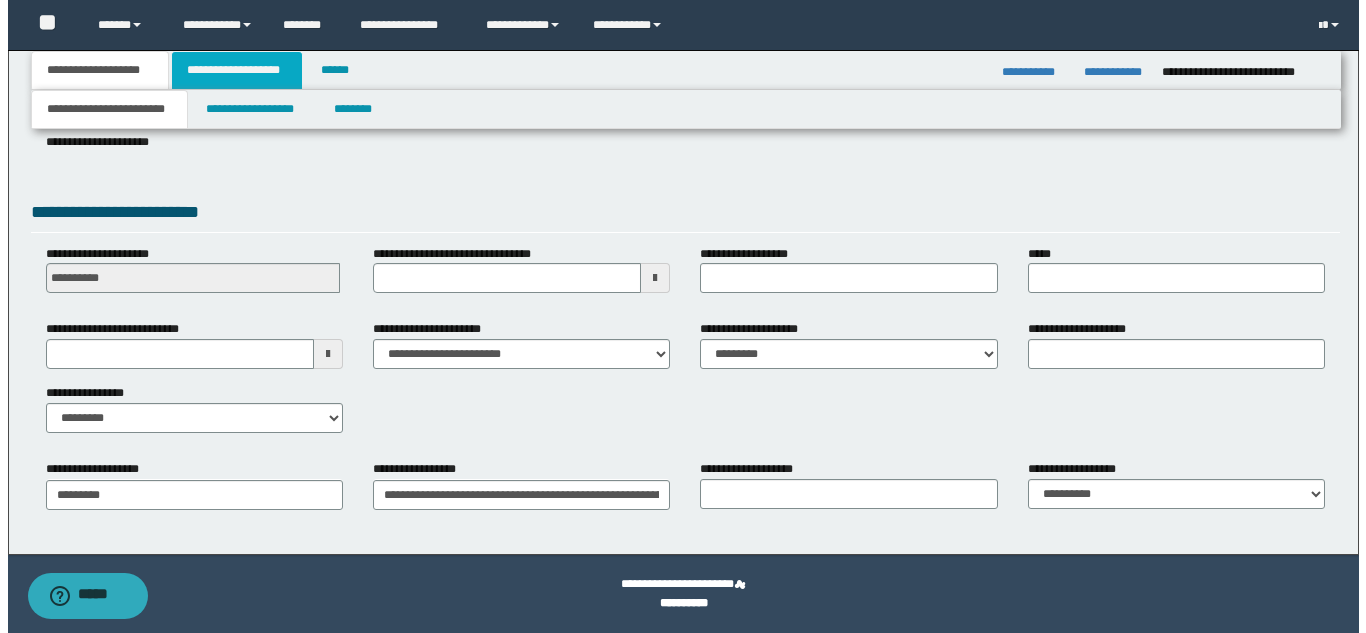 scroll, scrollTop: 0, scrollLeft: 0, axis: both 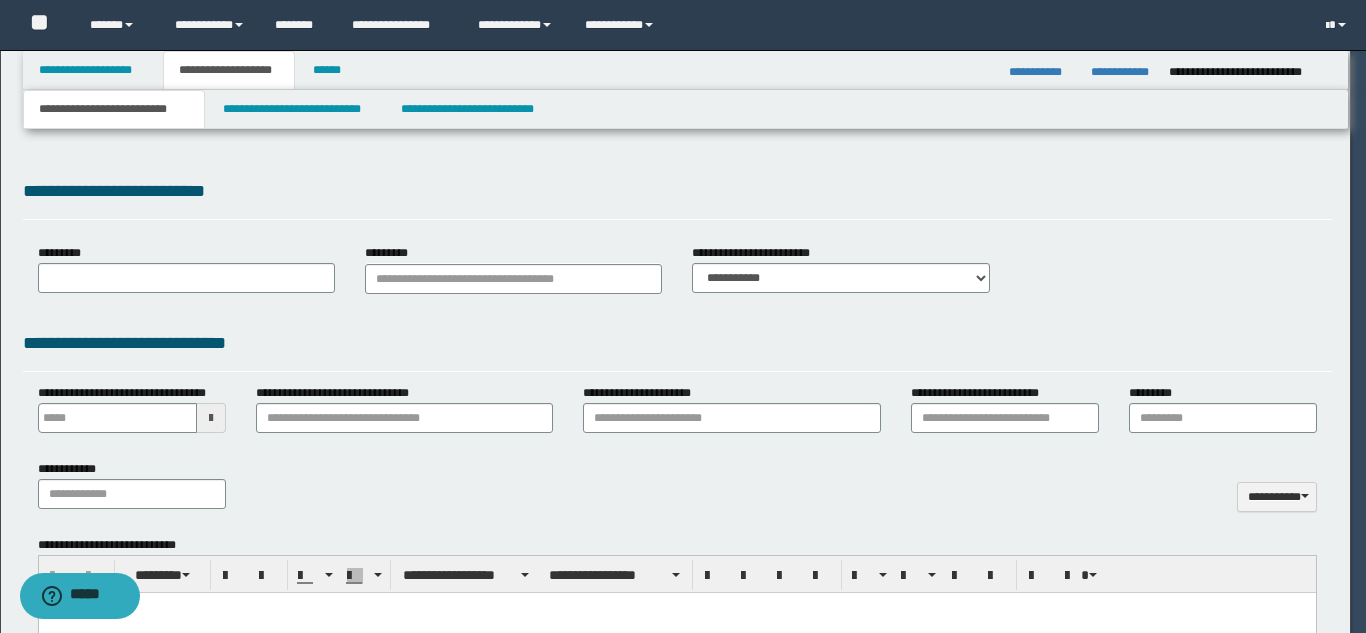 select on "*" 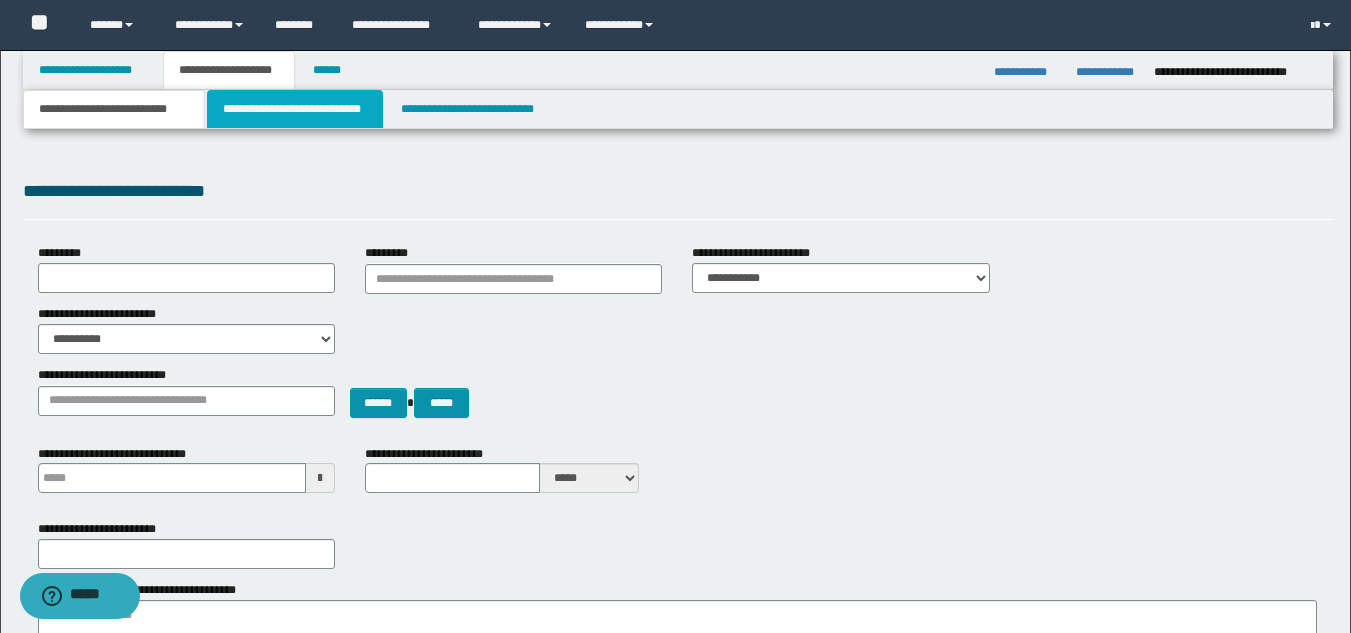 click on "**********" at bounding box center (295, 109) 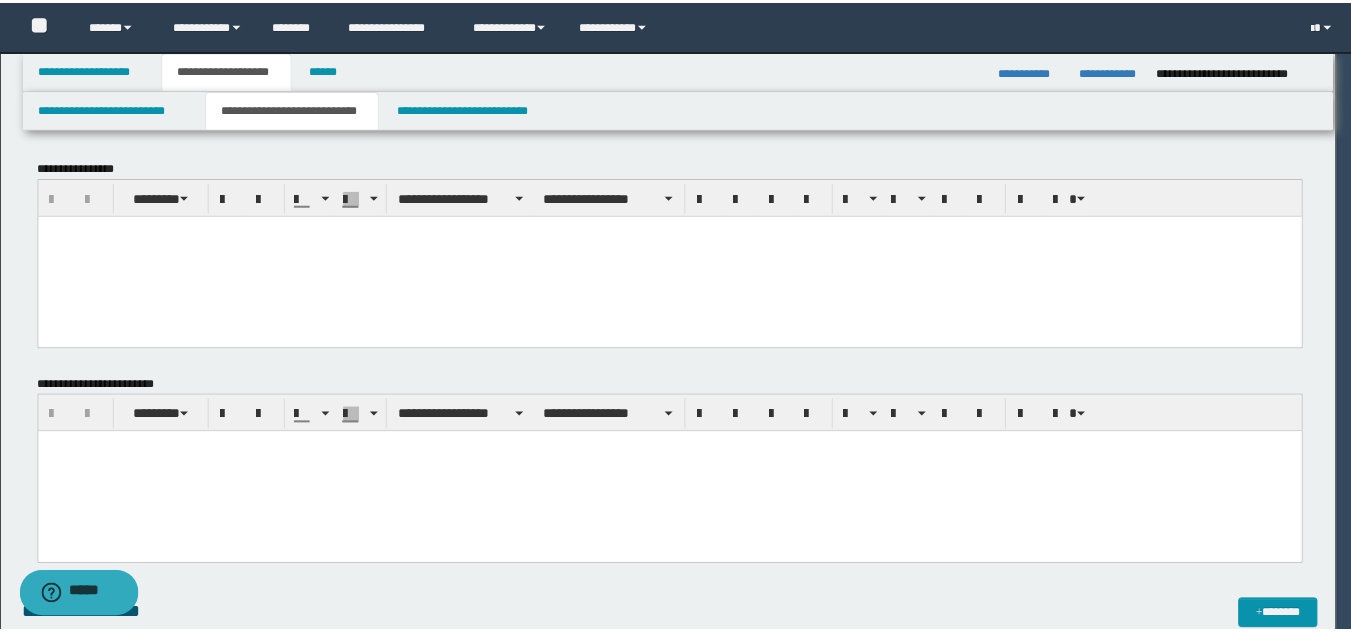 scroll, scrollTop: 0, scrollLeft: 0, axis: both 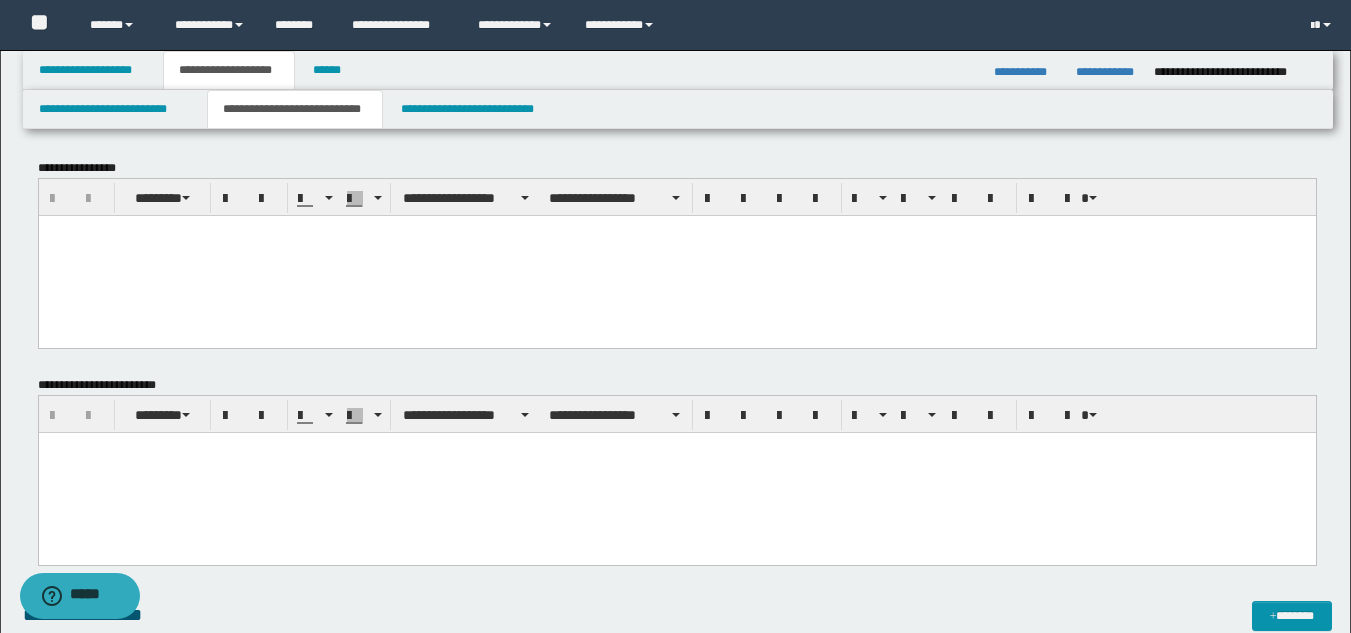 click at bounding box center (676, 255) 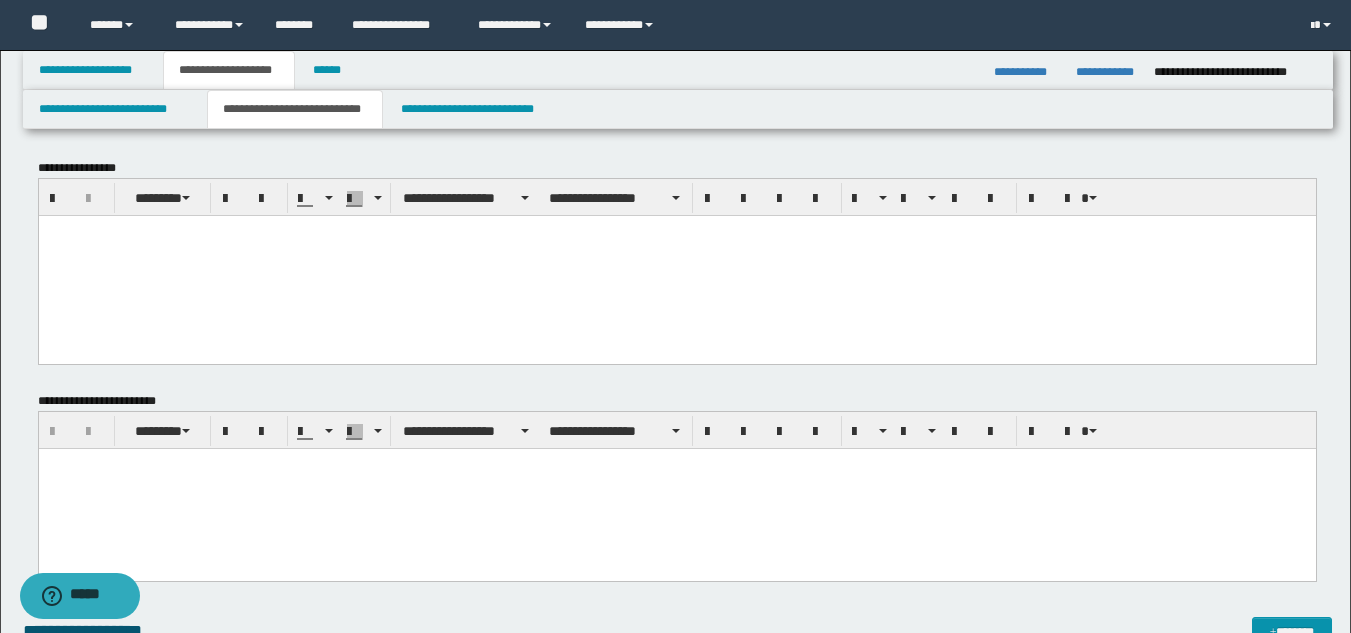 paste 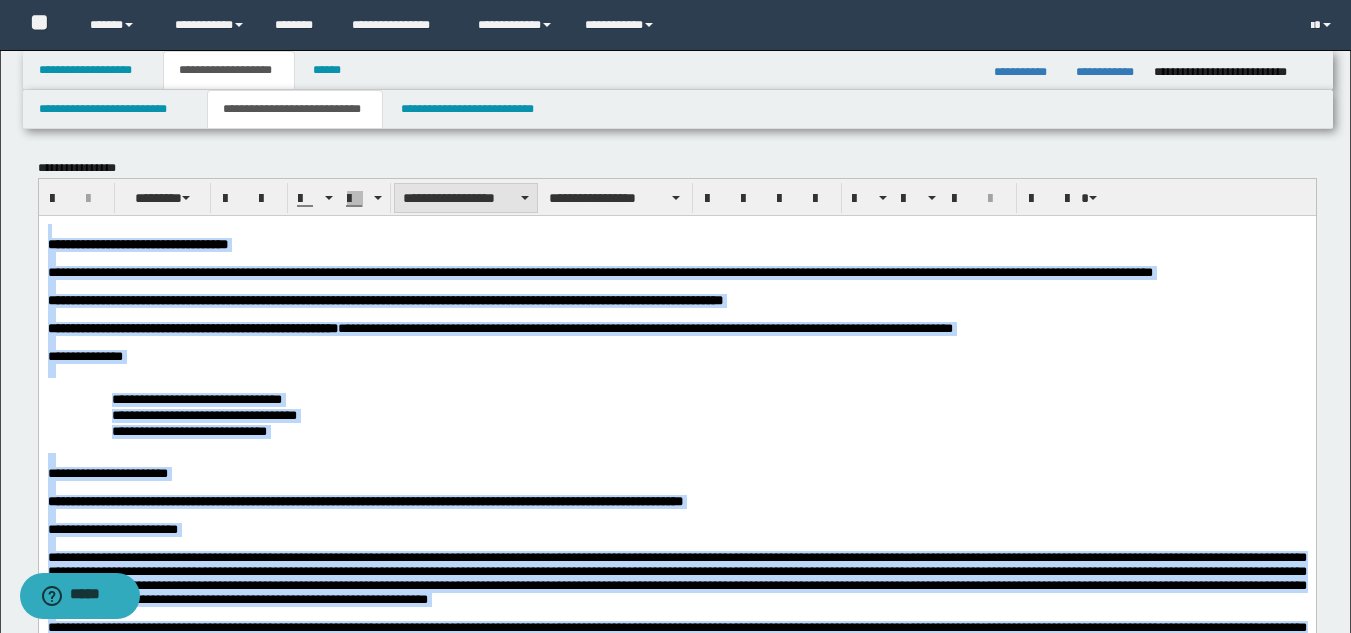 click on "**********" at bounding box center [466, 198] 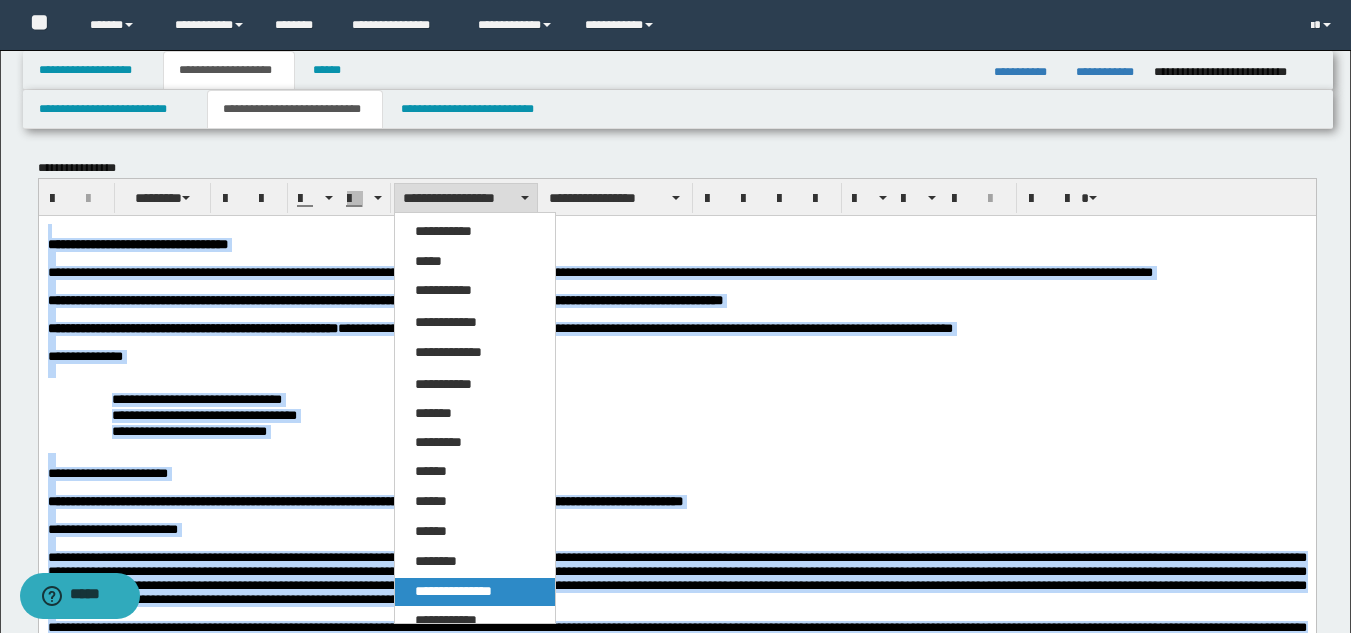 click on "**********" at bounding box center [453, 591] 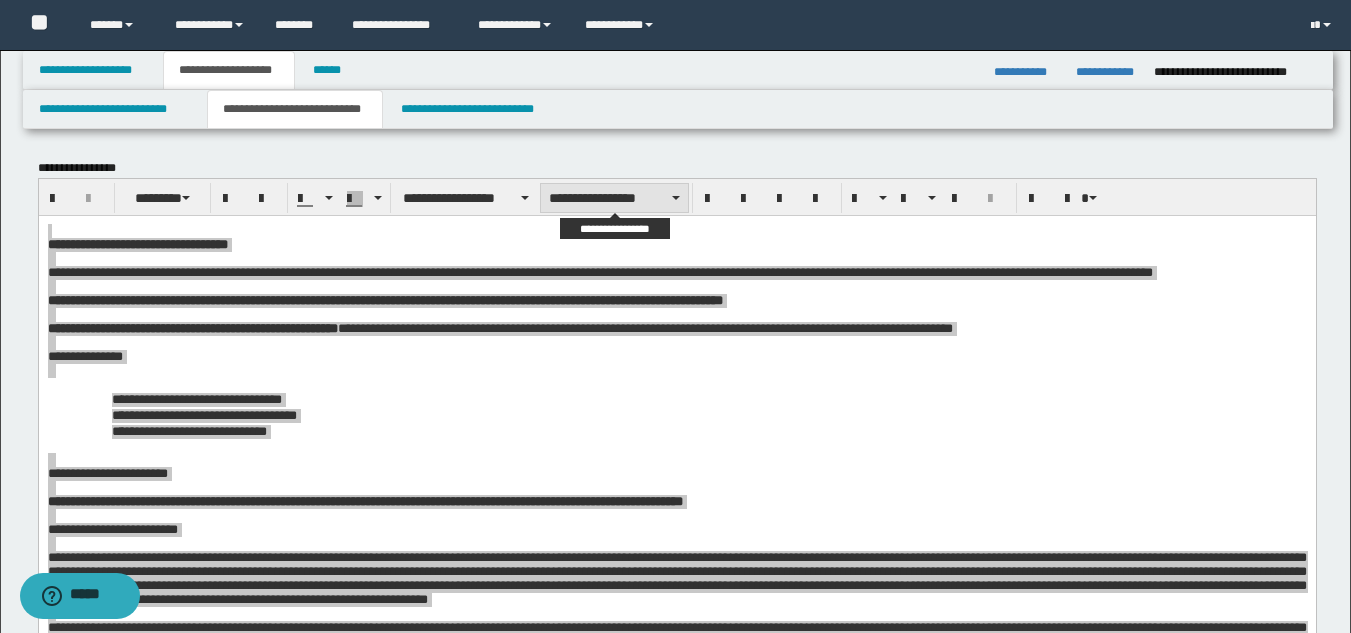 drag, startPoint x: 604, startPoint y: 212, endPoint x: 568, endPoint y: 0, distance: 215.03488 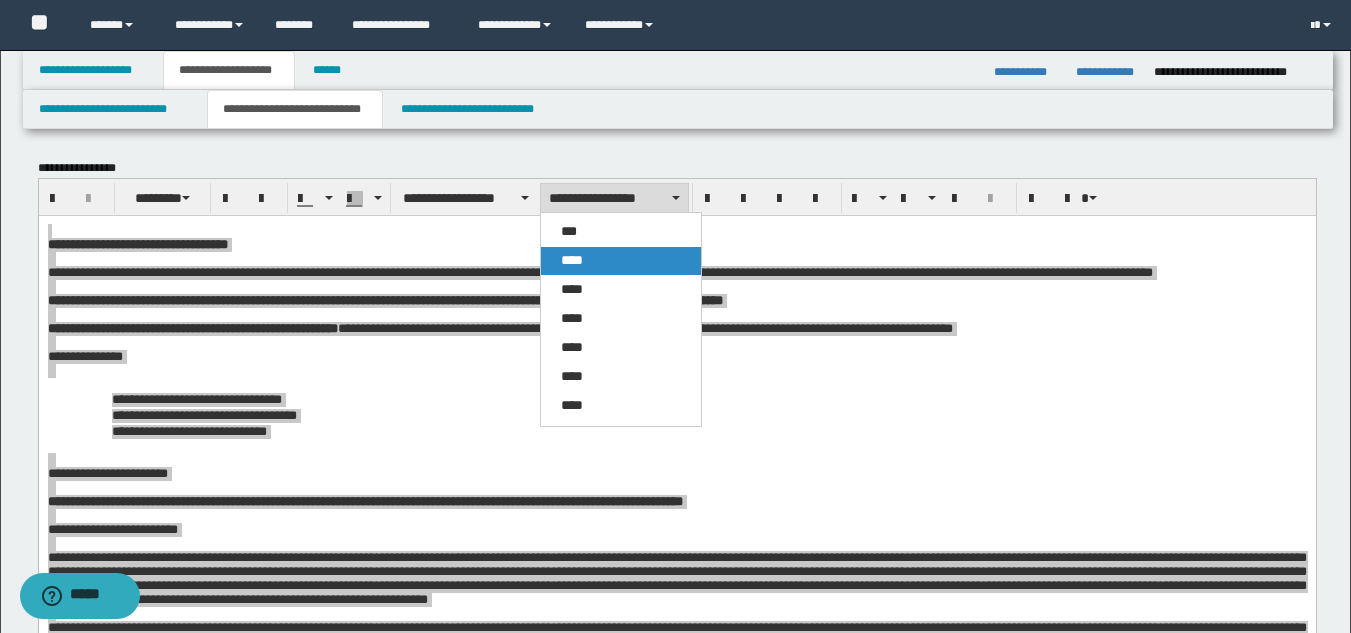 click on "****" at bounding box center [621, 261] 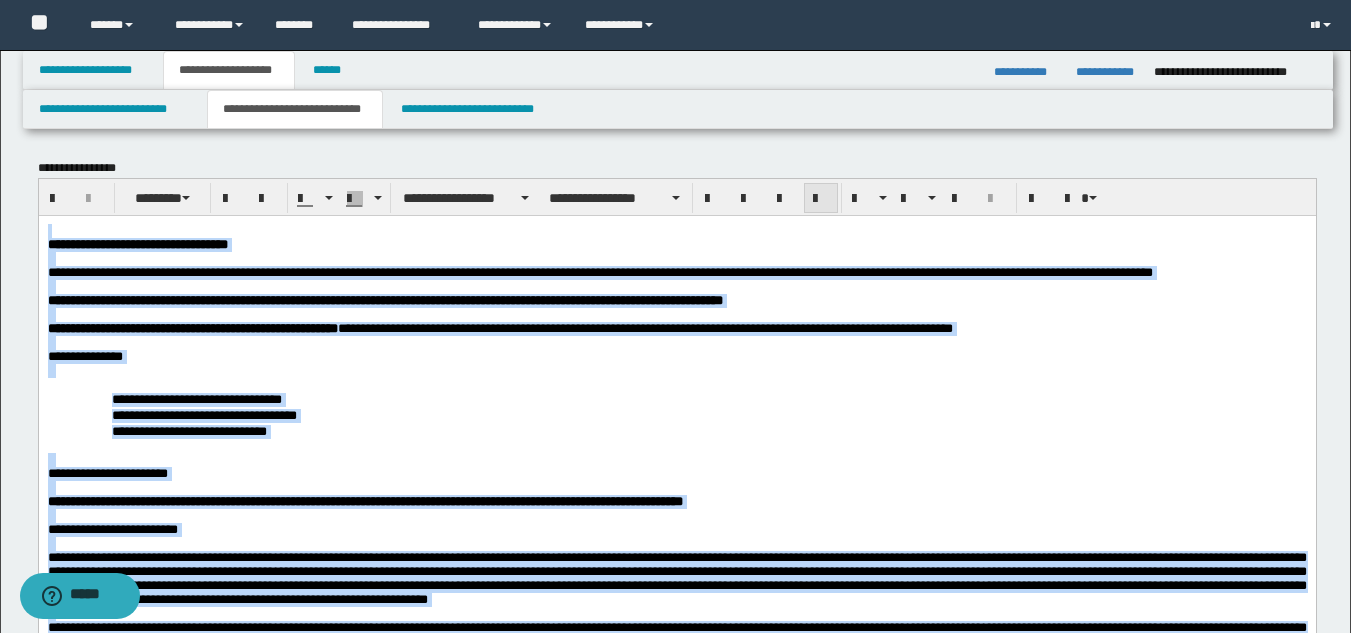 click at bounding box center [821, 199] 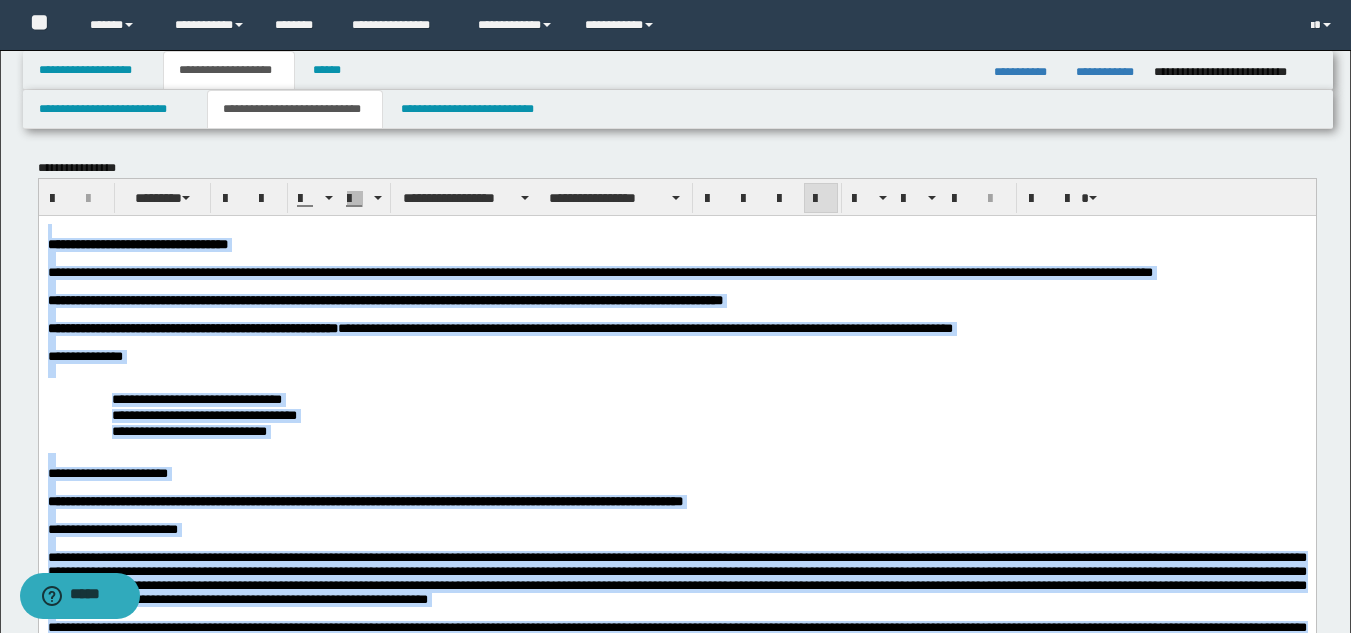click on "**********" at bounding box center (196, 398) 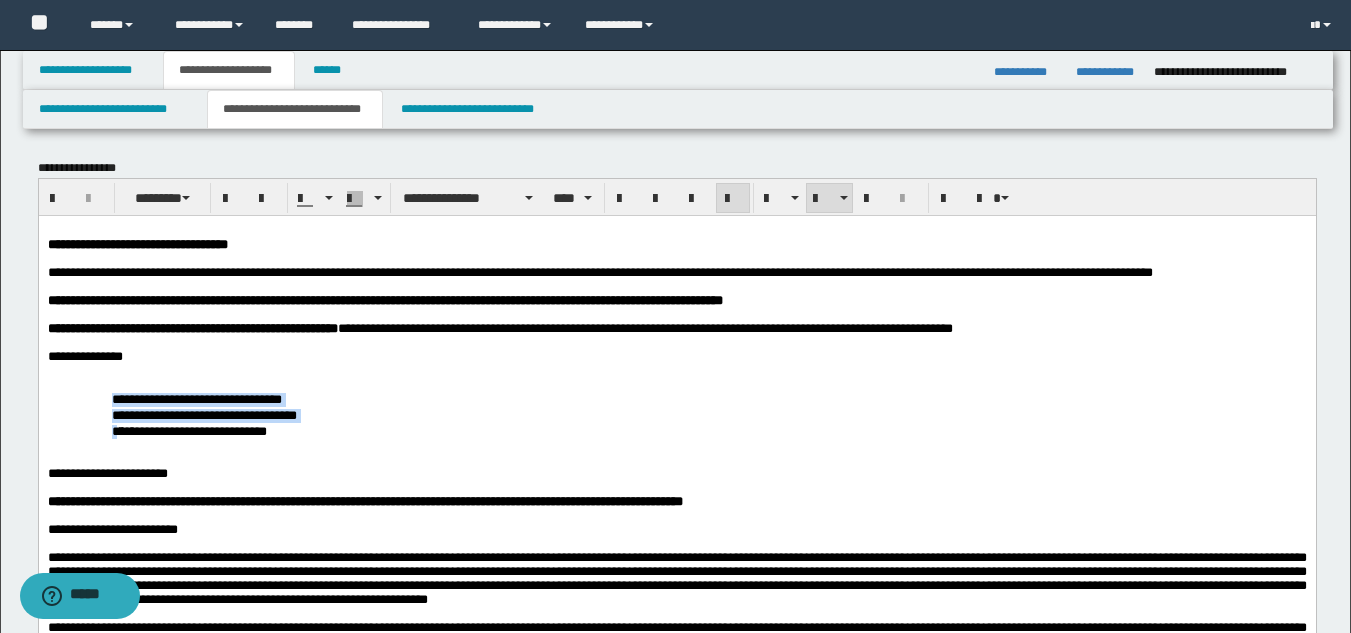 drag, startPoint x: 113, startPoint y: 427, endPoint x: 117, endPoint y: 447, distance: 20.396078 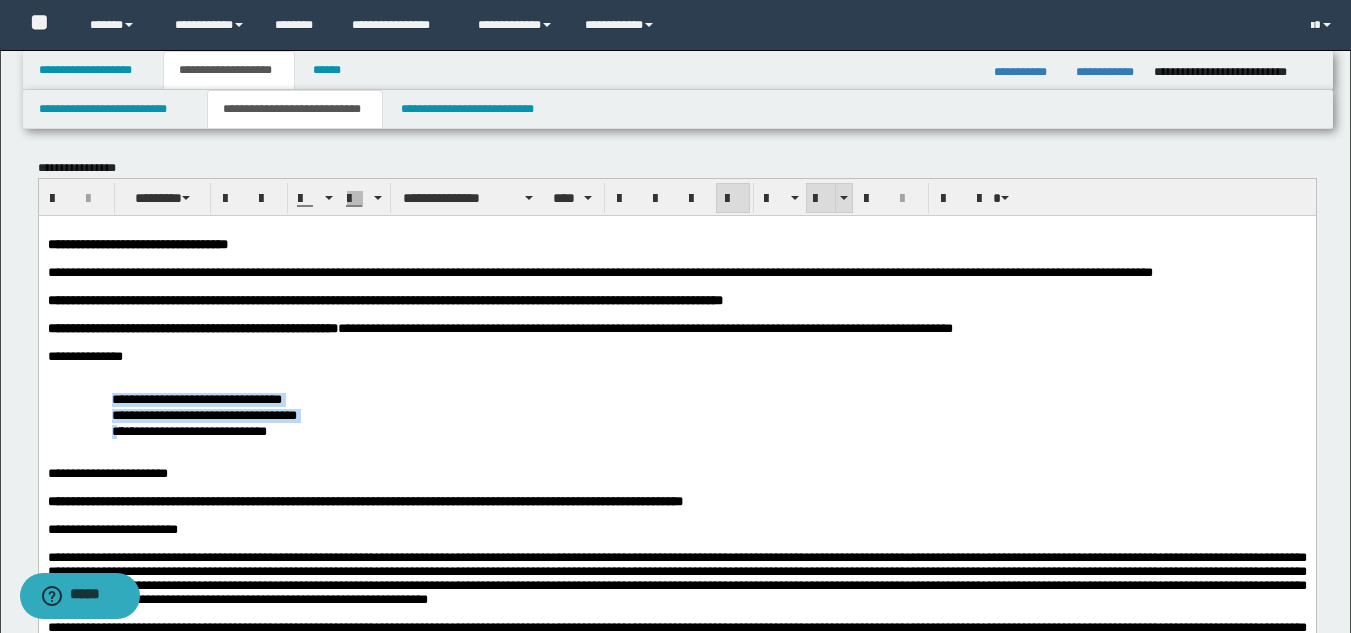 click at bounding box center (821, 199) 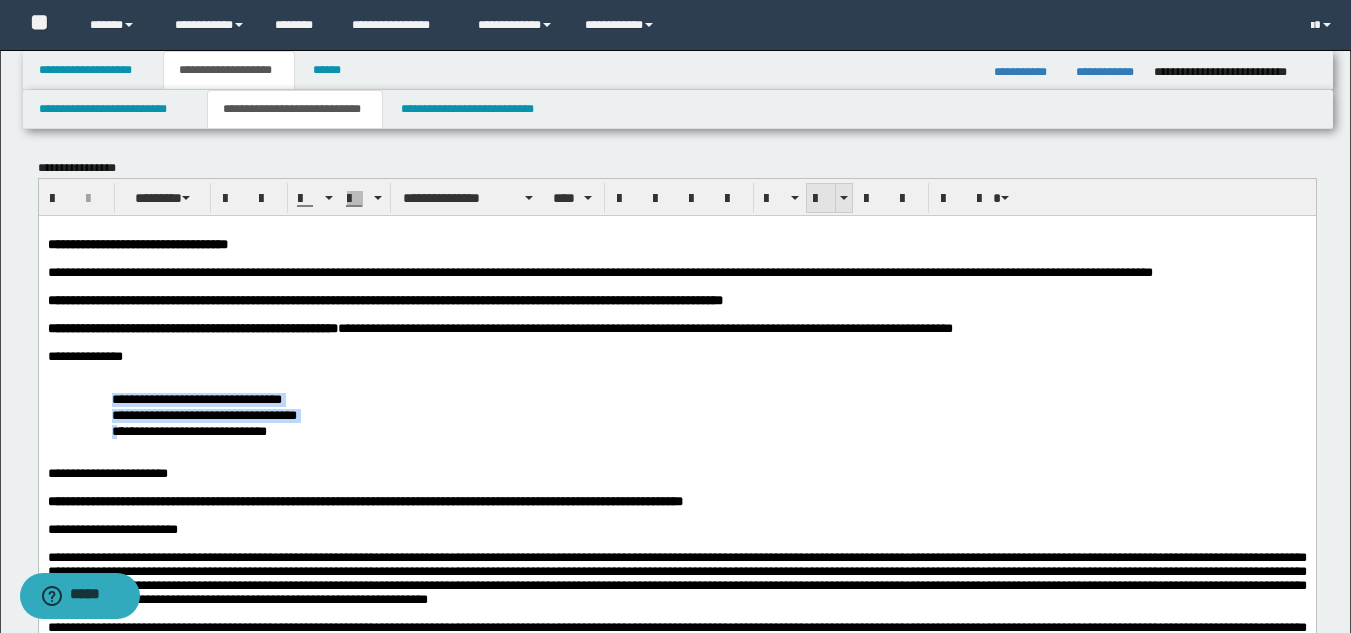 drag, startPoint x: 815, startPoint y: 194, endPoint x: 534, endPoint y: 46, distance: 317.5925 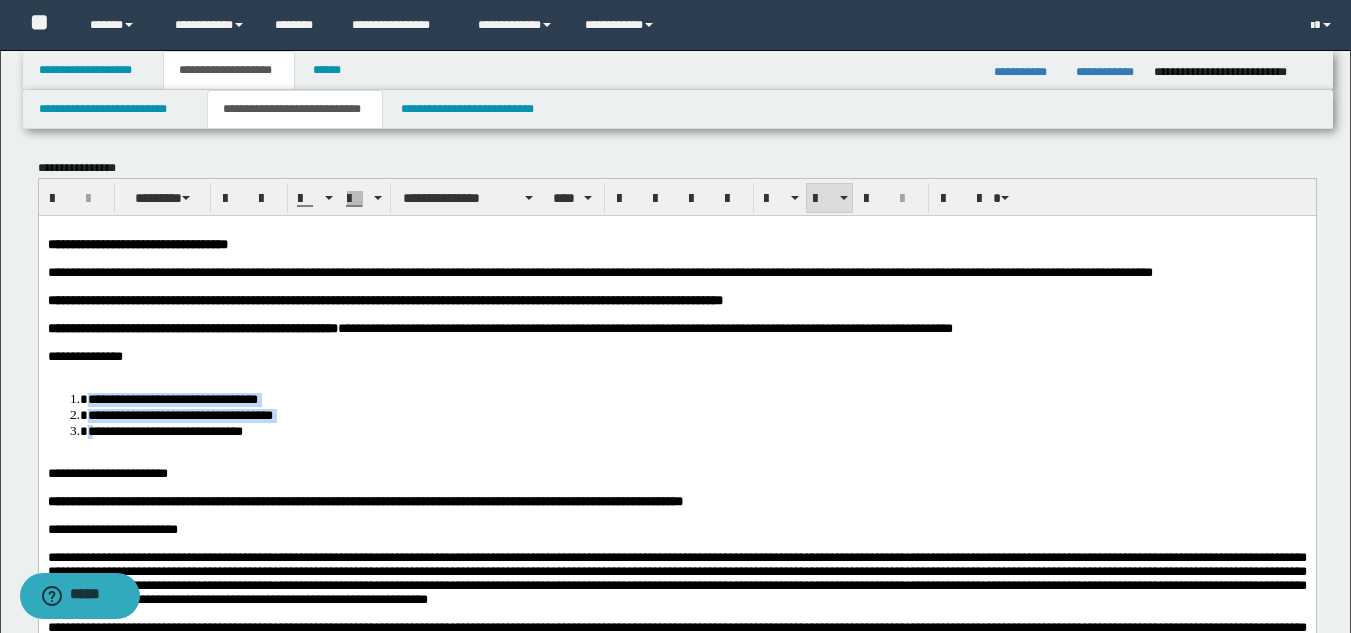 click on "**********" at bounding box center [676, 628] 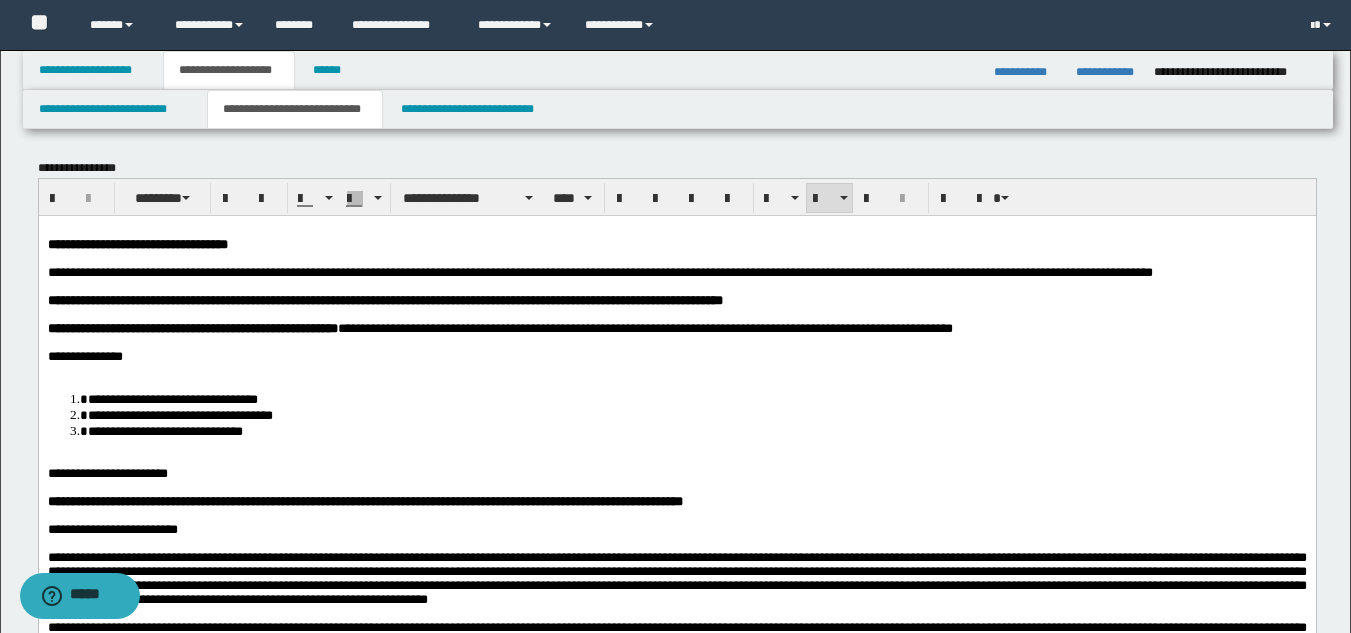 click on "**********" at bounding box center (676, 628) 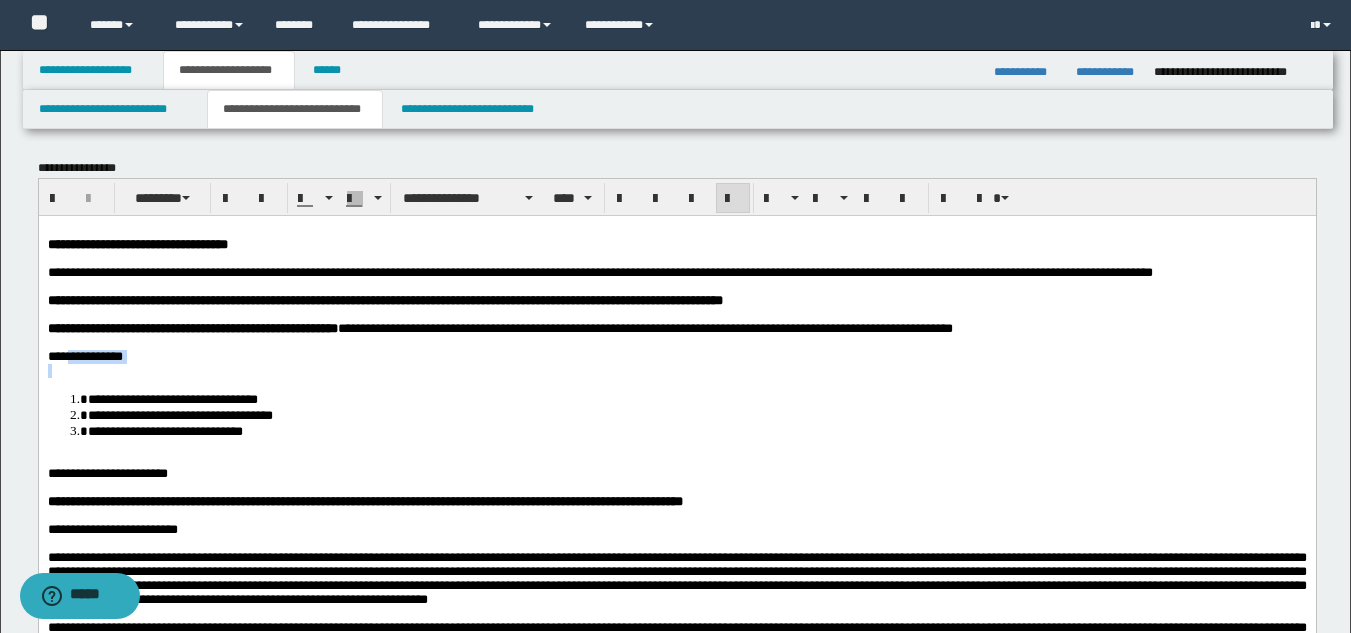 click at bounding box center [676, 370] 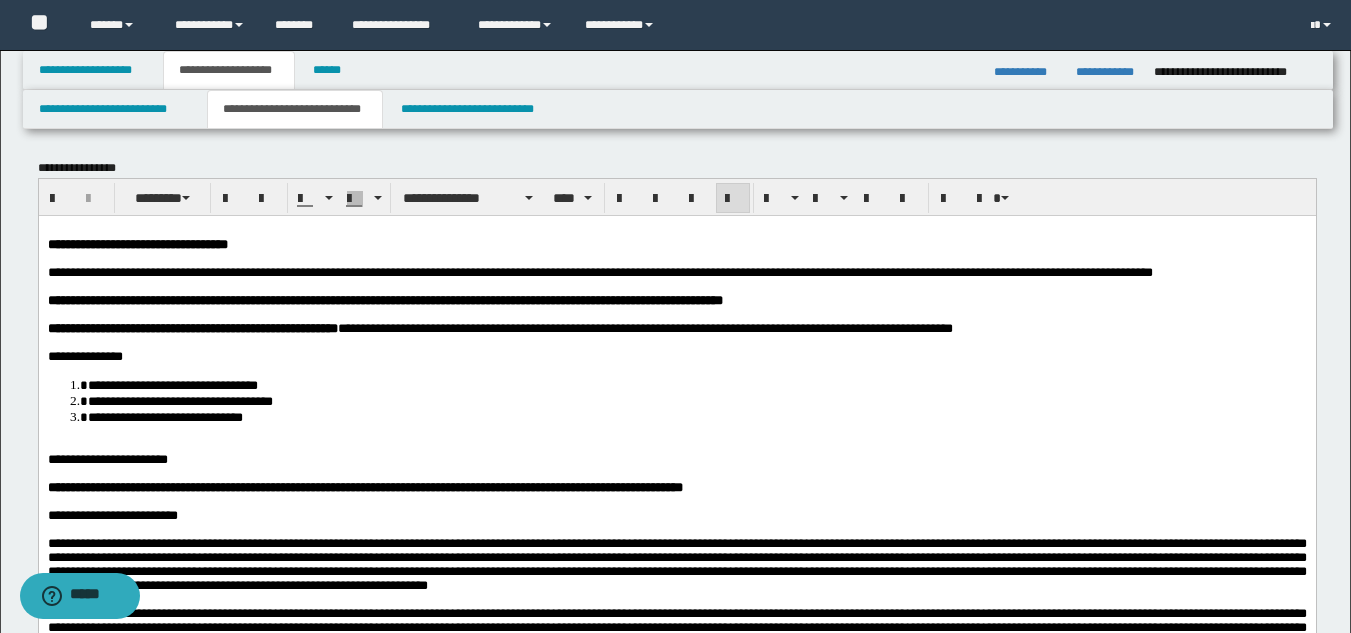 click on "**********" at bounding box center [676, 621] 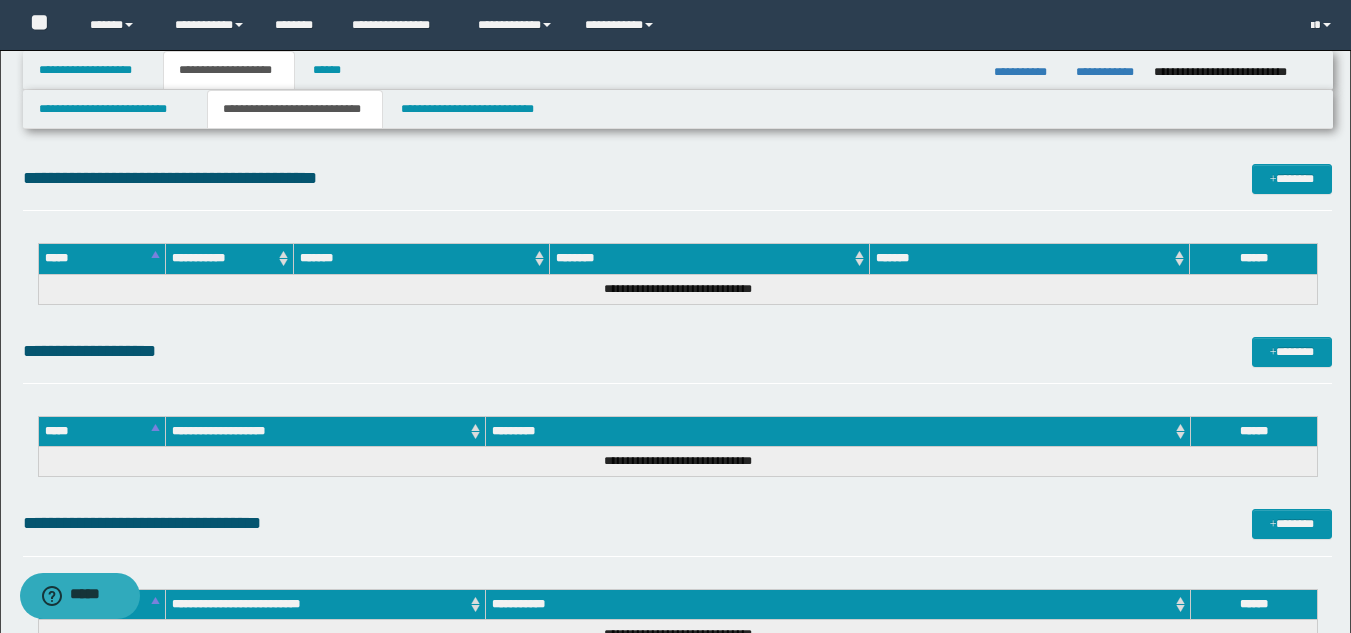 scroll, scrollTop: 1889, scrollLeft: 0, axis: vertical 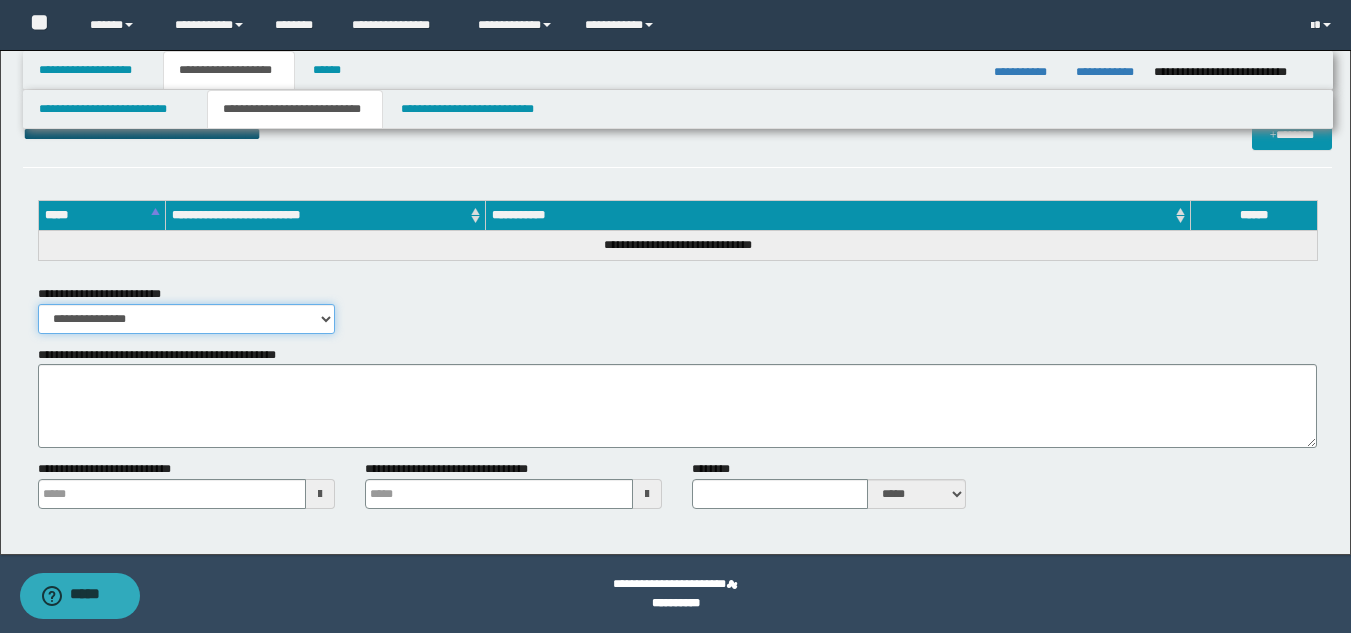 click on "**********" at bounding box center (186, 319) 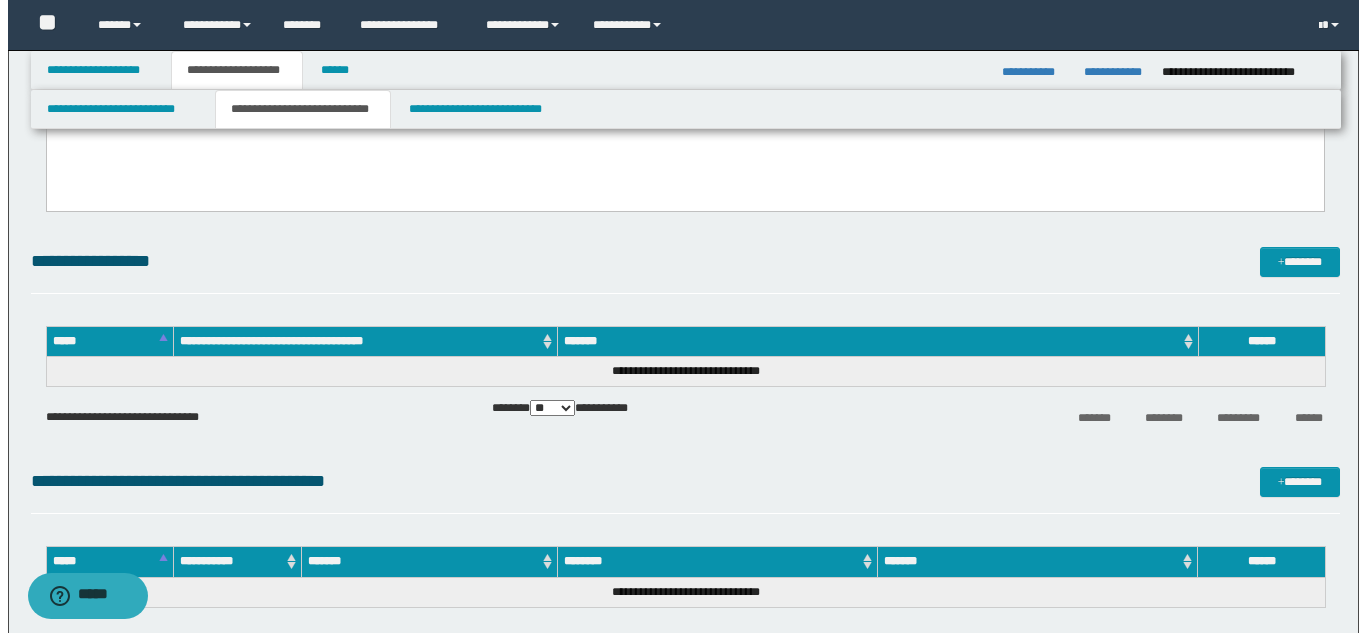 scroll, scrollTop: 1189, scrollLeft: 0, axis: vertical 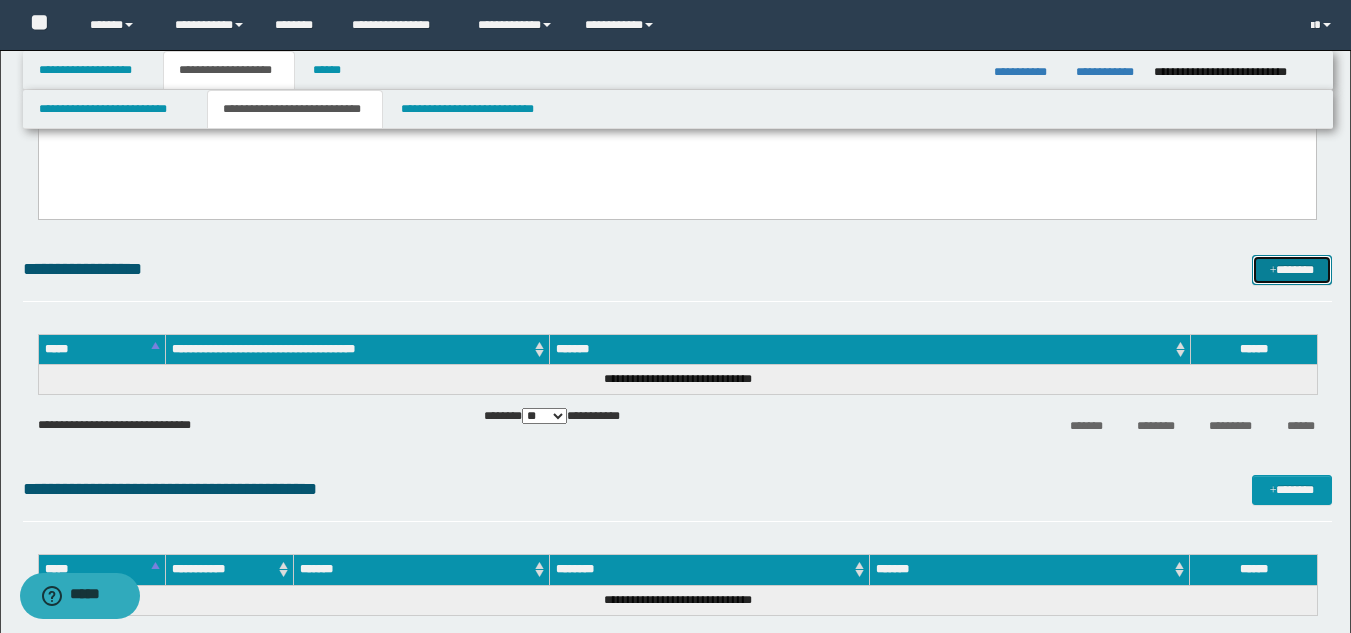 click on "*******" at bounding box center [1292, 270] 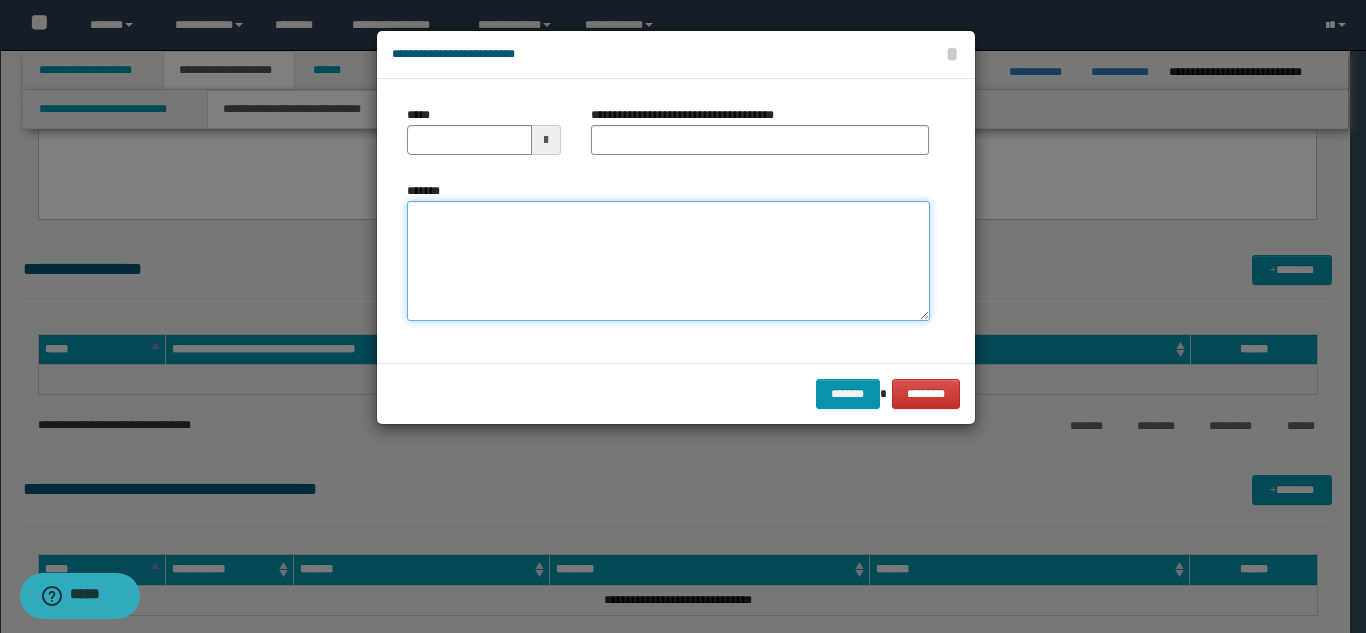 click on "*******" at bounding box center [668, 261] 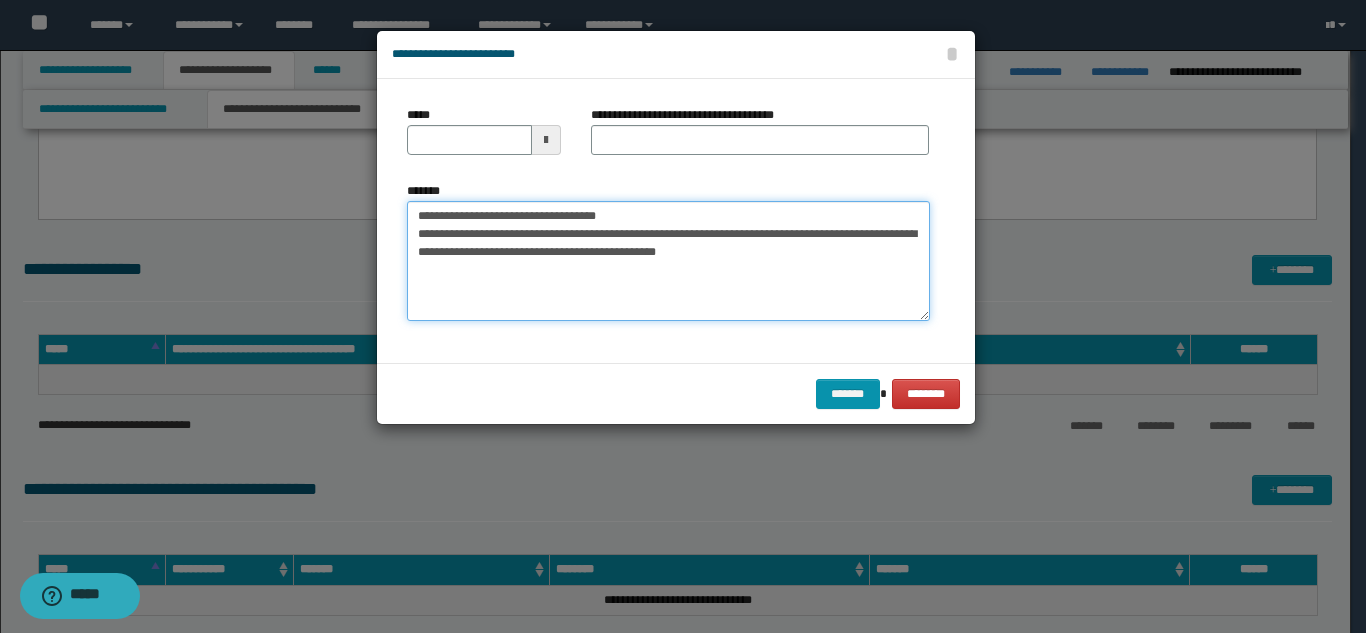 drag, startPoint x: 660, startPoint y: 216, endPoint x: 480, endPoint y: 214, distance: 180.01111 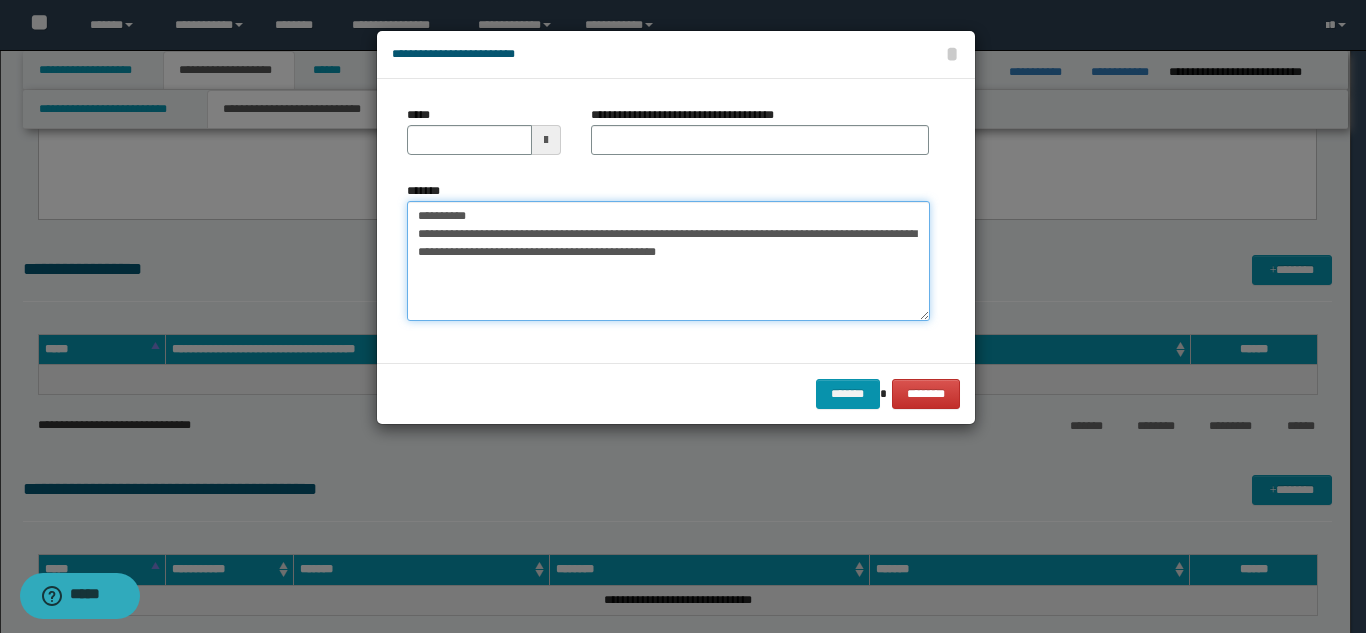 type on "**********" 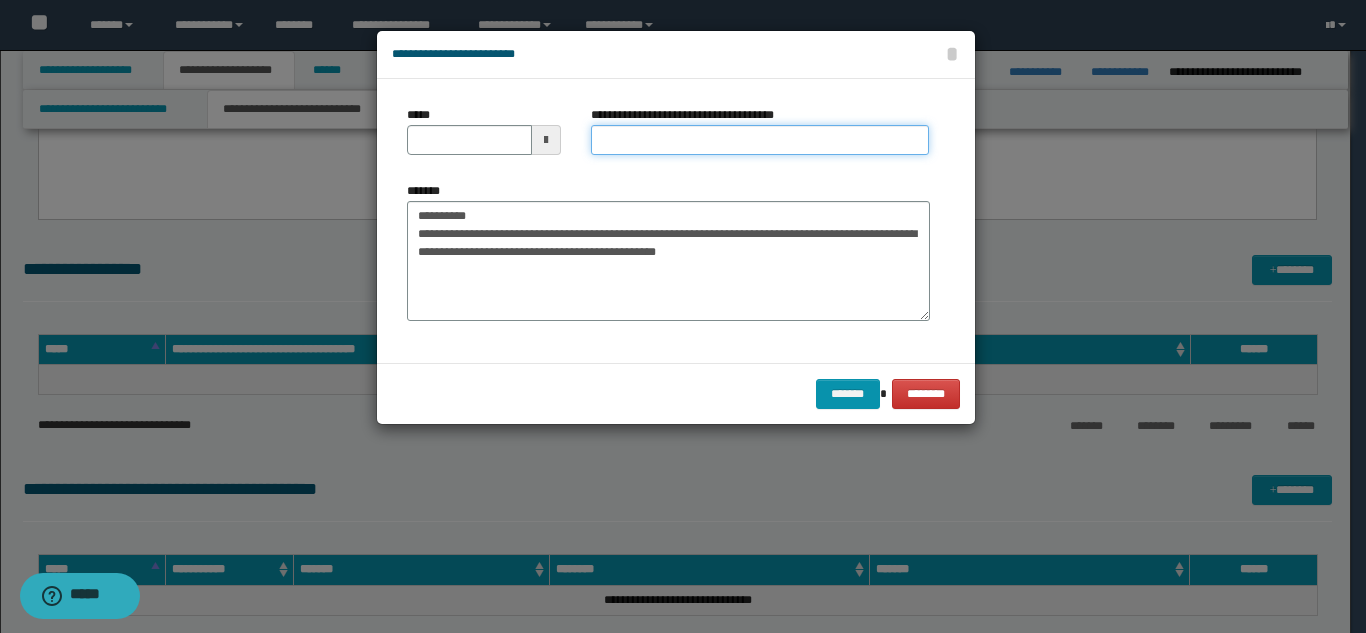 drag, startPoint x: 622, startPoint y: 145, endPoint x: 567, endPoint y: 163, distance: 57.870544 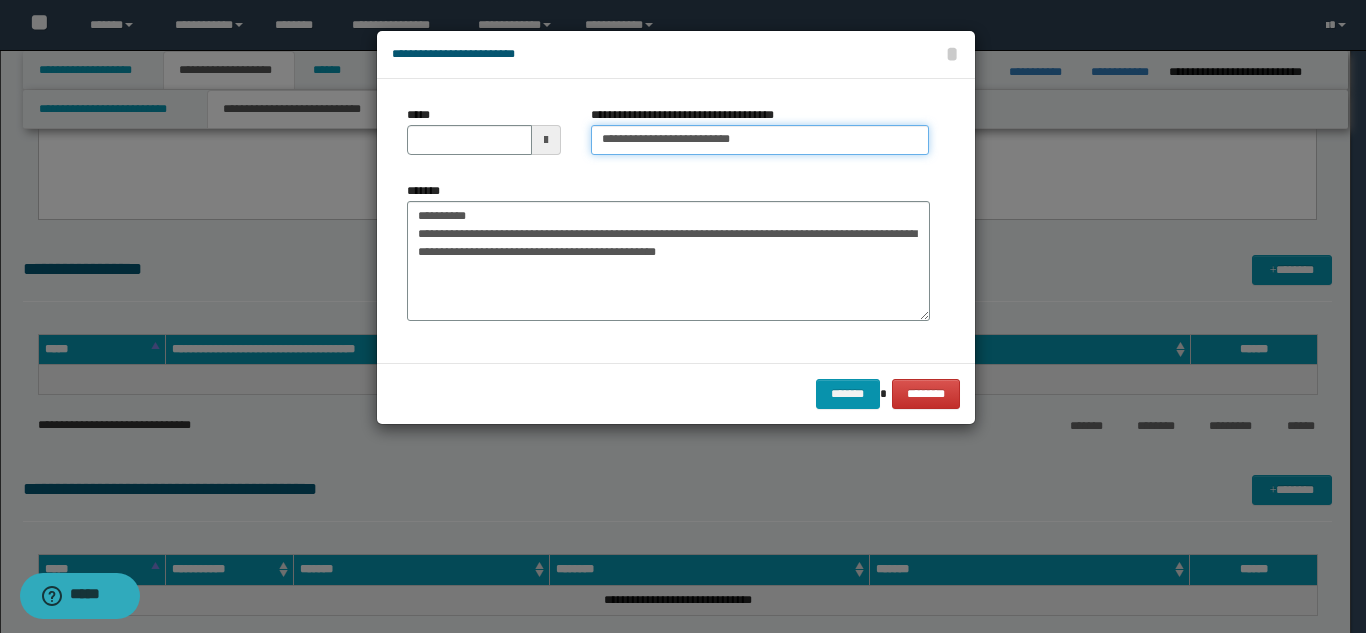 type on "**********" 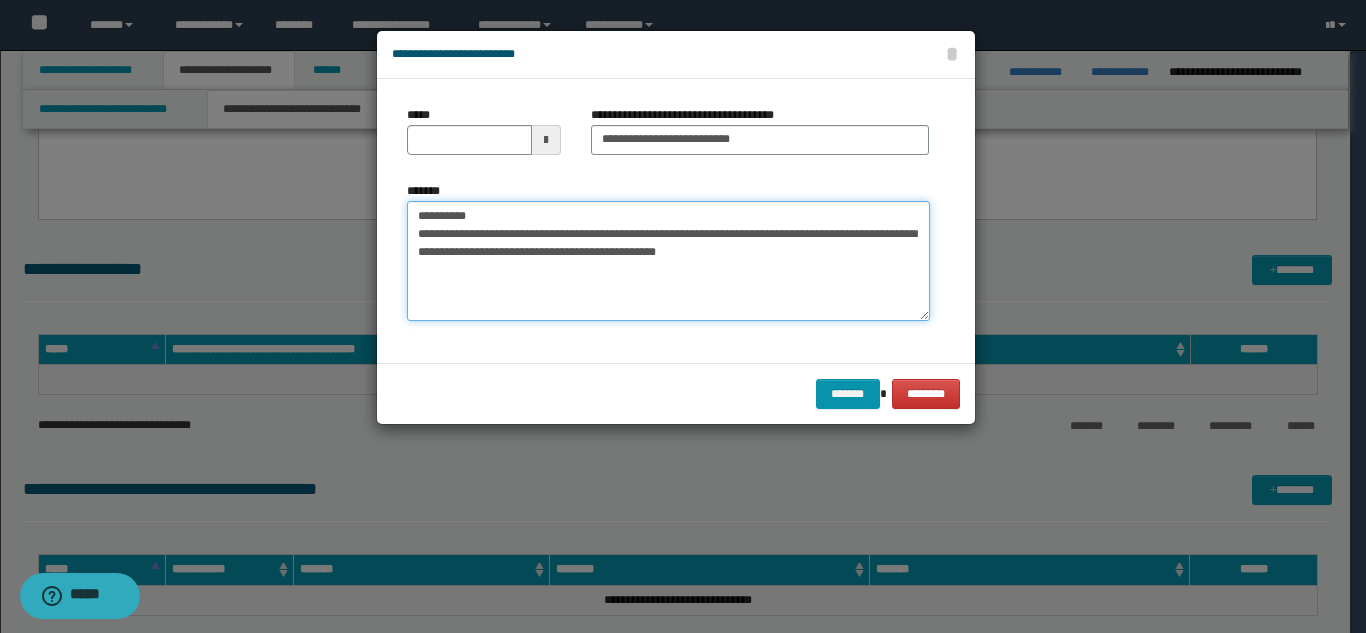 drag, startPoint x: 462, startPoint y: 218, endPoint x: 385, endPoint y: 210, distance: 77.41447 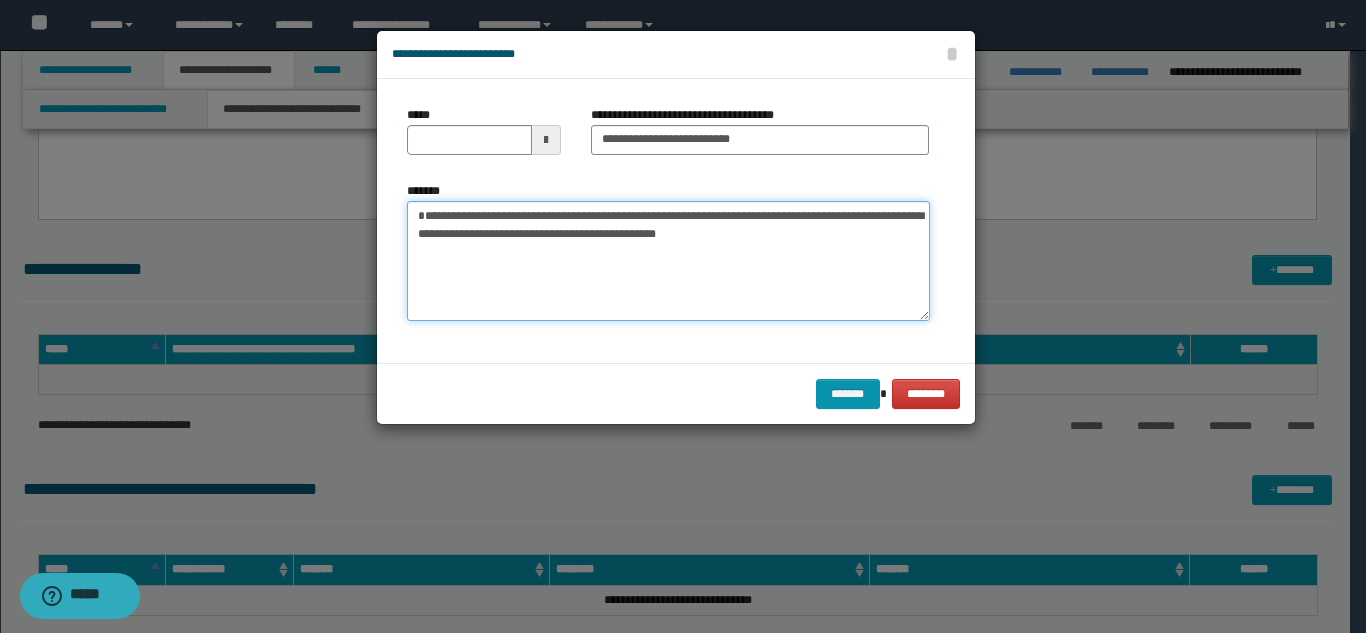 type 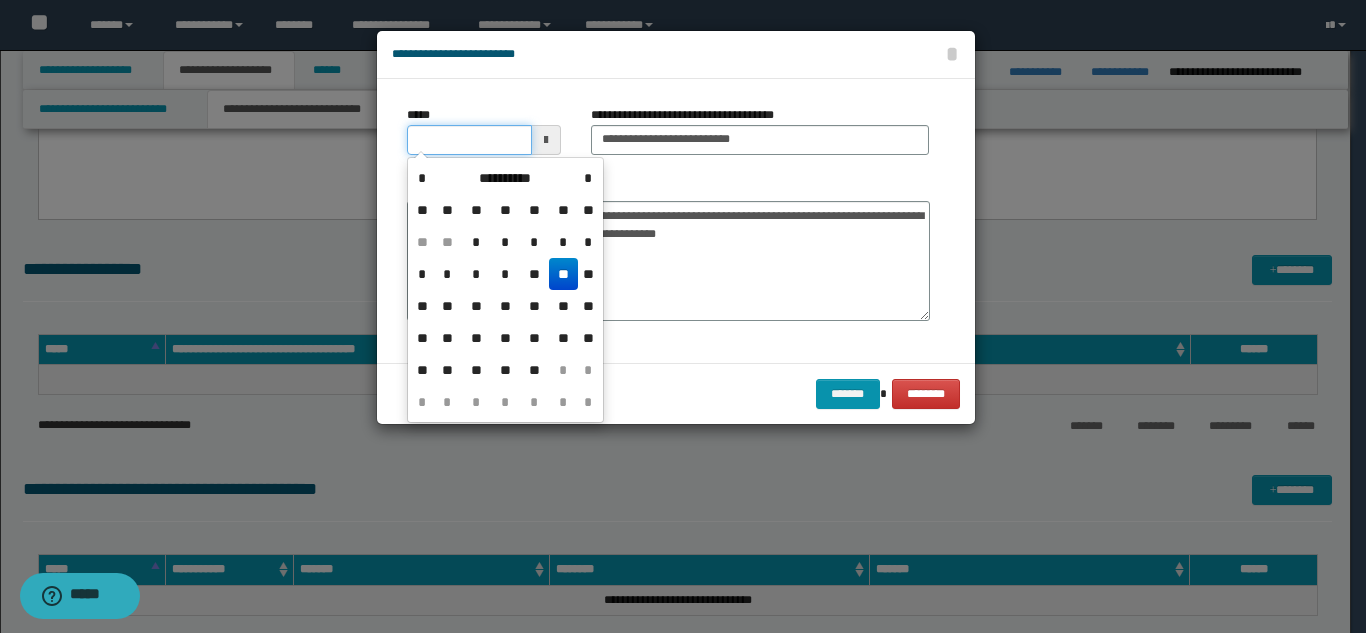 click on "*****" at bounding box center (469, 140) 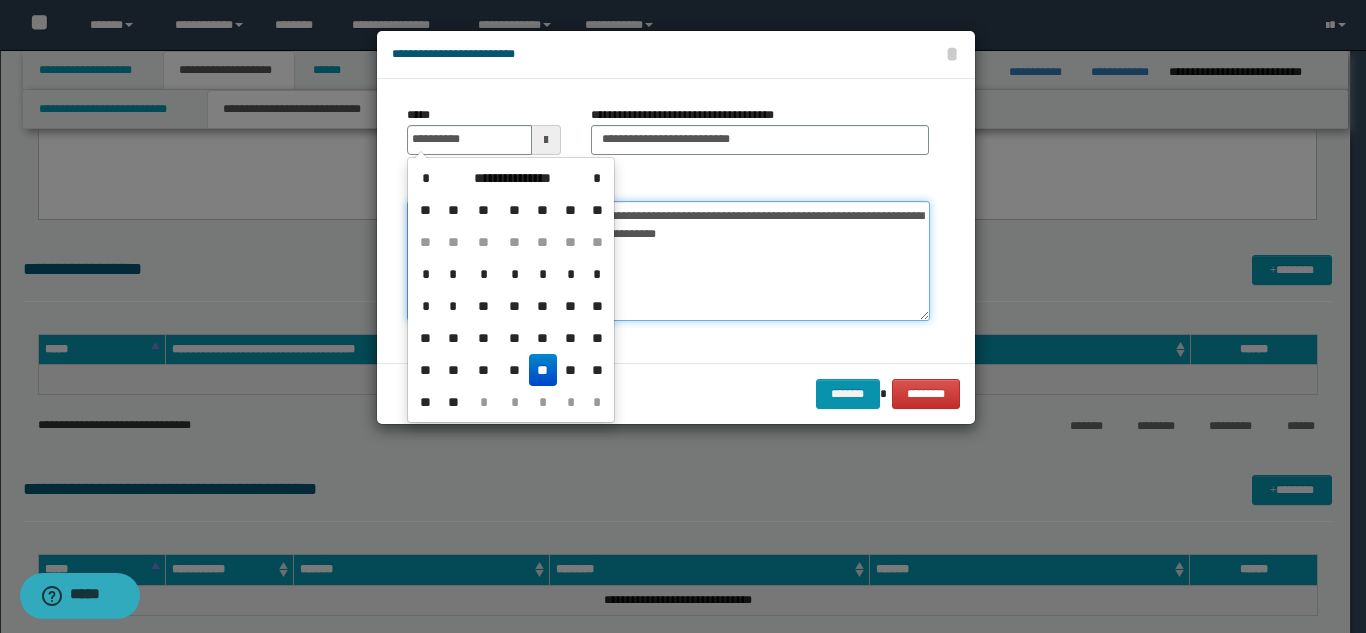 type on "**********" 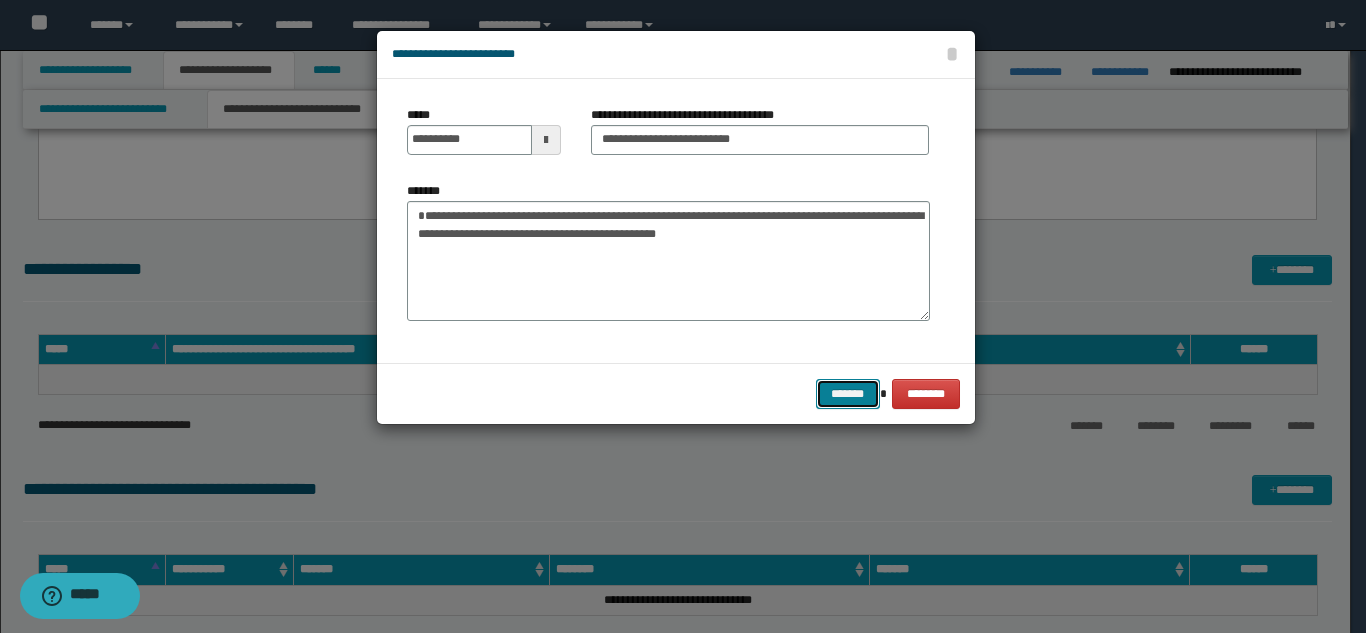 click on "*******" at bounding box center [848, 394] 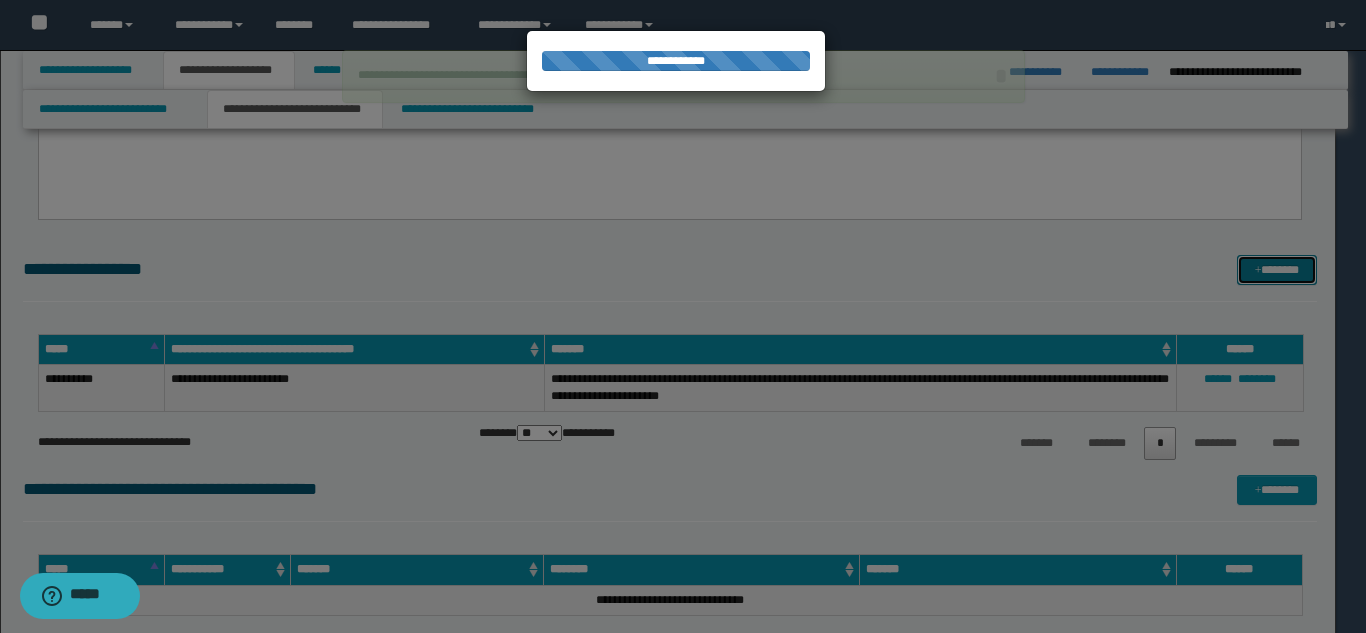 type 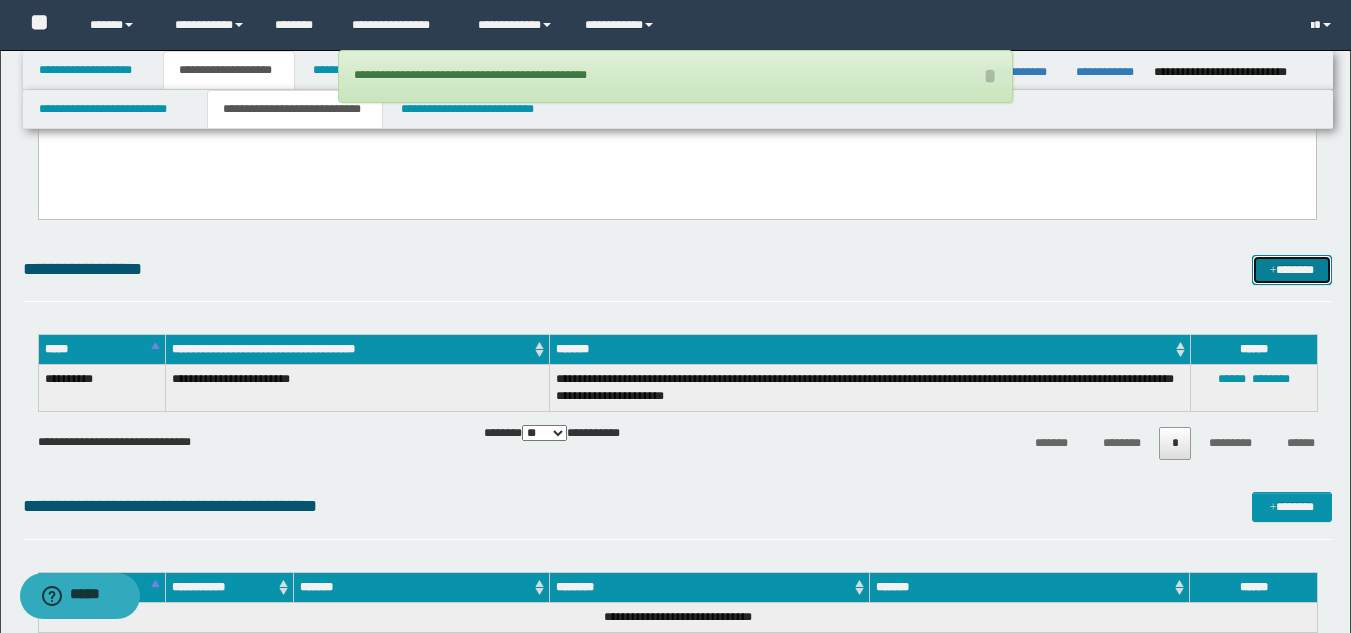 click on "*******" at bounding box center (1292, 270) 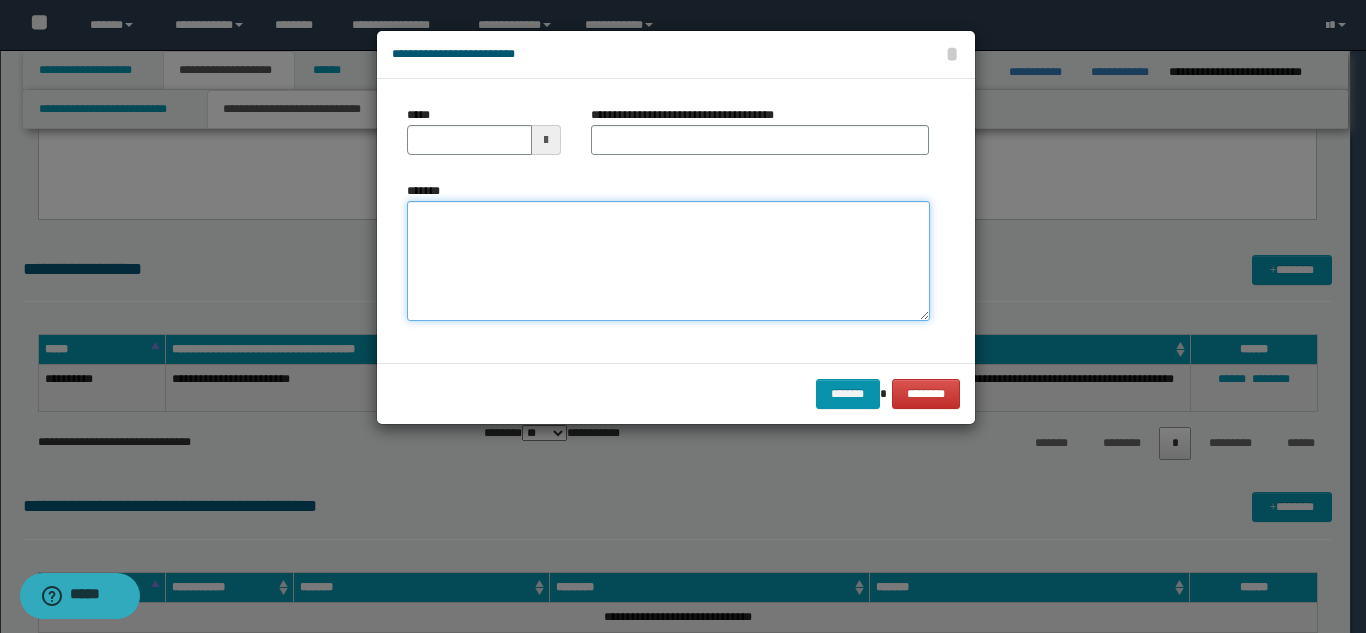 drag, startPoint x: 517, startPoint y: 275, endPoint x: 520, endPoint y: 259, distance: 16.27882 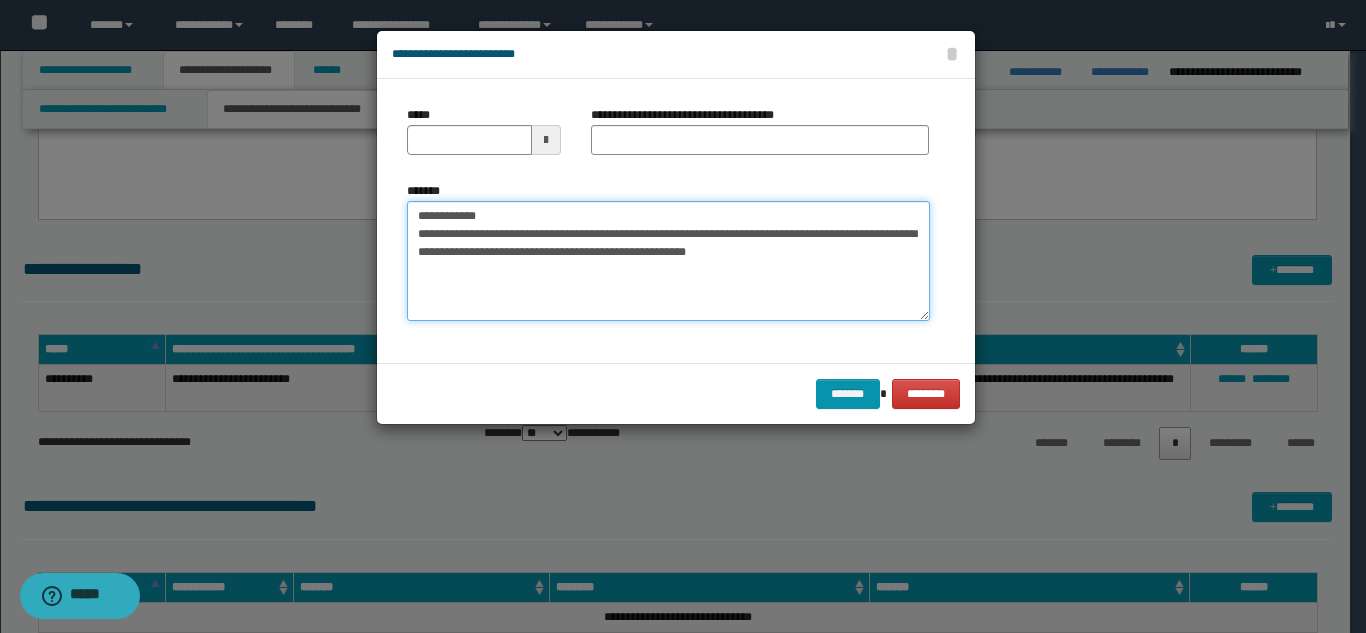 drag, startPoint x: 593, startPoint y: 217, endPoint x: 552, endPoint y: 175, distance: 58.694122 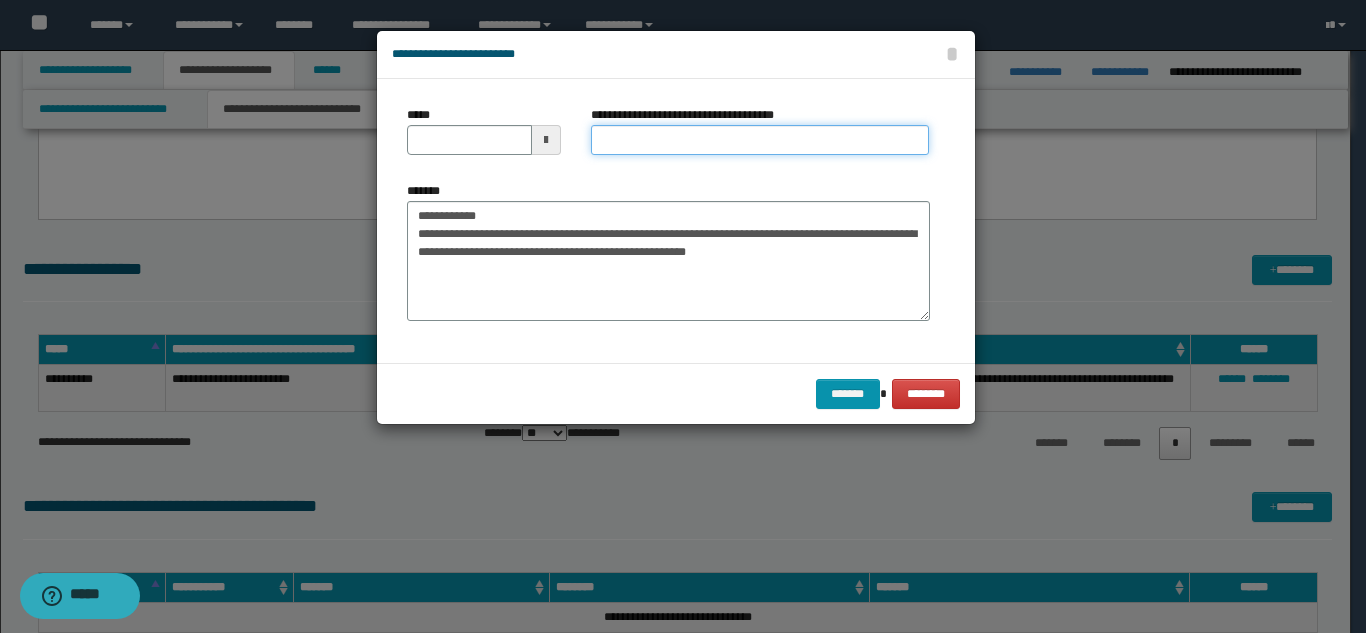 click on "**********" at bounding box center (760, 140) 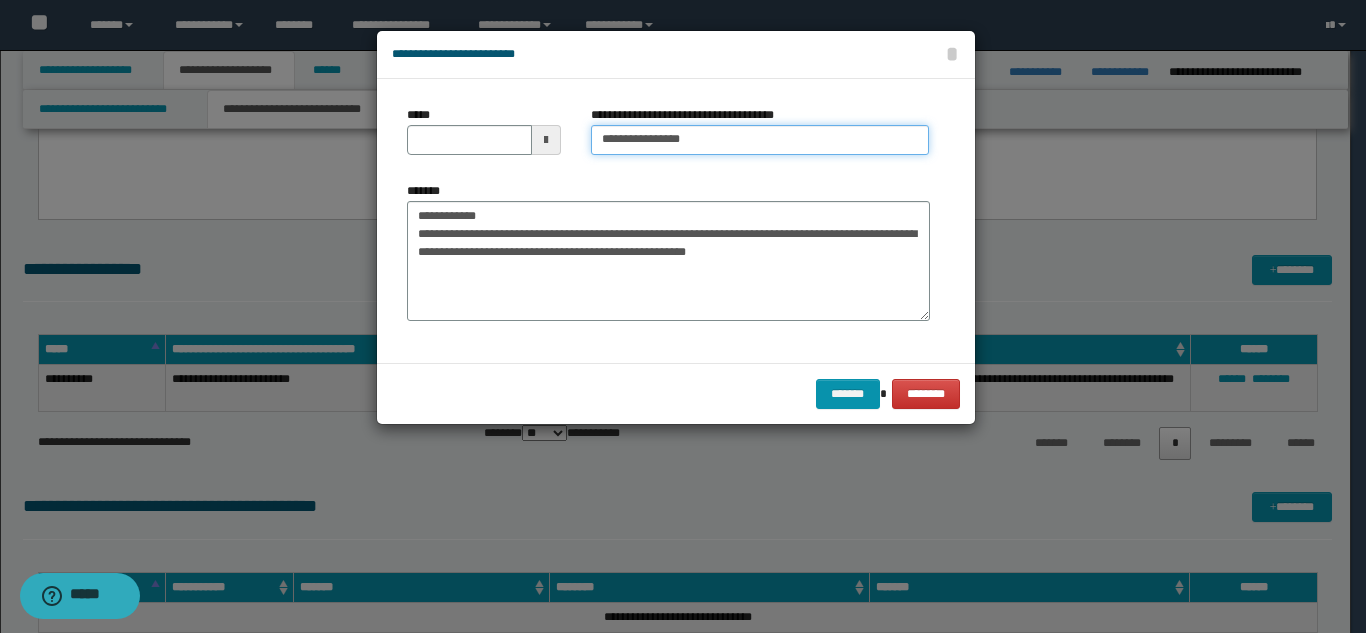 type on "**********" 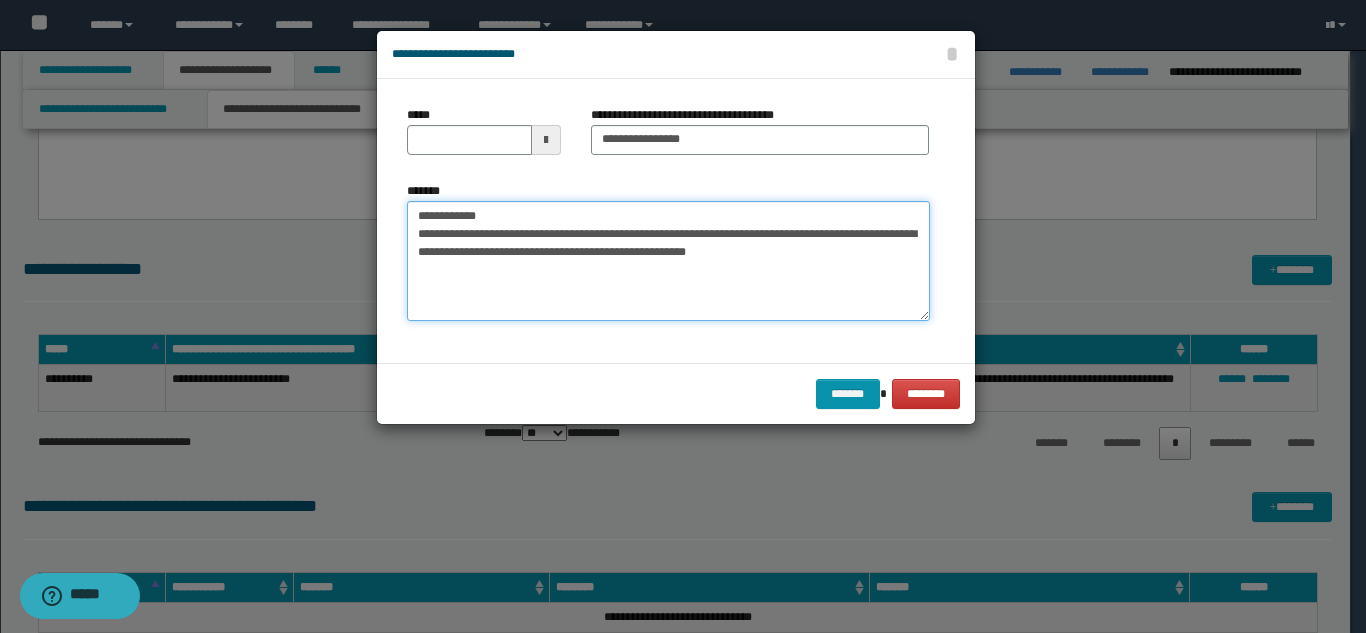 drag, startPoint x: 499, startPoint y: 216, endPoint x: 413, endPoint y: 213, distance: 86.05231 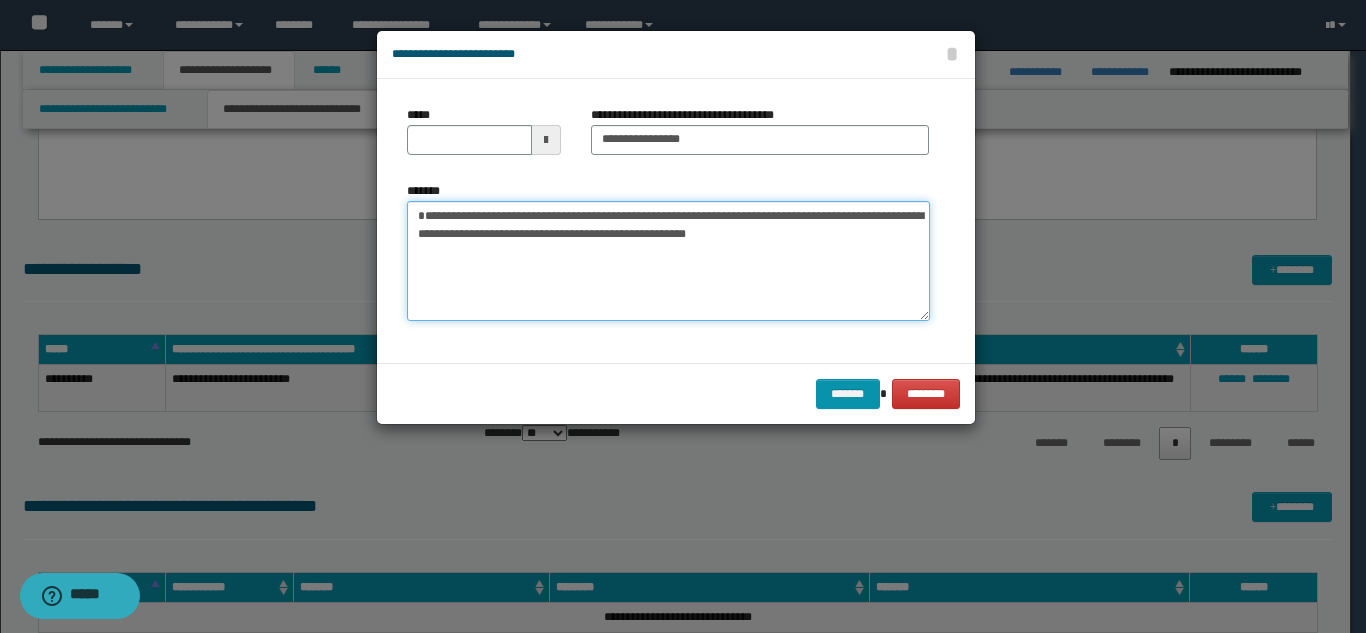 type 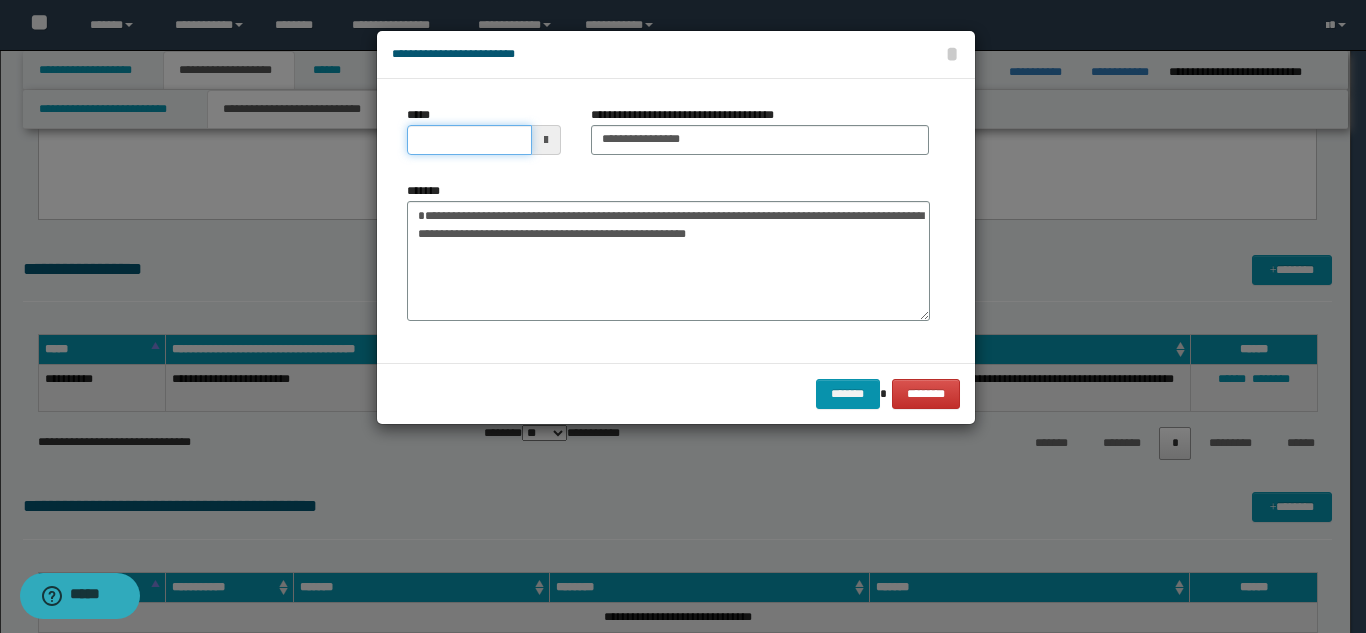 click on "*****" at bounding box center (469, 140) 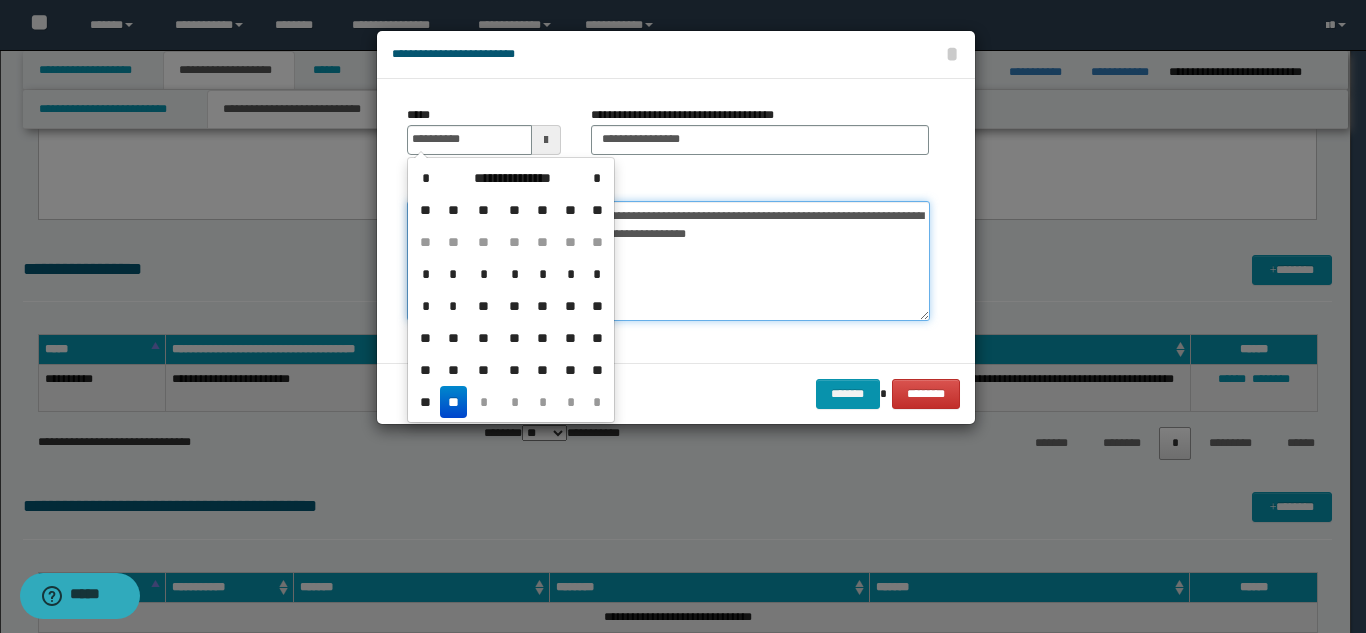 type on "**********" 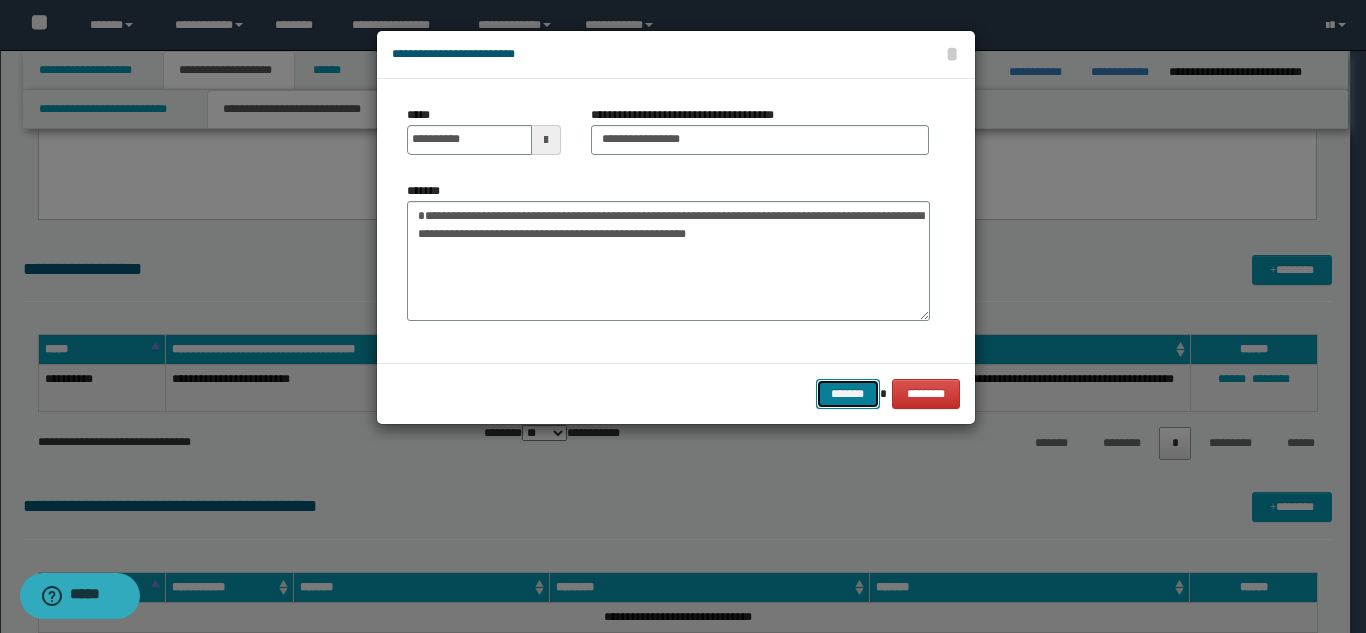 click on "*******" at bounding box center [848, 394] 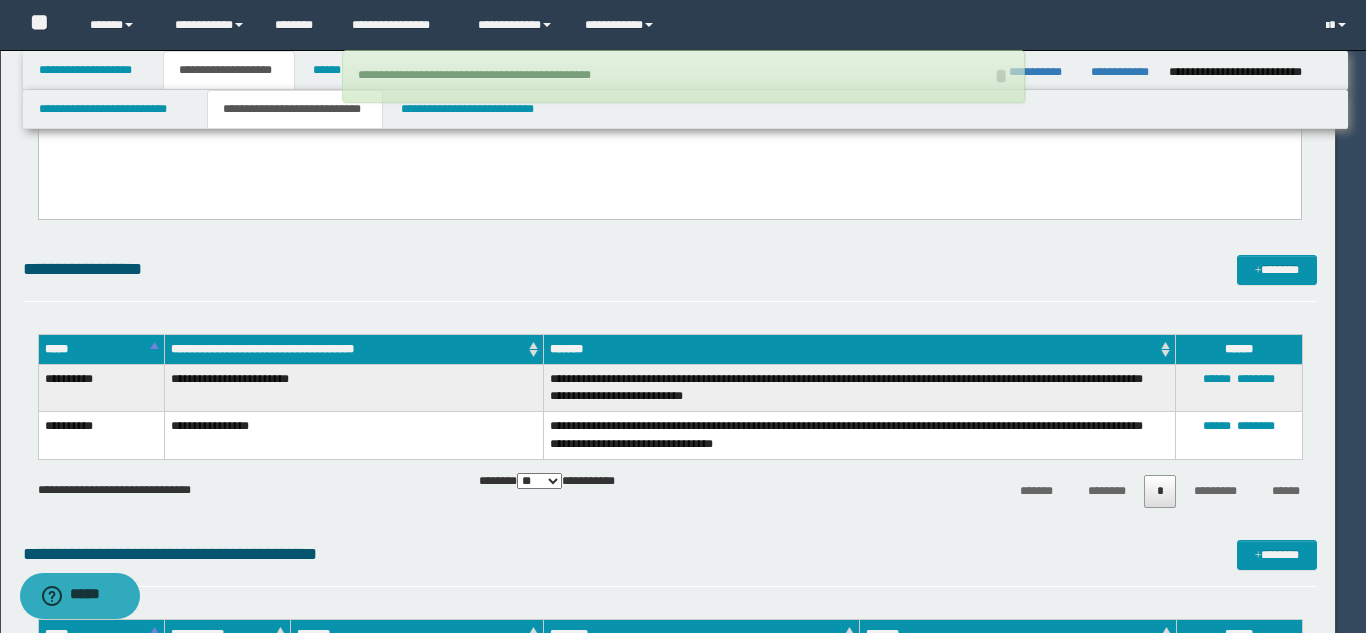 type 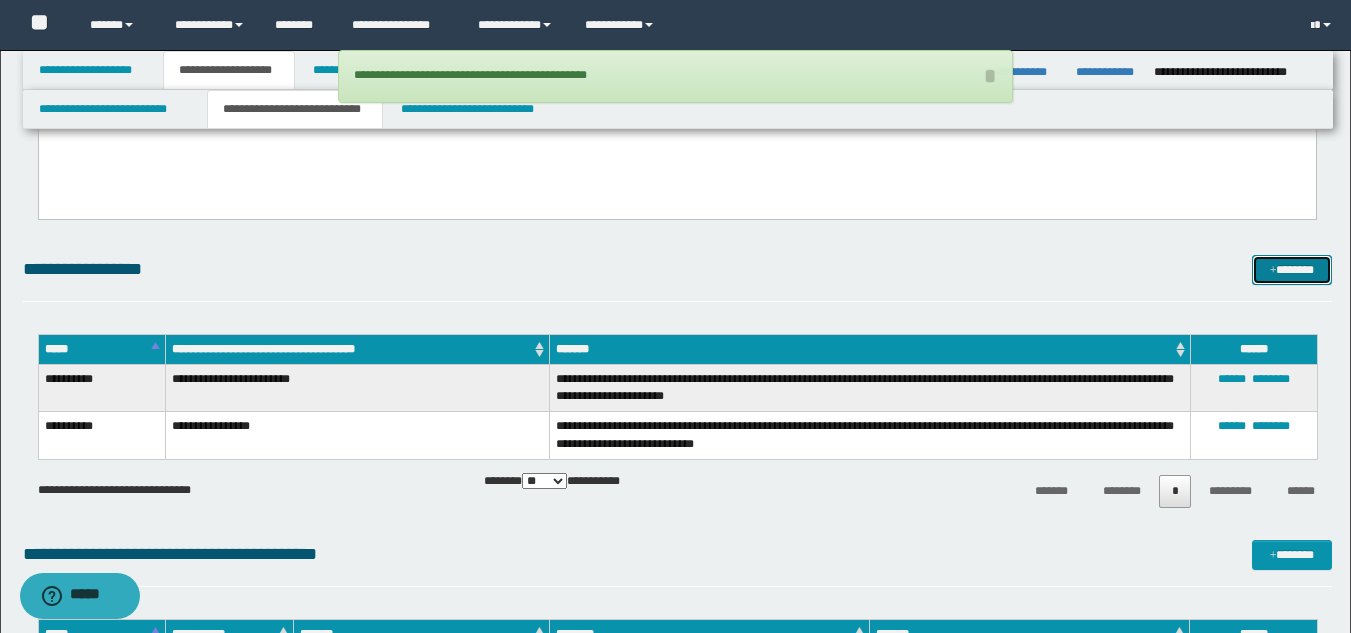 click on "*******" at bounding box center (1292, 270) 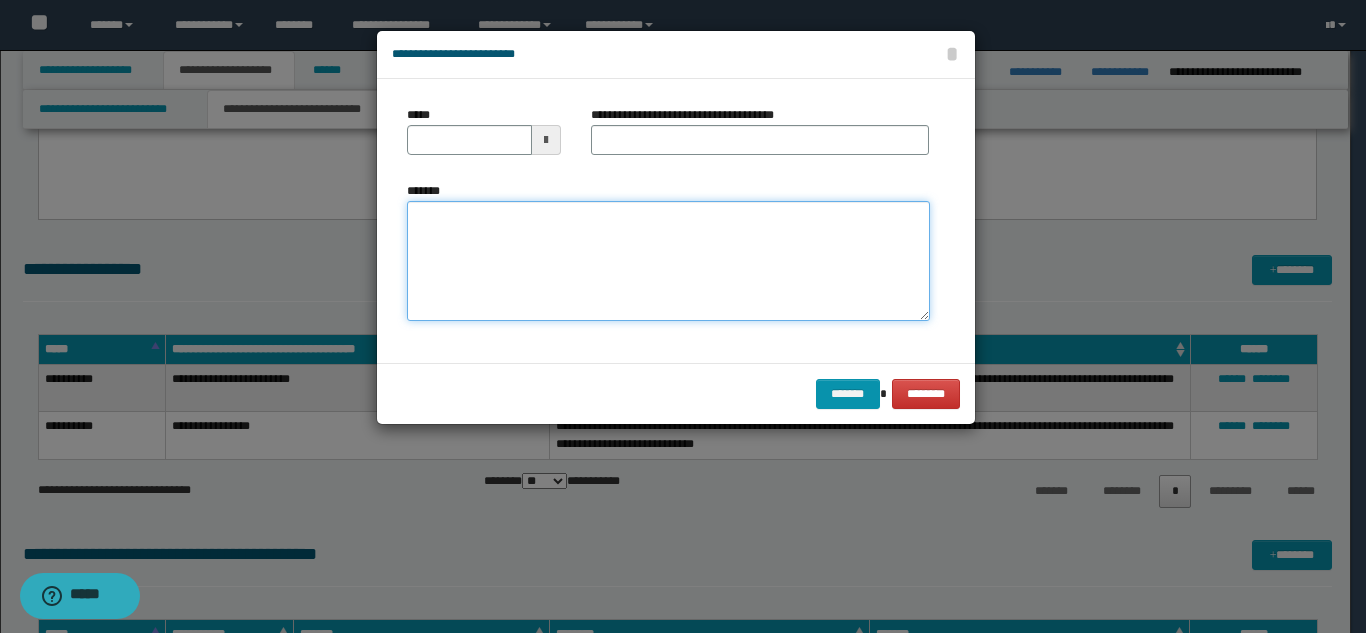 drag, startPoint x: 459, startPoint y: 247, endPoint x: 510, endPoint y: 250, distance: 51.088158 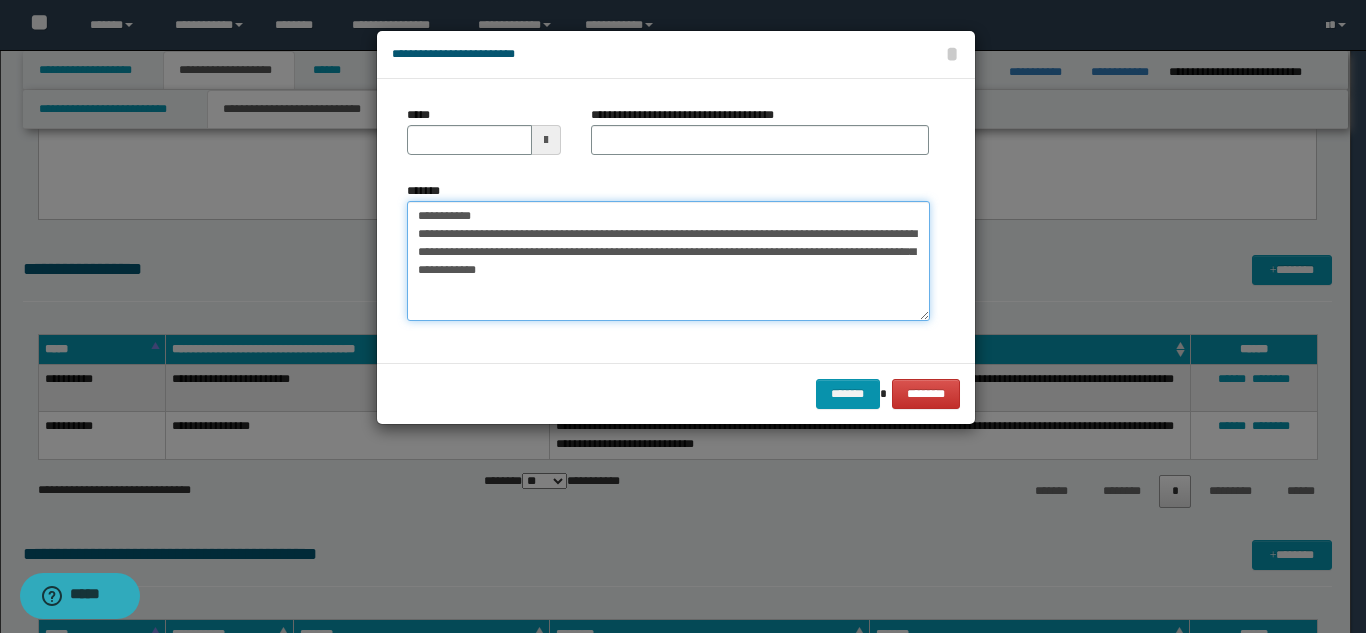 drag, startPoint x: 661, startPoint y: 215, endPoint x: 616, endPoint y: 159, distance: 71.8401 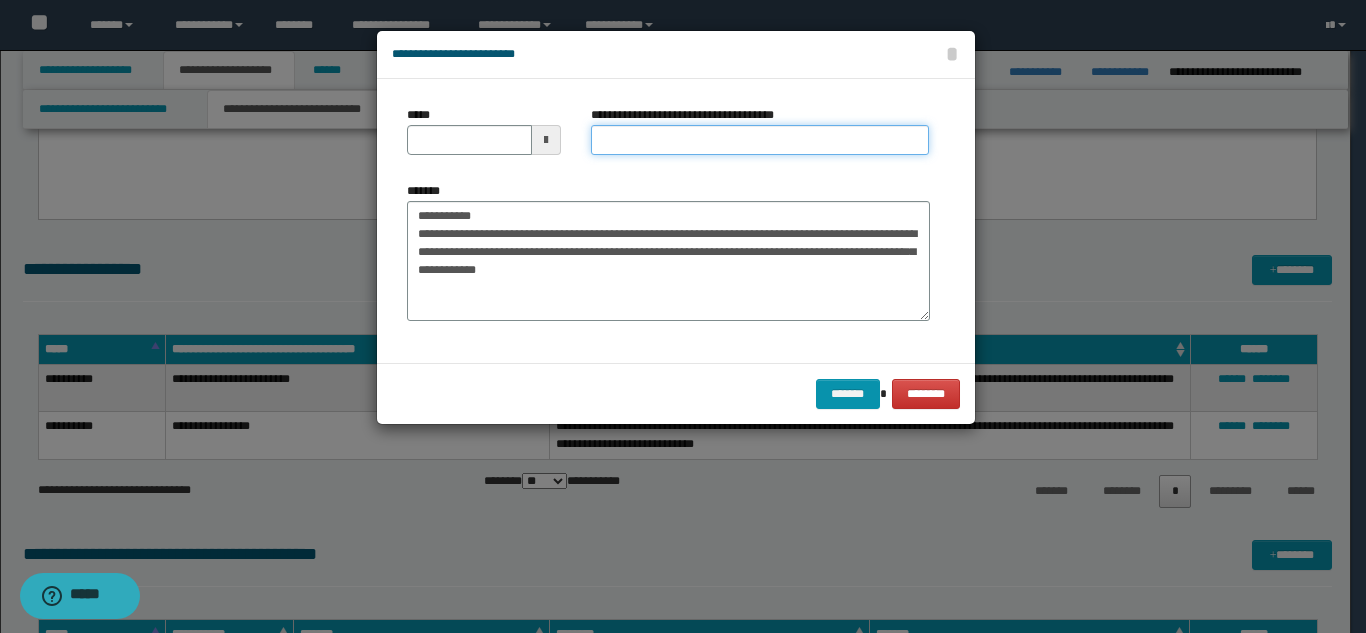 click on "**********" at bounding box center (760, 140) 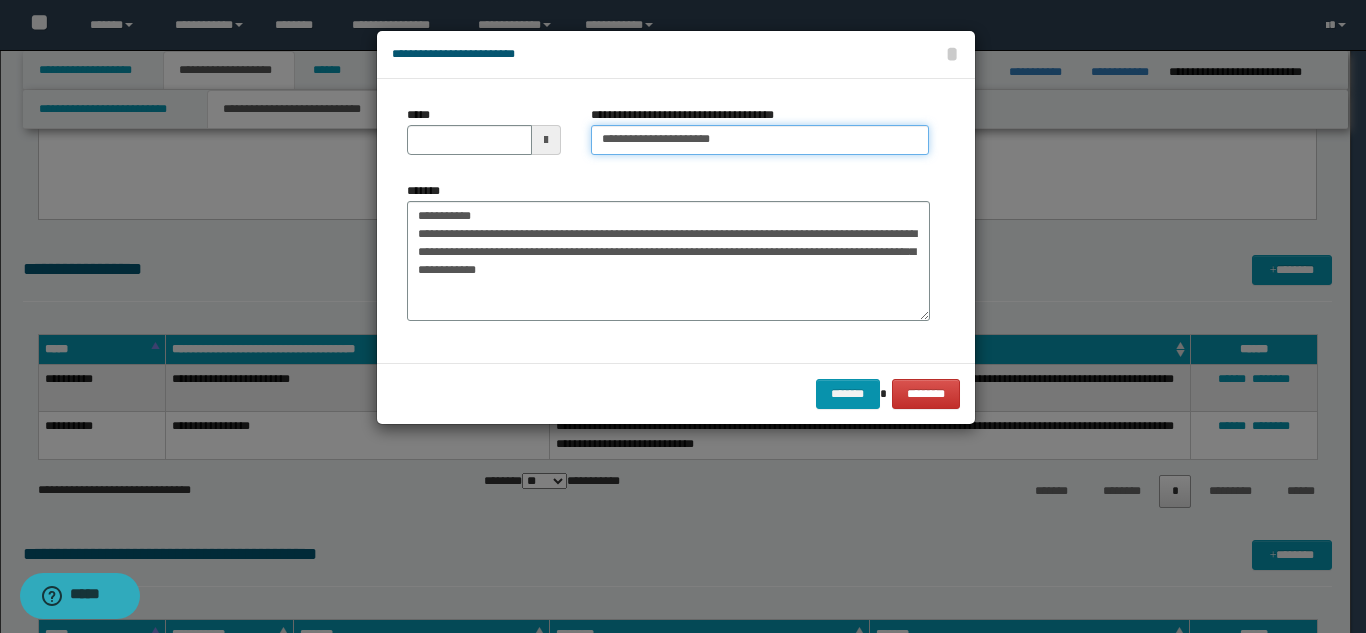 type on "**********" 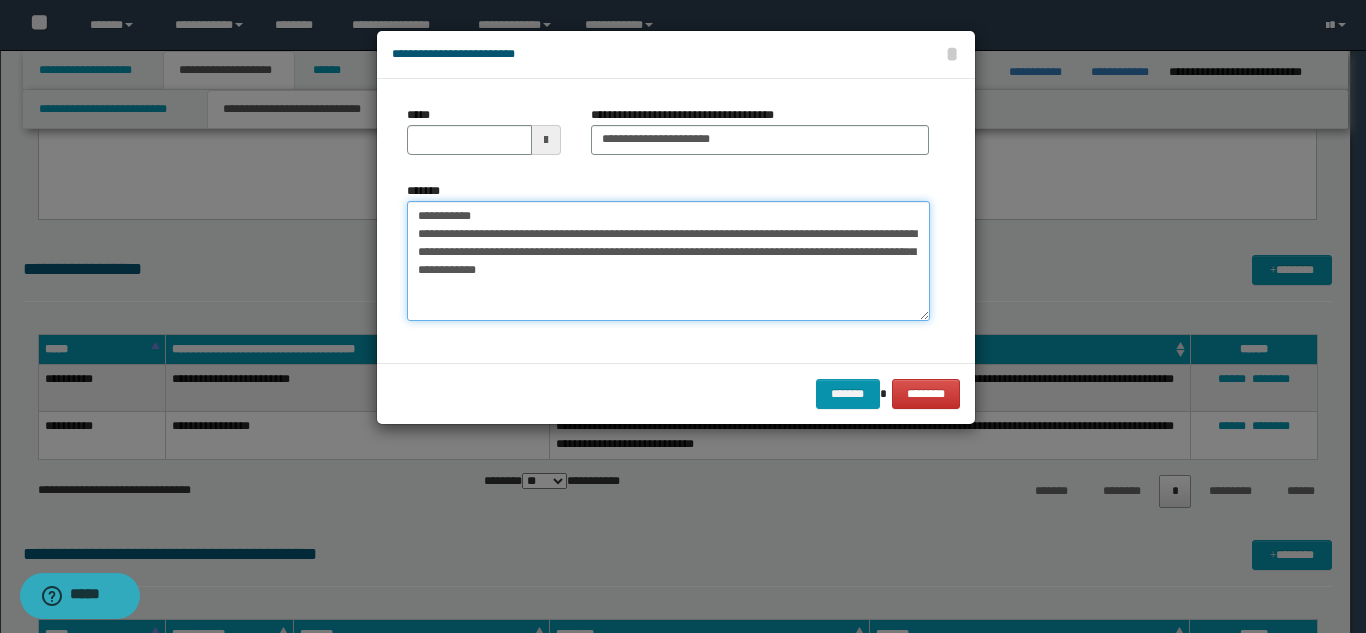 drag, startPoint x: 422, startPoint y: 216, endPoint x: 363, endPoint y: 206, distance: 59.841457 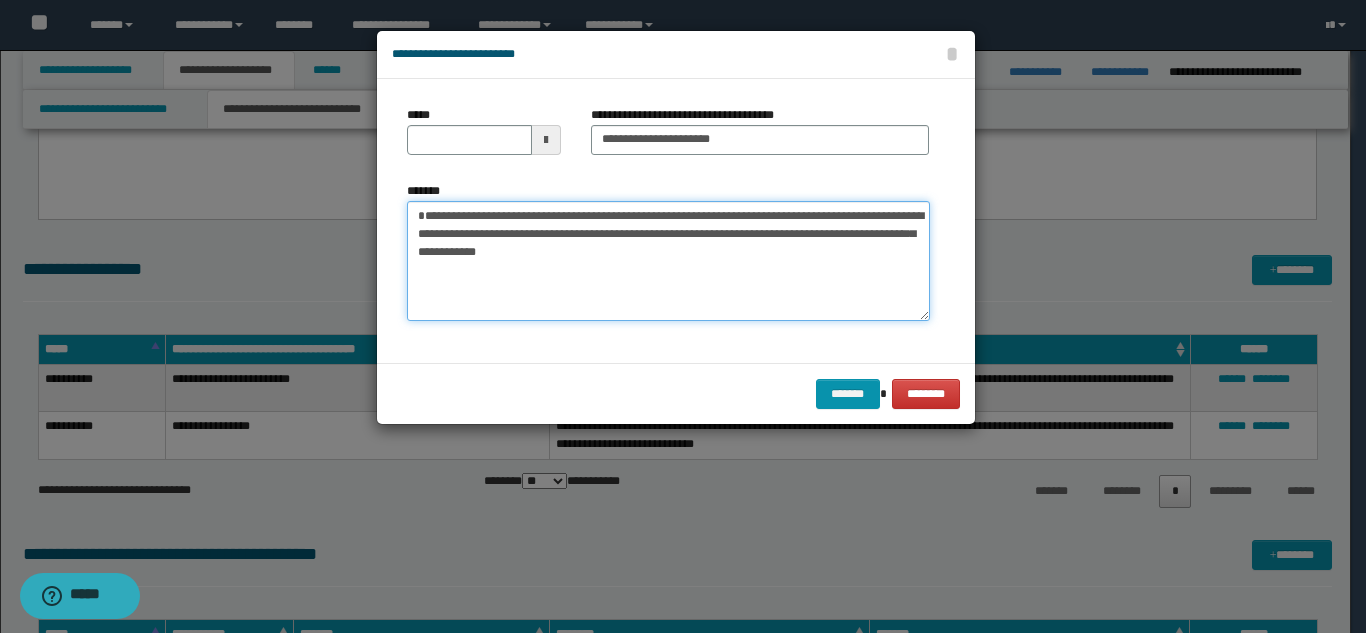 type 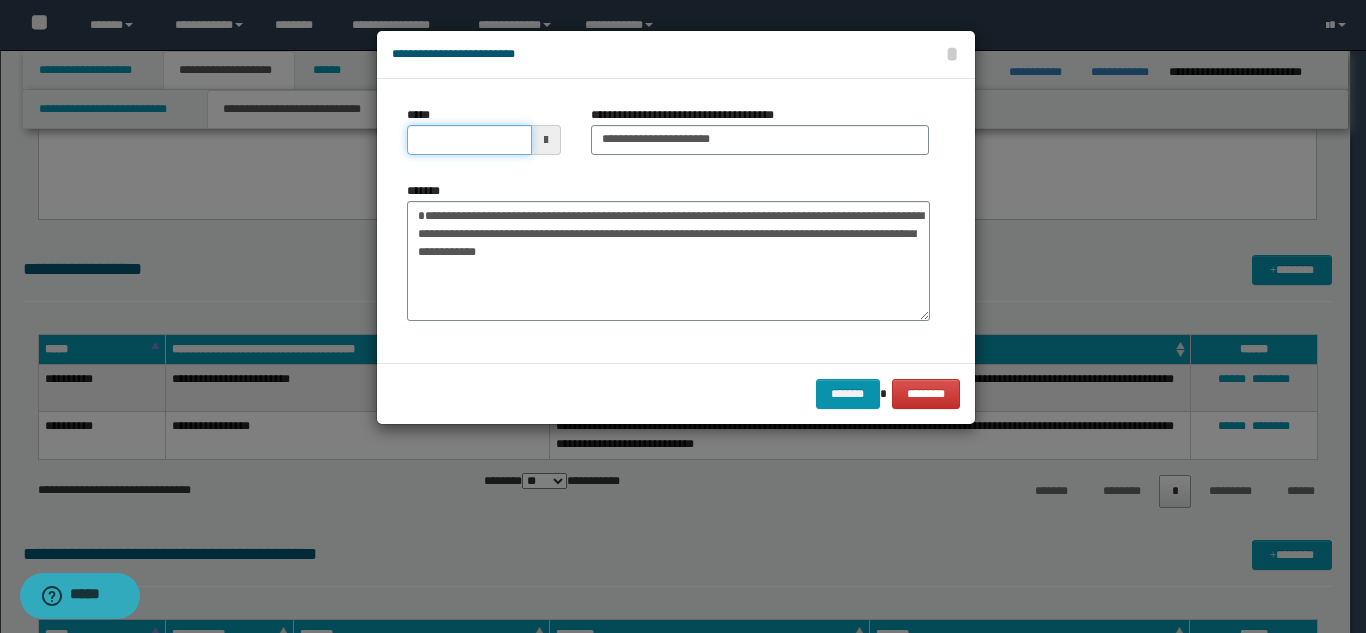 click on "*****" at bounding box center (469, 140) 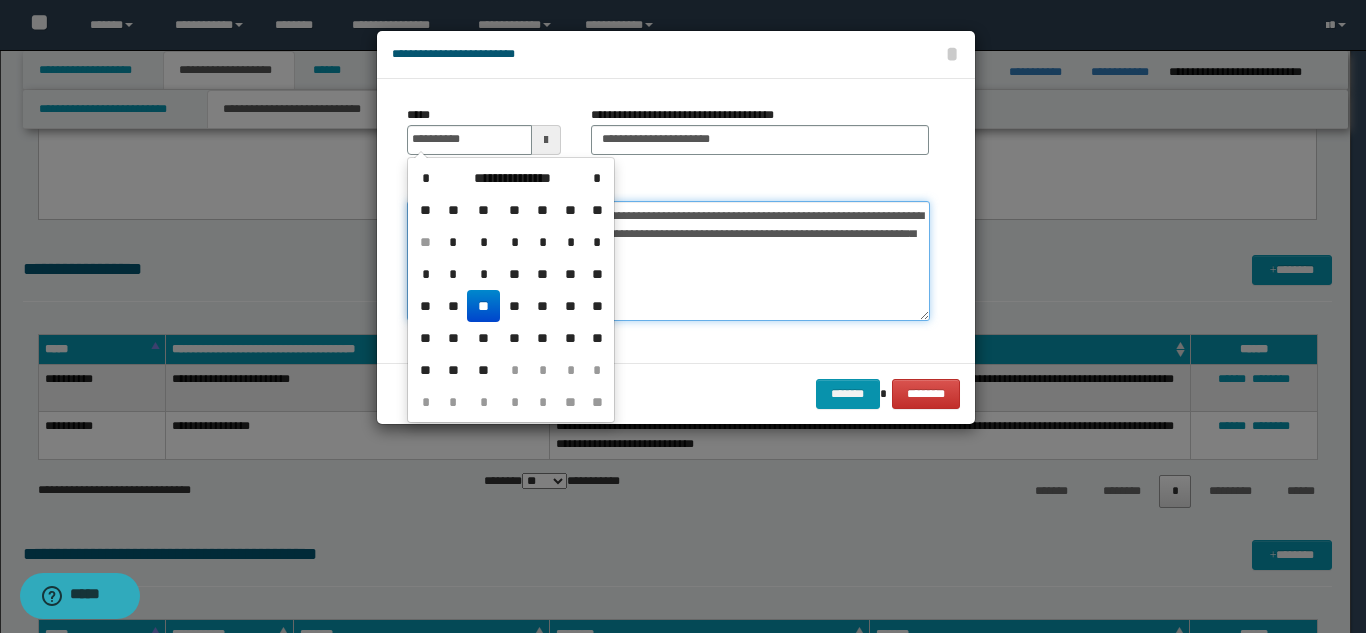 type on "**********" 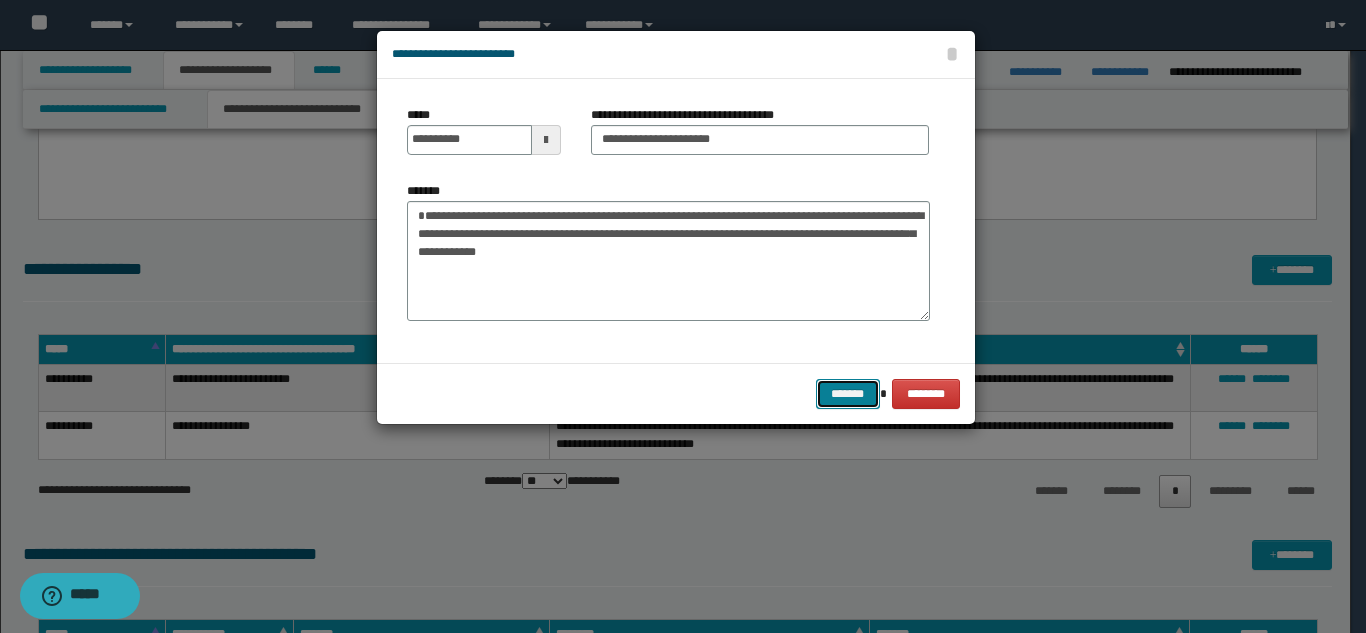 click on "*******" at bounding box center [848, 394] 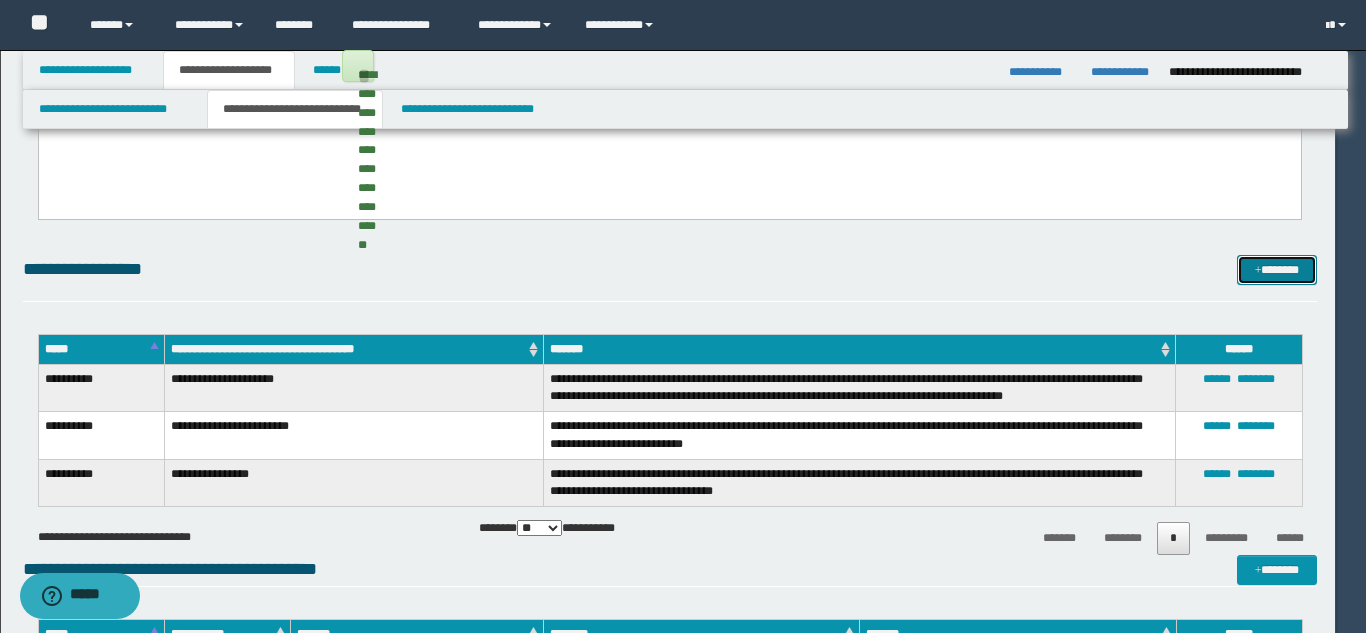 type 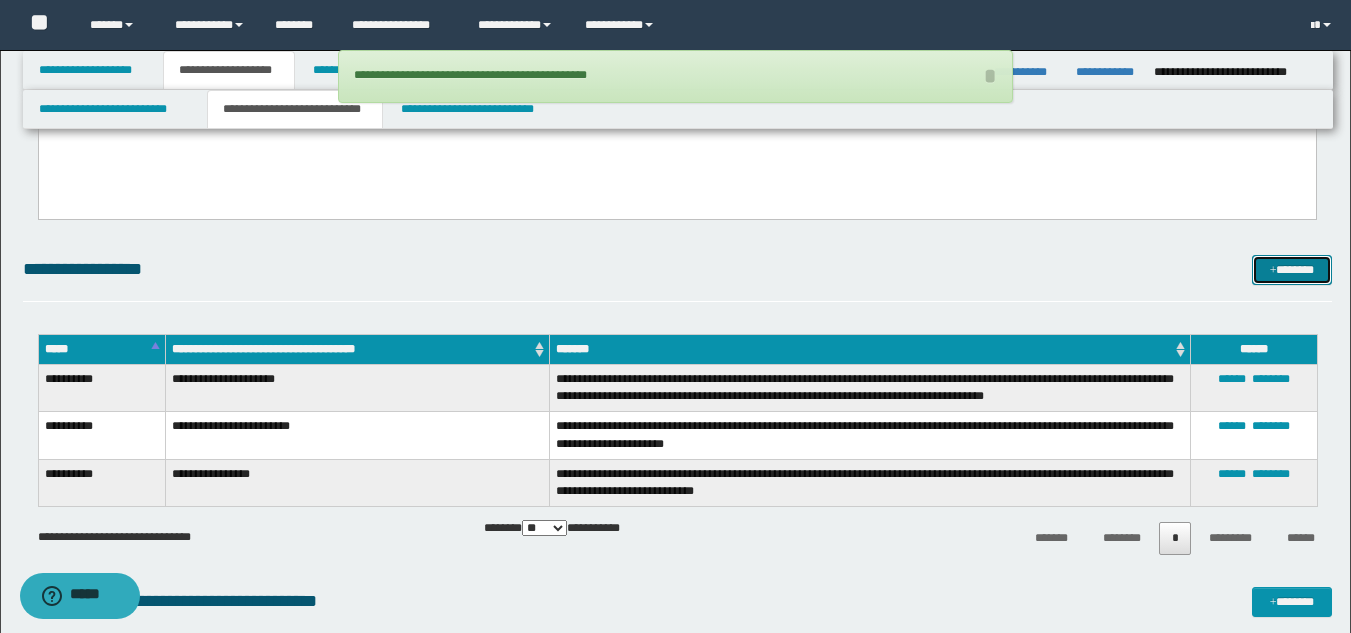 click on "*******" at bounding box center (1292, 270) 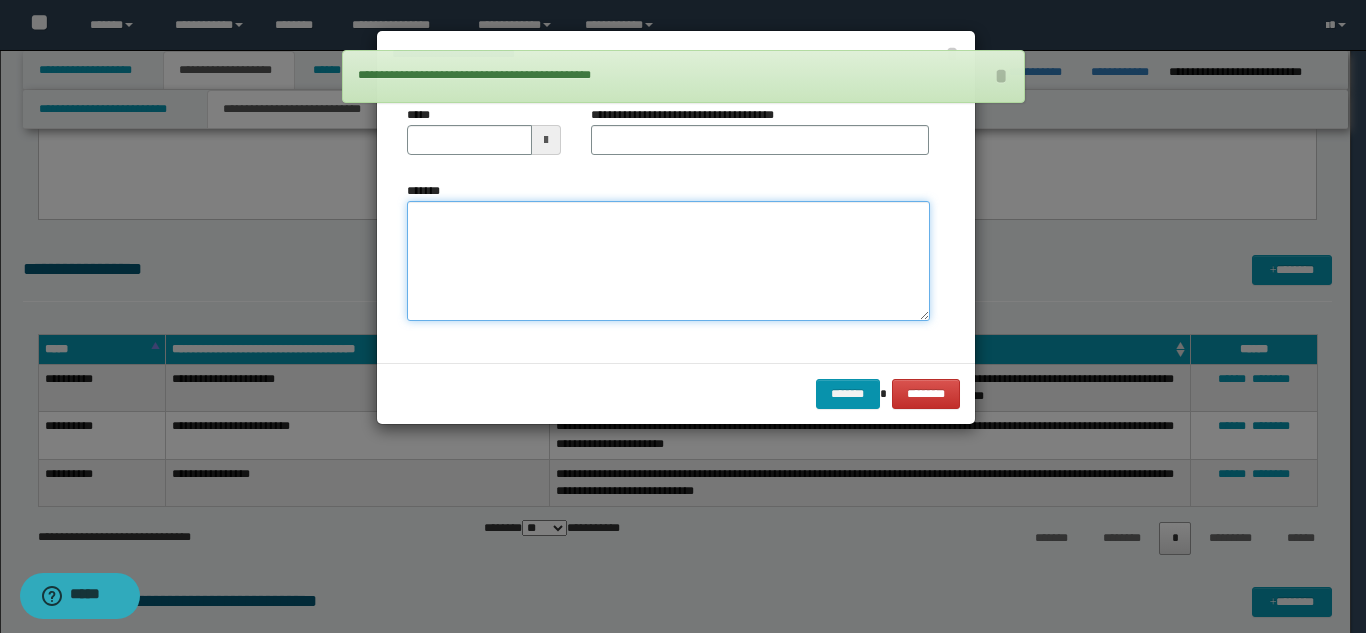click on "*******" at bounding box center [668, 261] 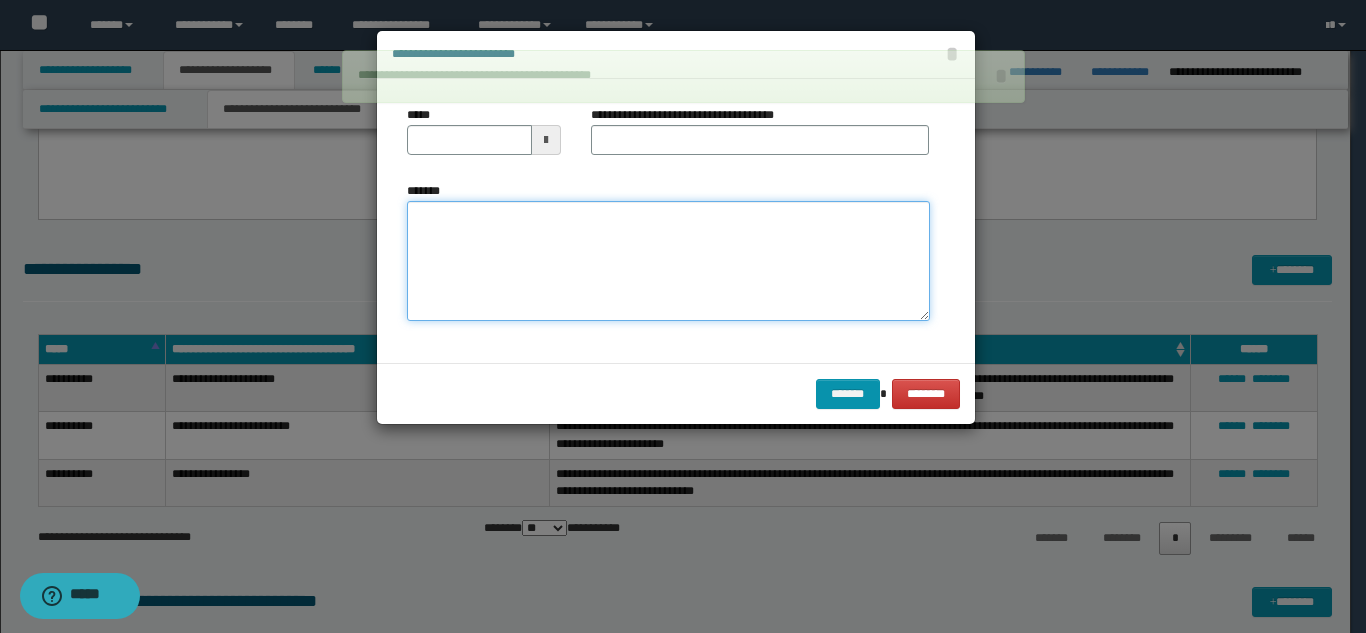 paste on "**********" 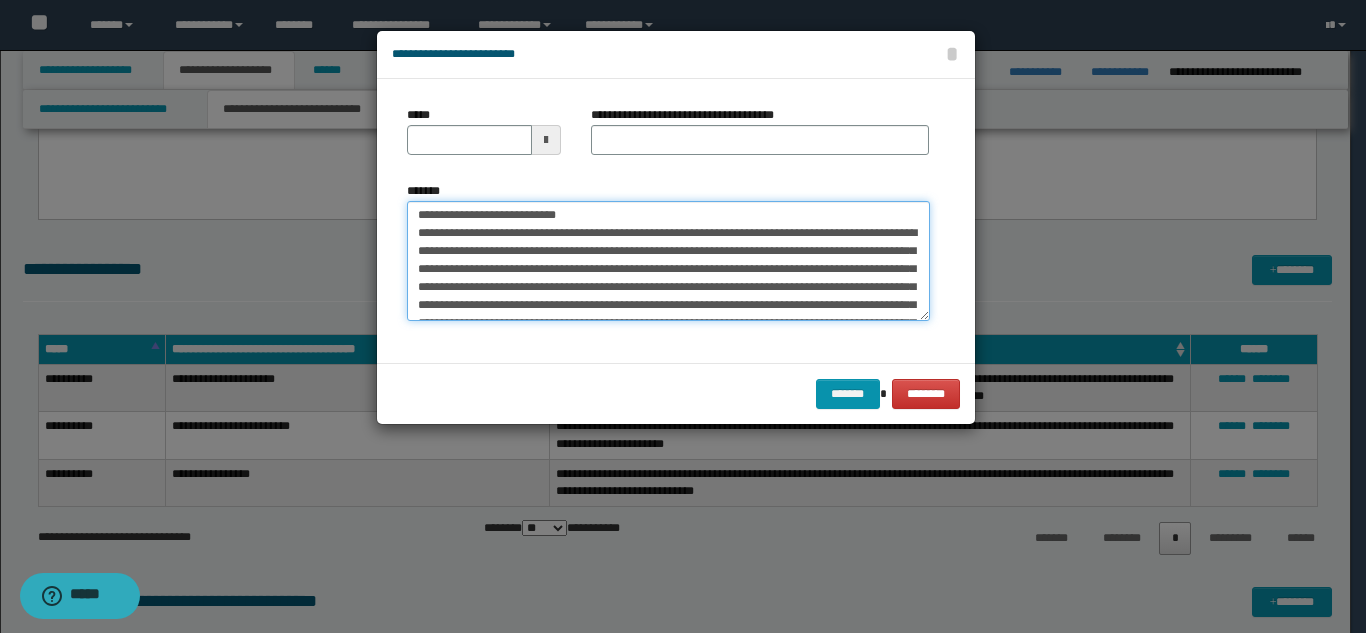 scroll, scrollTop: 0, scrollLeft: 0, axis: both 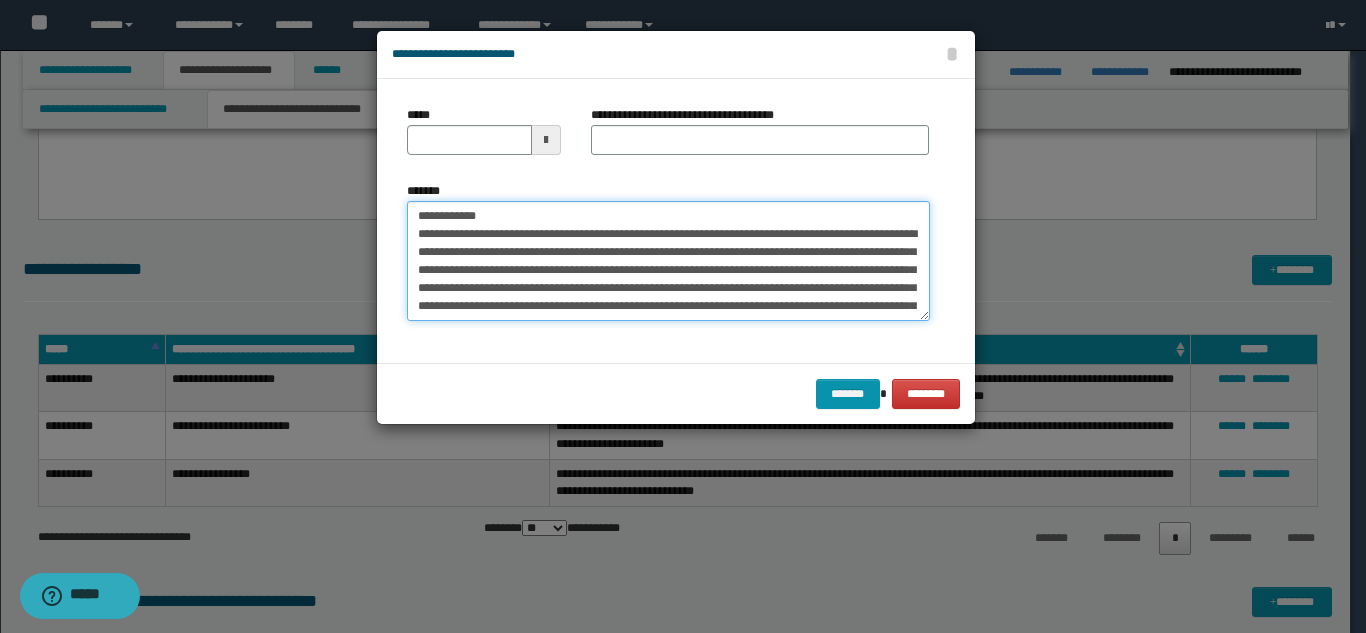 drag, startPoint x: 592, startPoint y: 211, endPoint x: 604, endPoint y: 156, distance: 56.293873 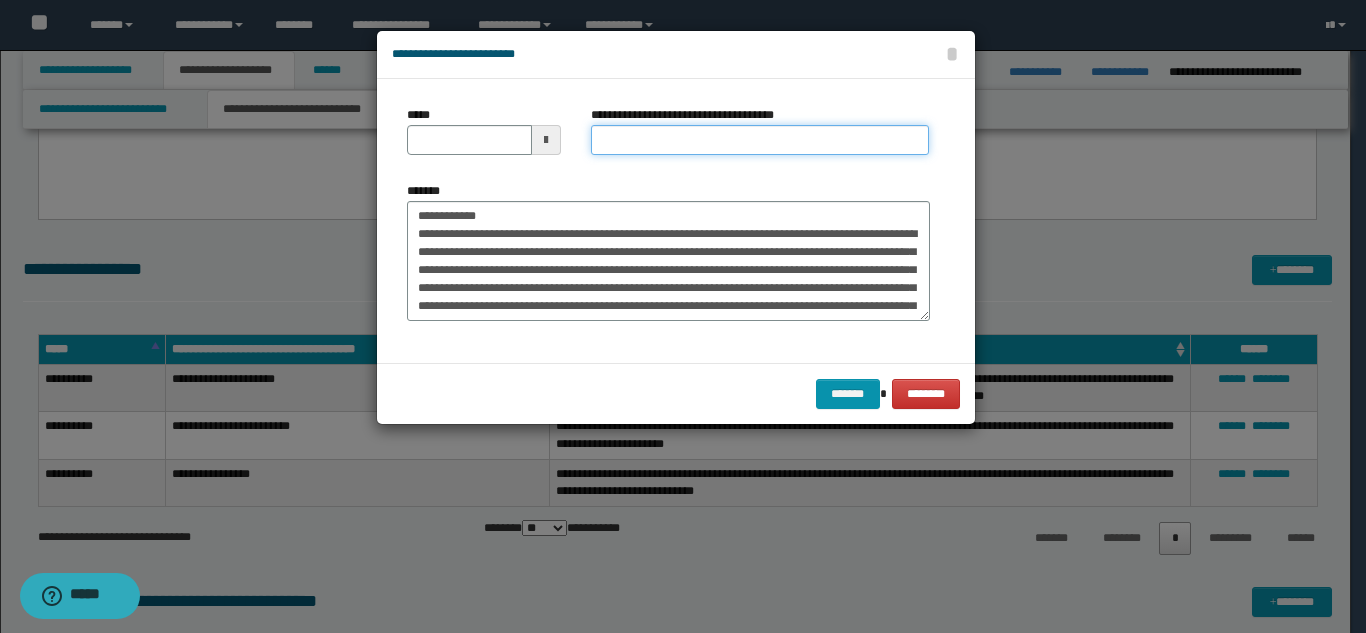 click on "**********" at bounding box center (760, 140) 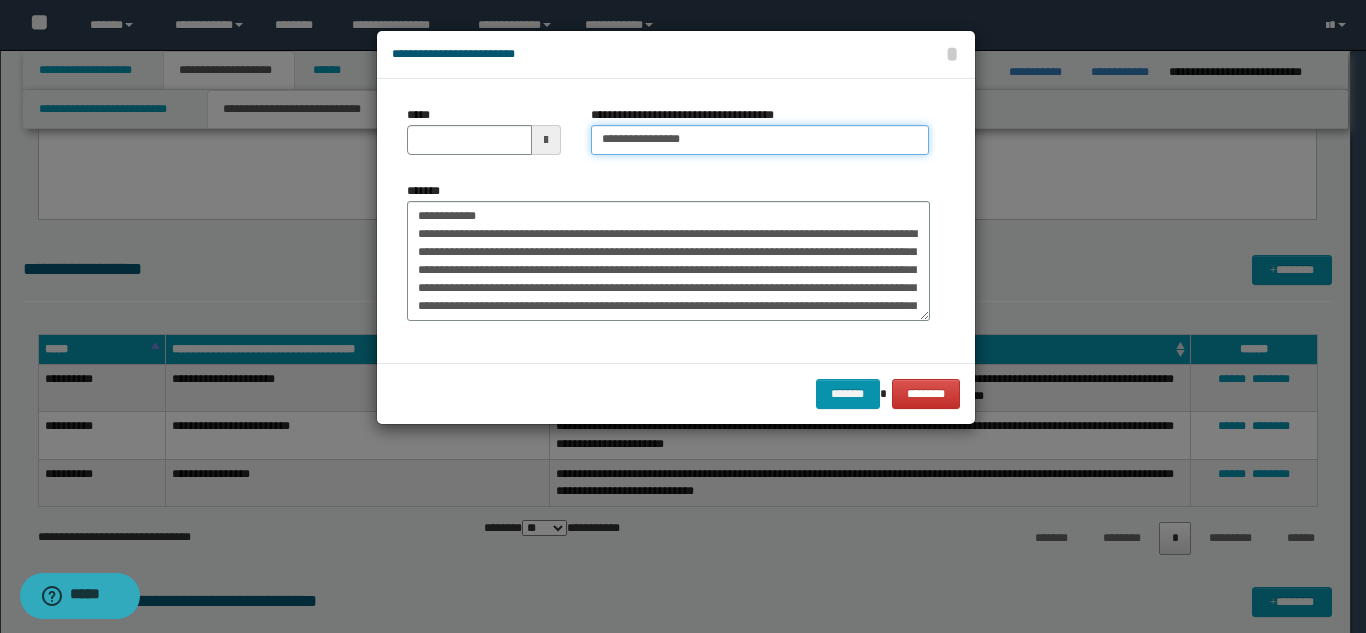 type on "**********" 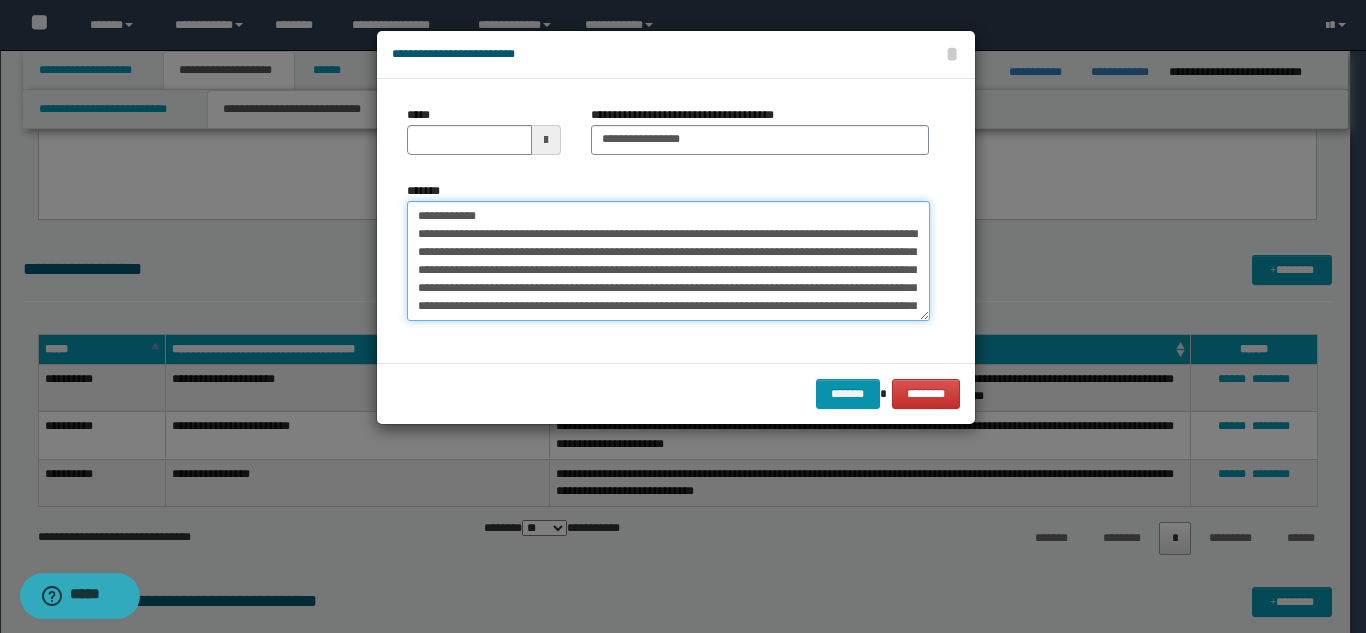drag, startPoint x: 480, startPoint y: 213, endPoint x: 377, endPoint y: 202, distance: 103.58572 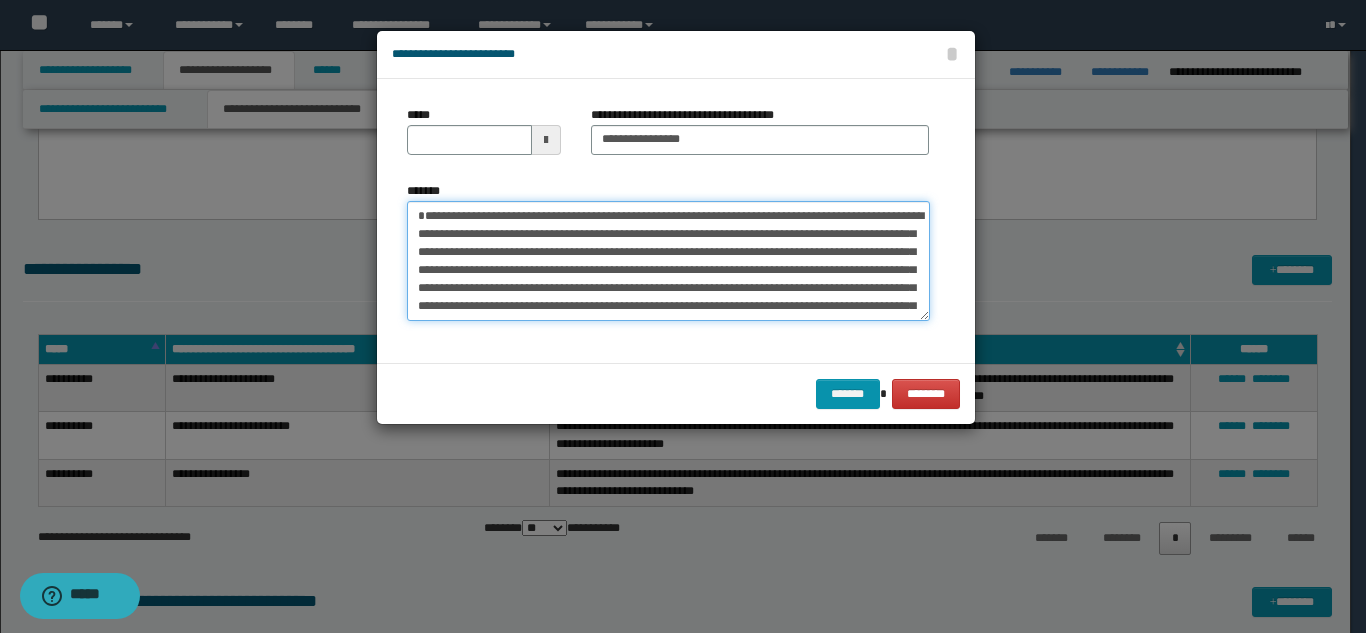 type on "**********" 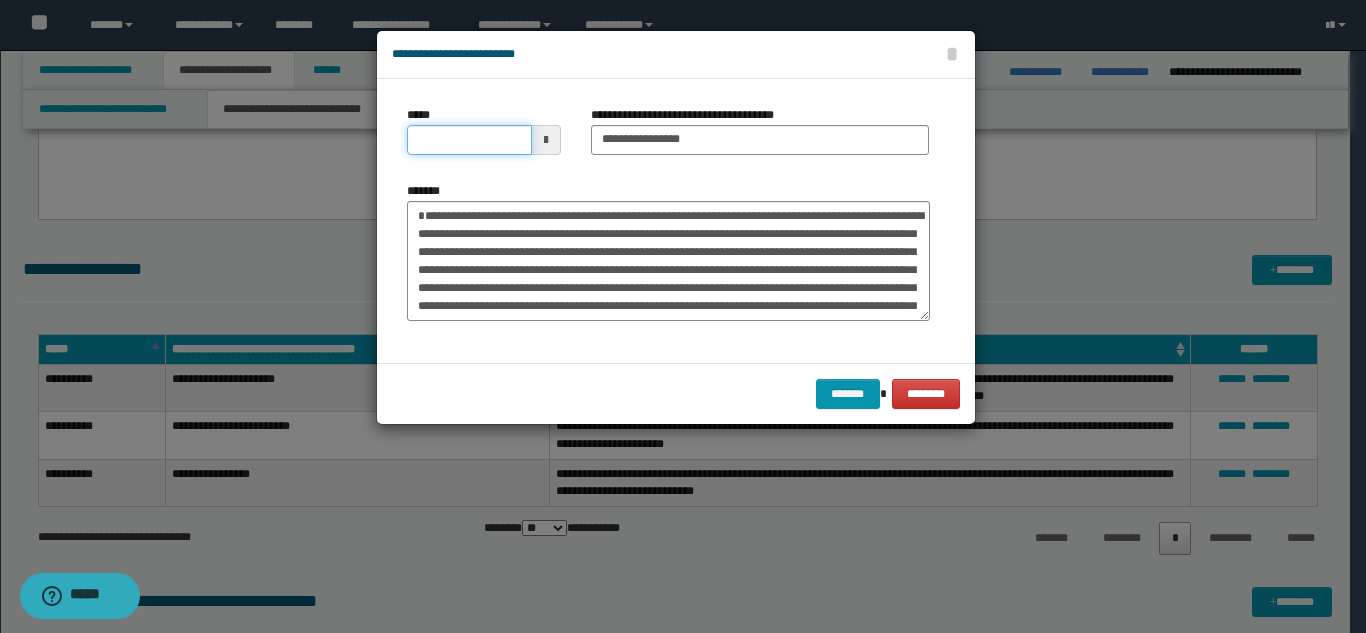 click on "*****" at bounding box center [469, 140] 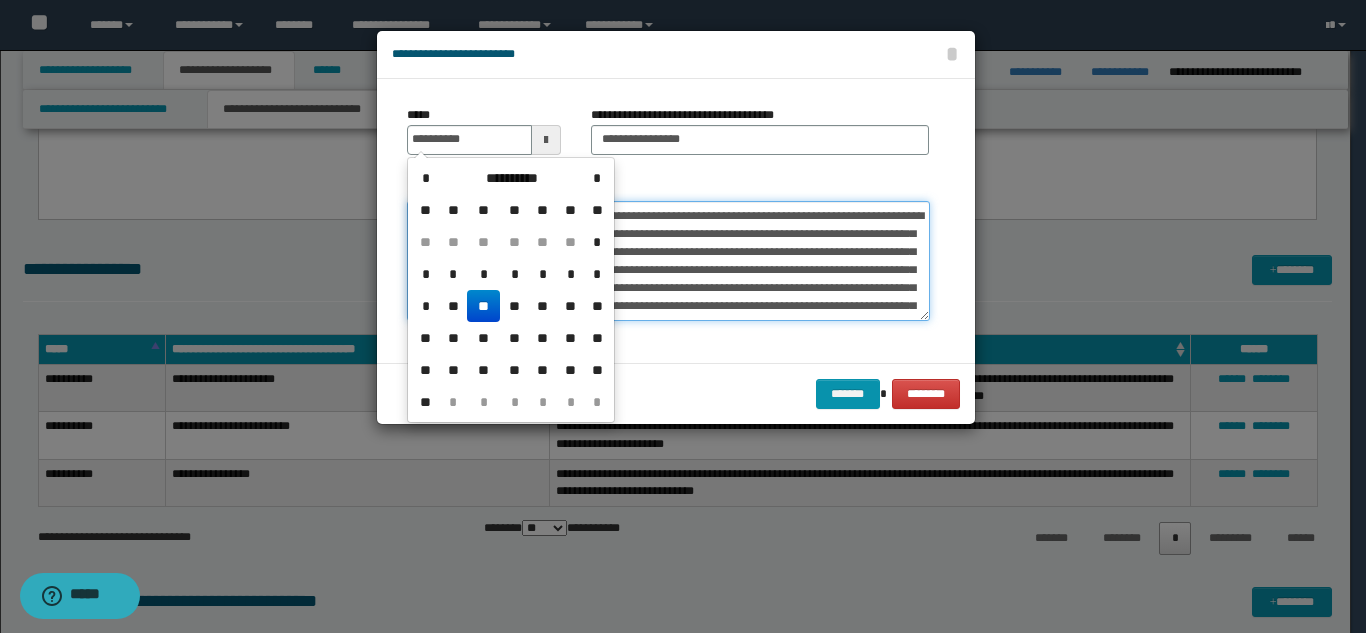type on "**********" 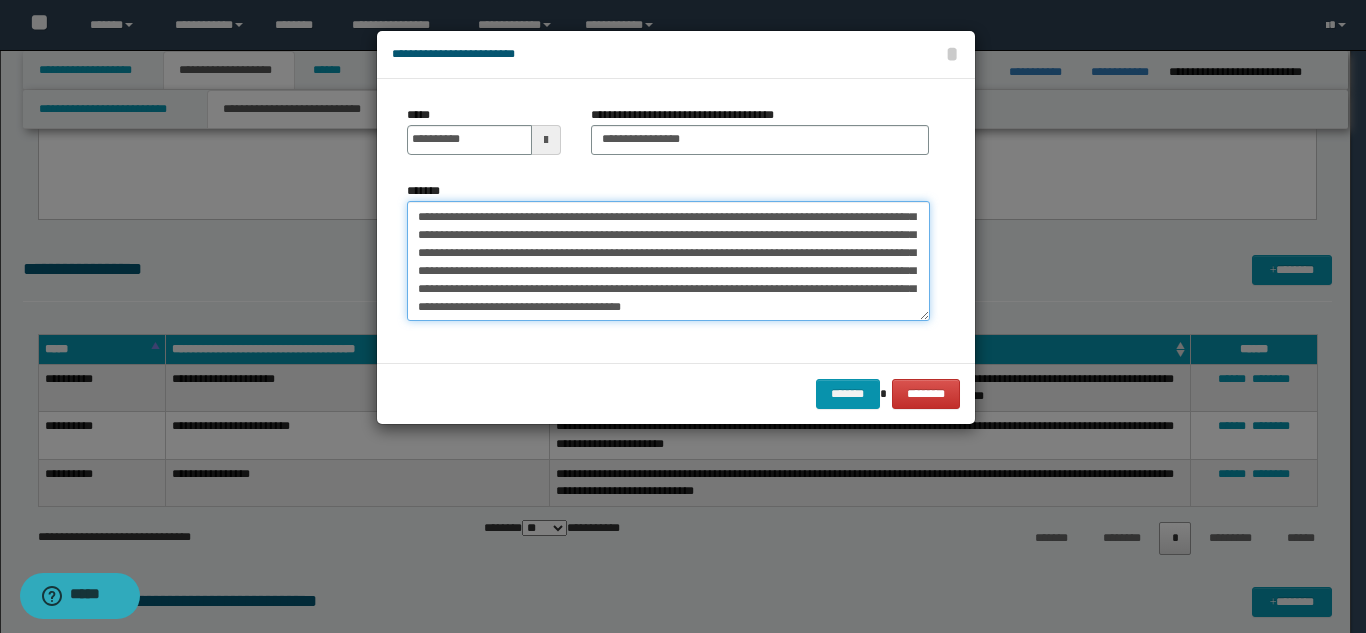 scroll, scrollTop: 126, scrollLeft: 0, axis: vertical 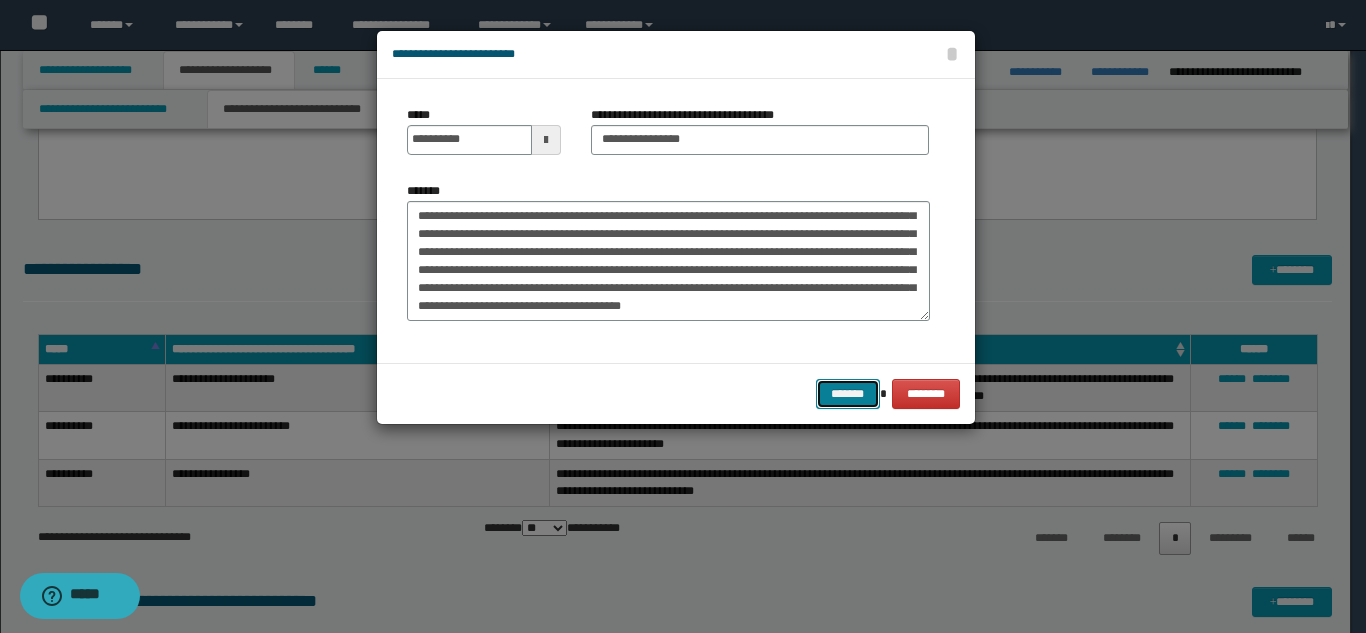 click on "*******" at bounding box center (848, 394) 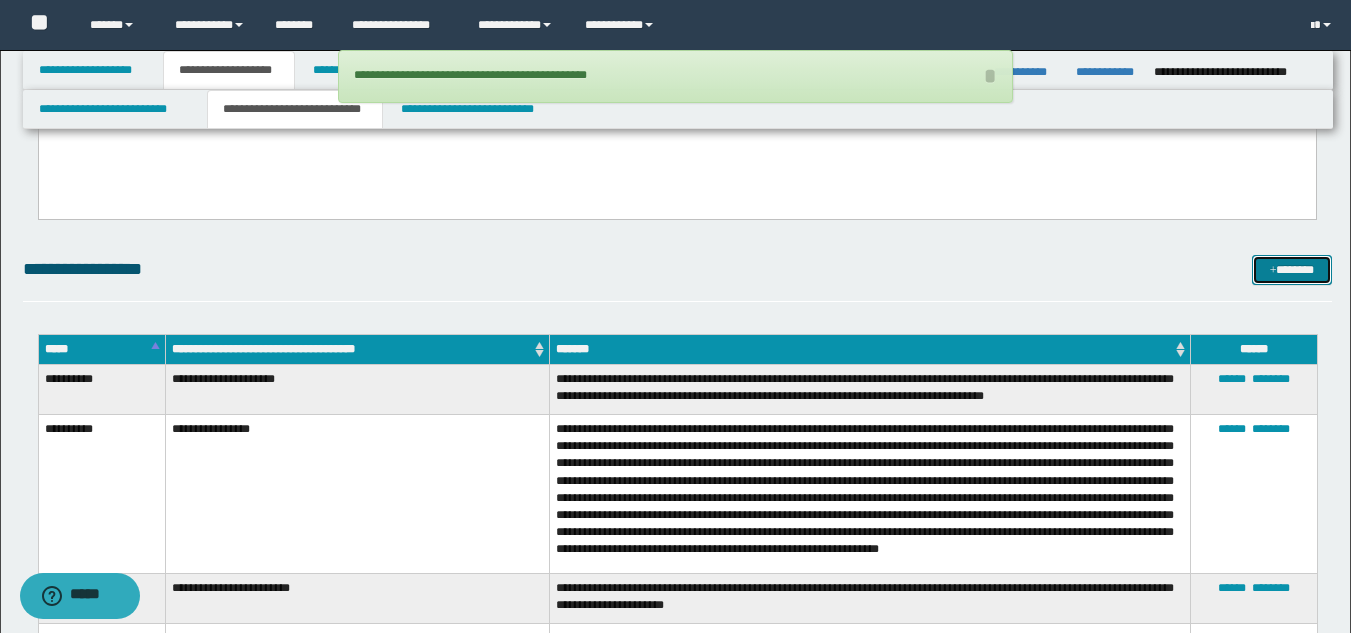click on "*******" at bounding box center [1292, 270] 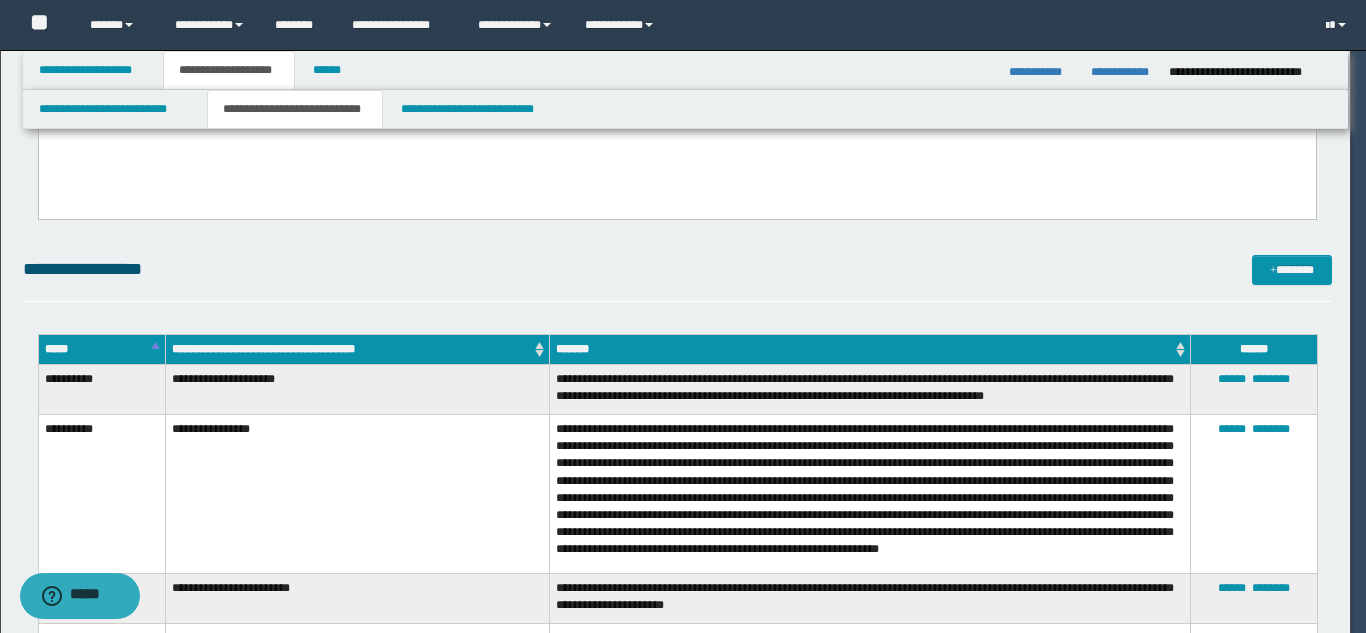 scroll, scrollTop: 0, scrollLeft: 0, axis: both 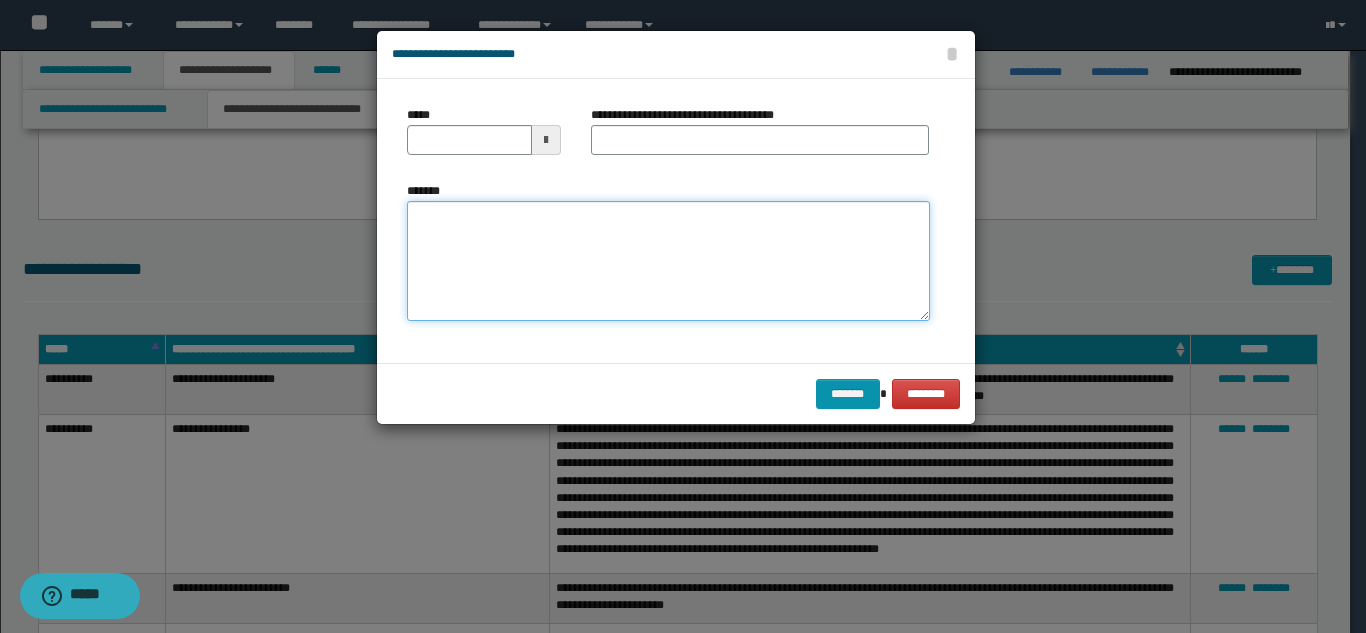 click on "*******" at bounding box center (668, 261) 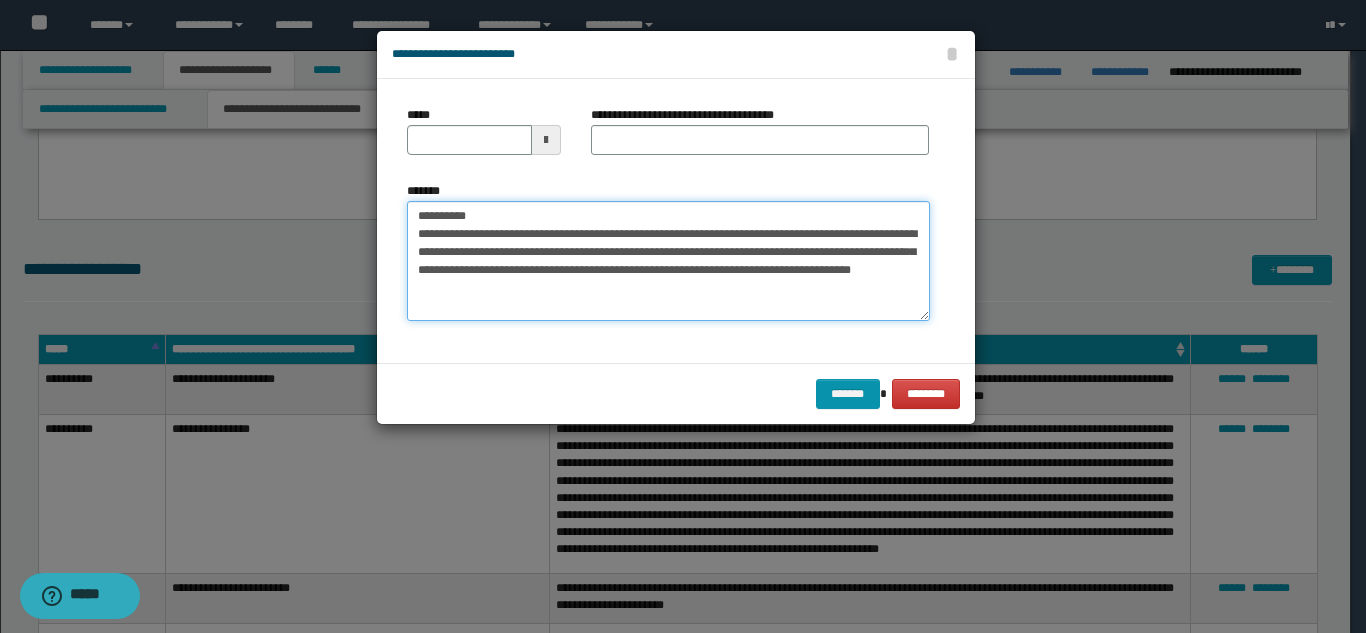 drag, startPoint x: 548, startPoint y: 210, endPoint x: 479, endPoint y: 213, distance: 69.065186 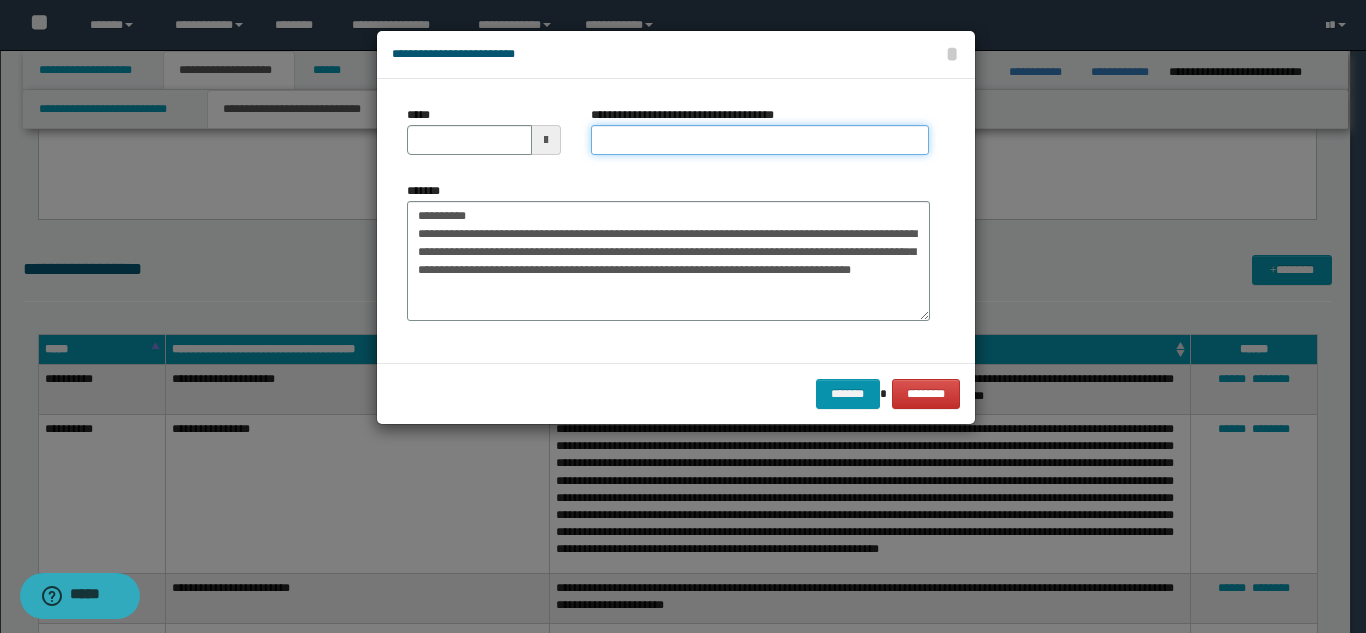 click on "**********" at bounding box center (760, 140) 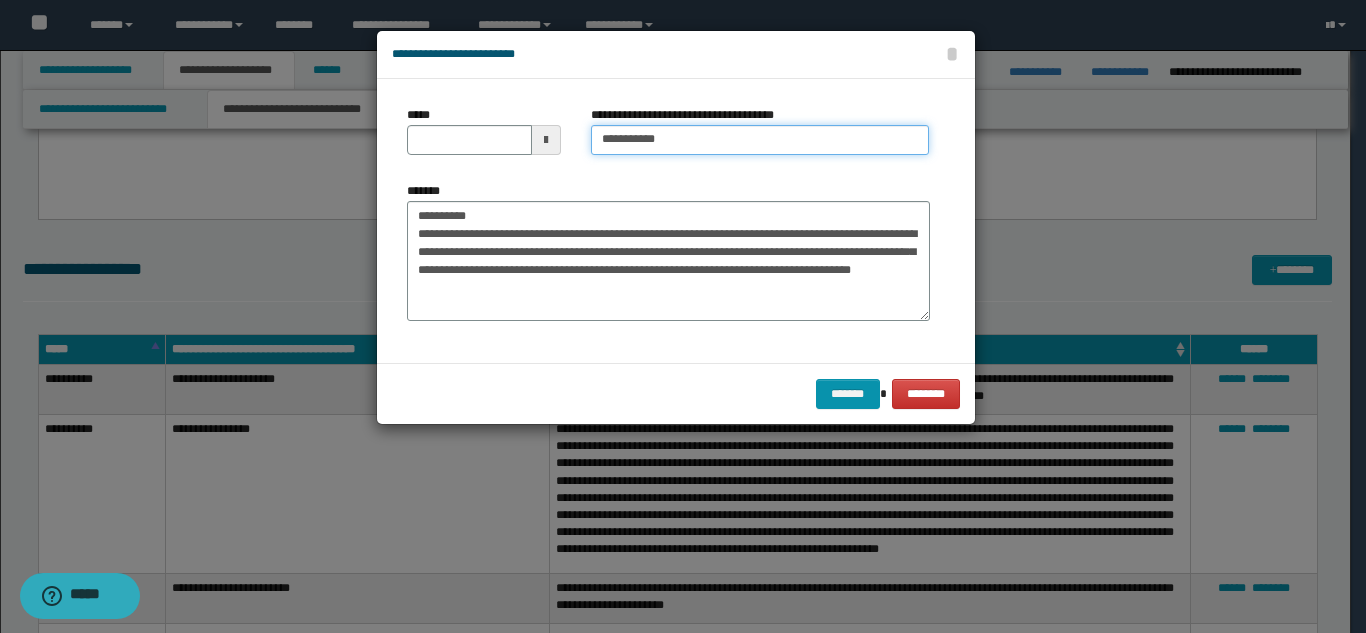 type on "*********" 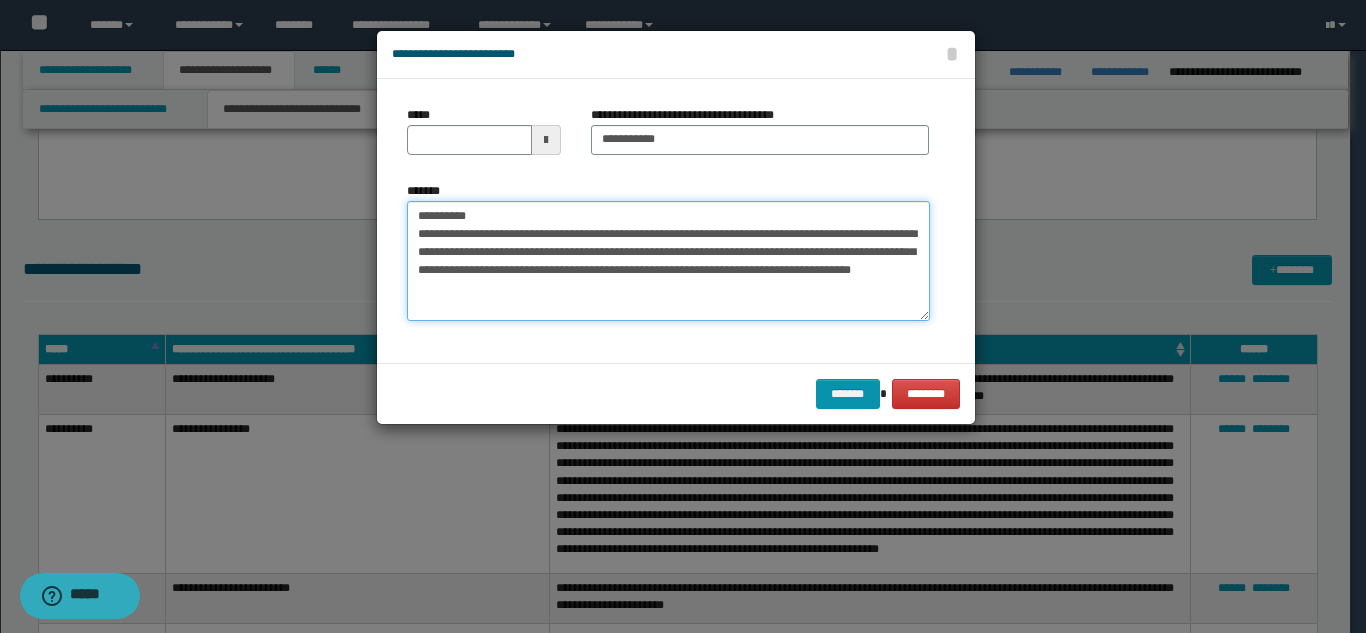 drag, startPoint x: 460, startPoint y: 214, endPoint x: 384, endPoint y: 205, distance: 76.53104 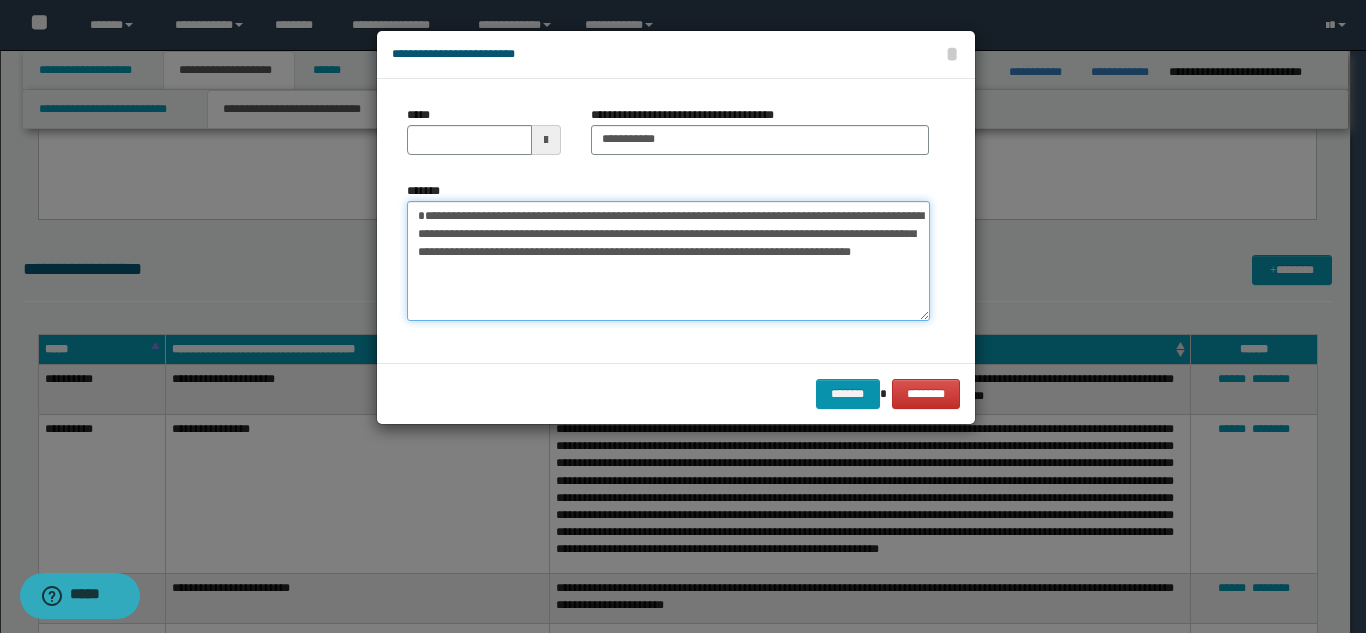 type 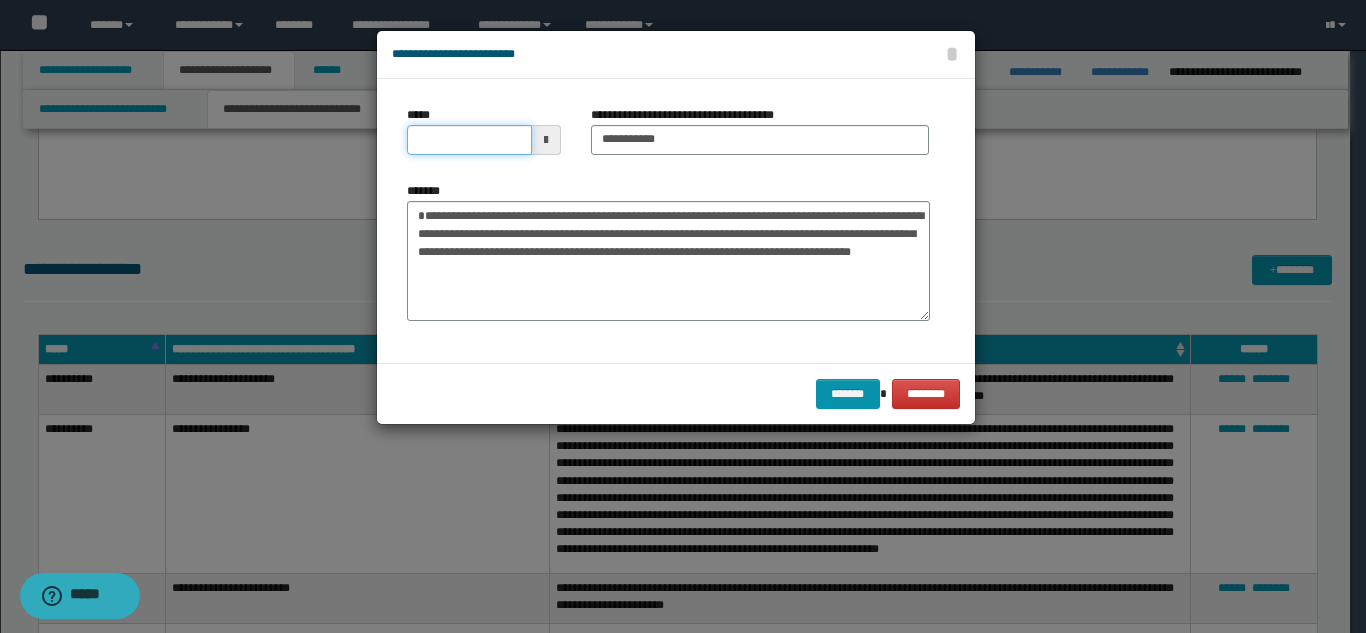 click on "*****" at bounding box center (469, 140) 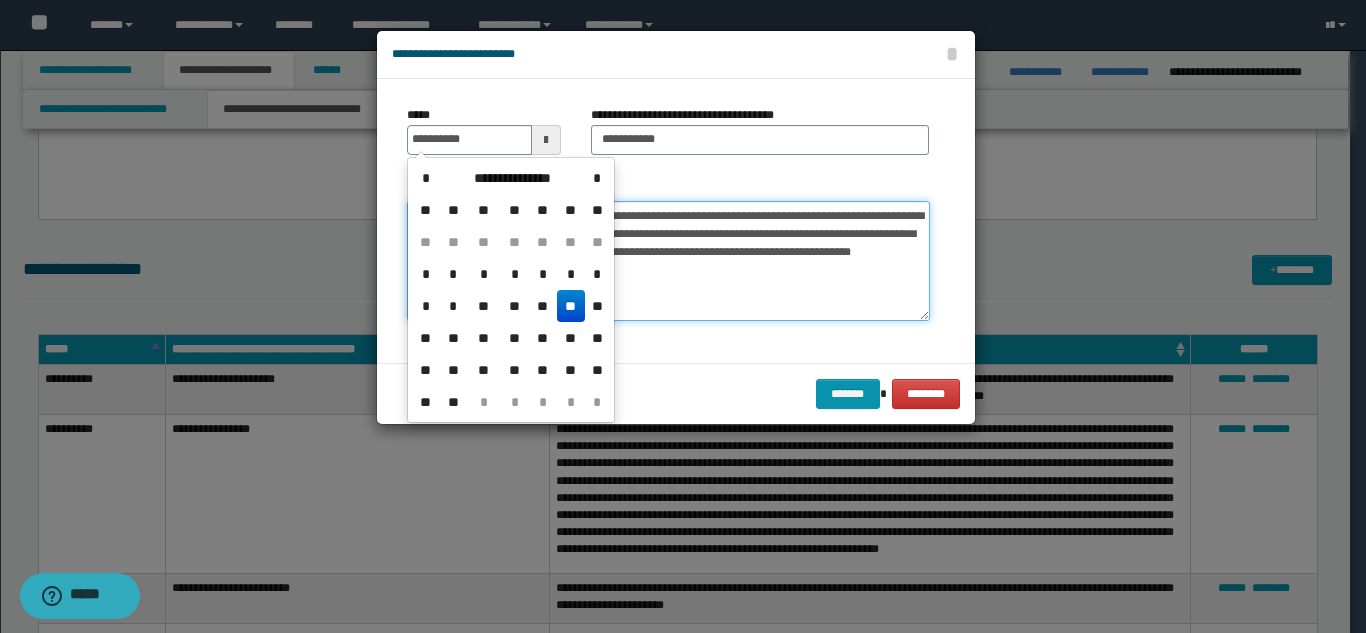 type on "**********" 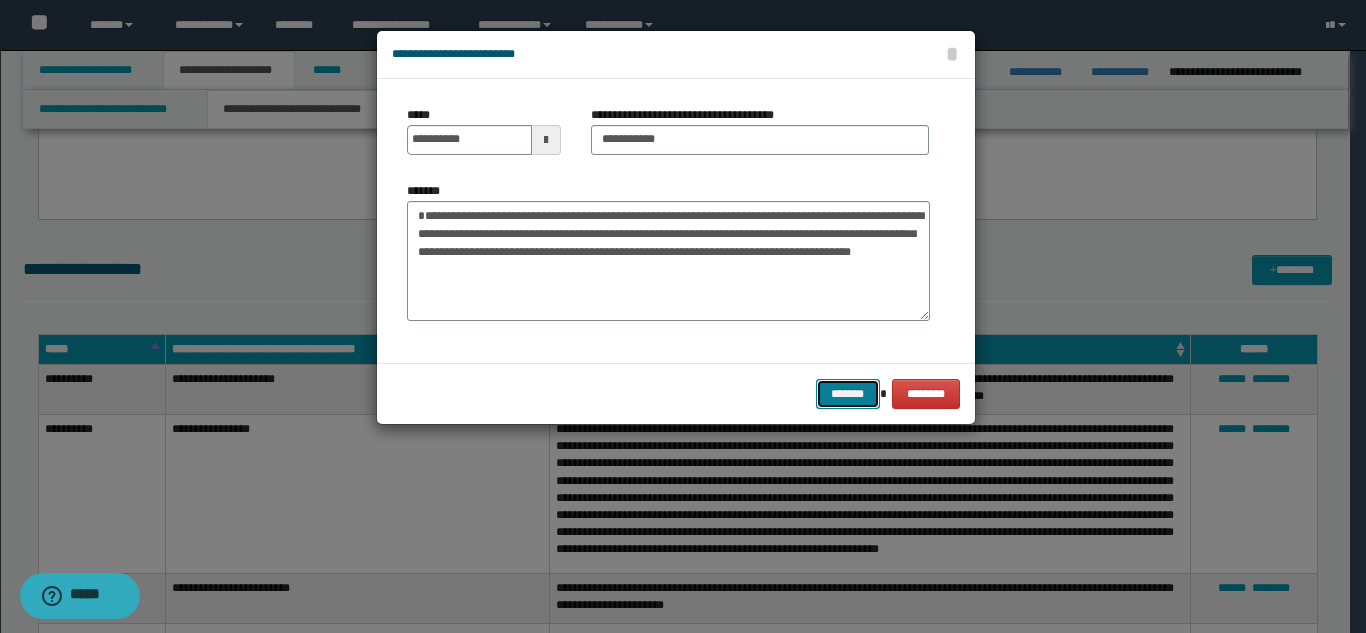 click on "*******" at bounding box center (848, 394) 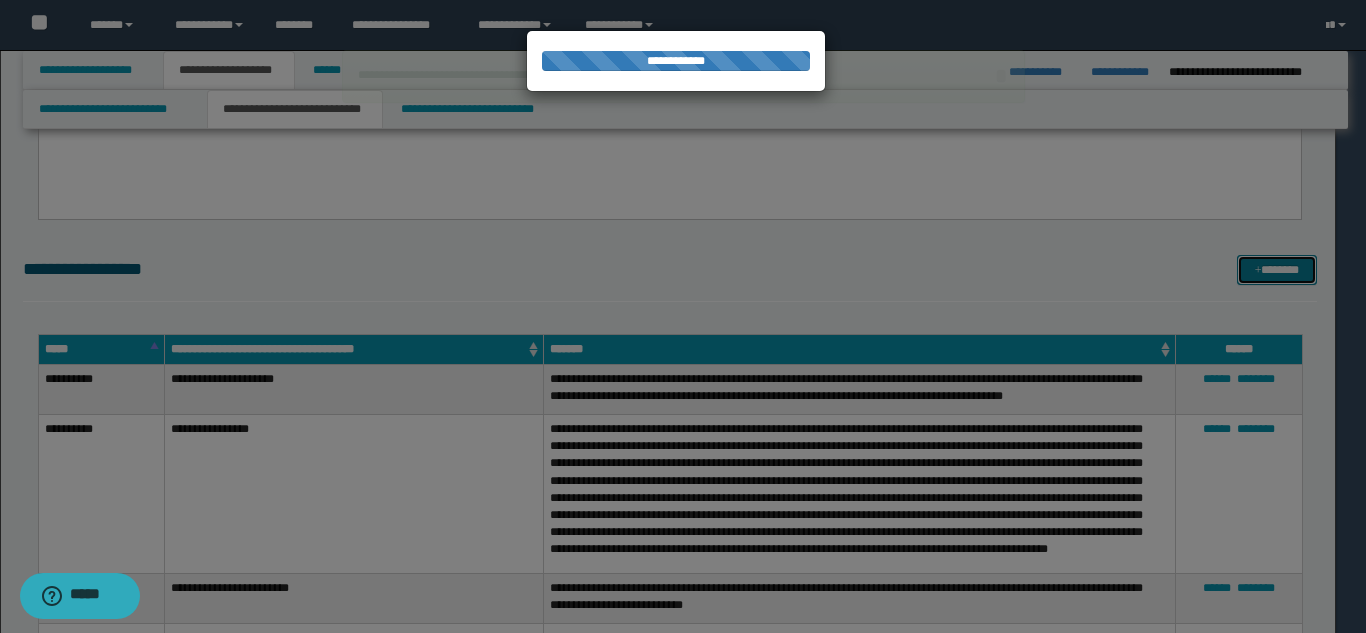 type 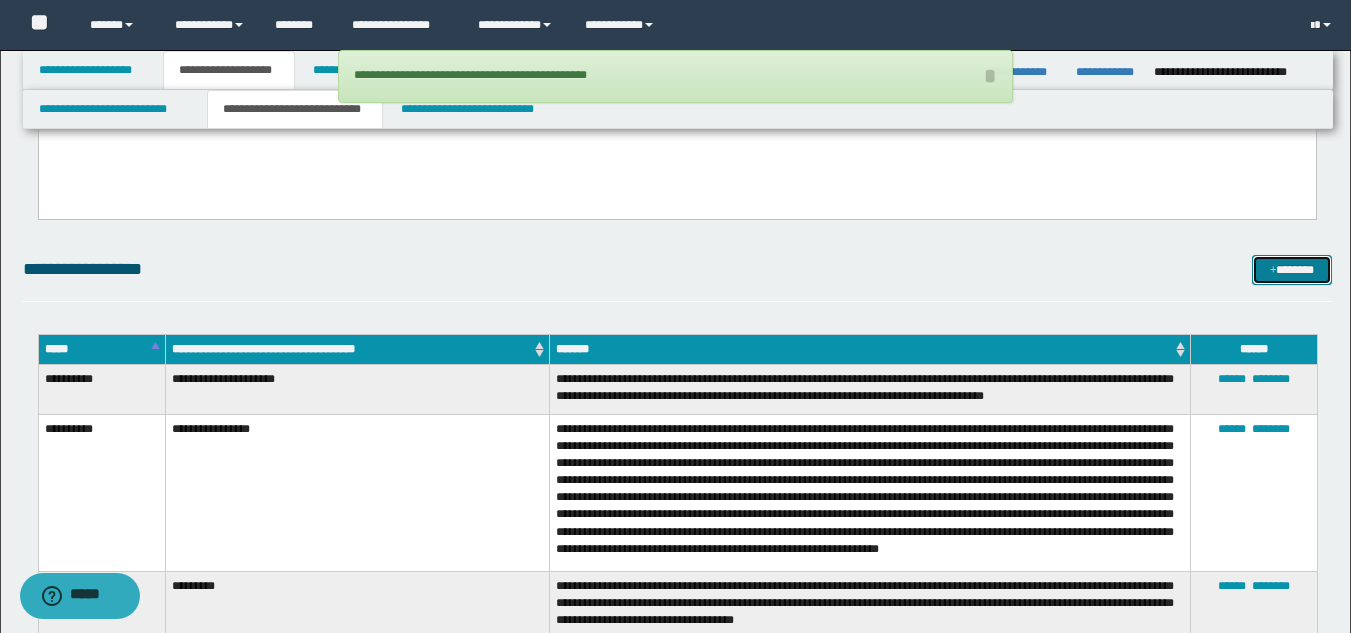 click on "*******" at bounding box center (1292, 270) 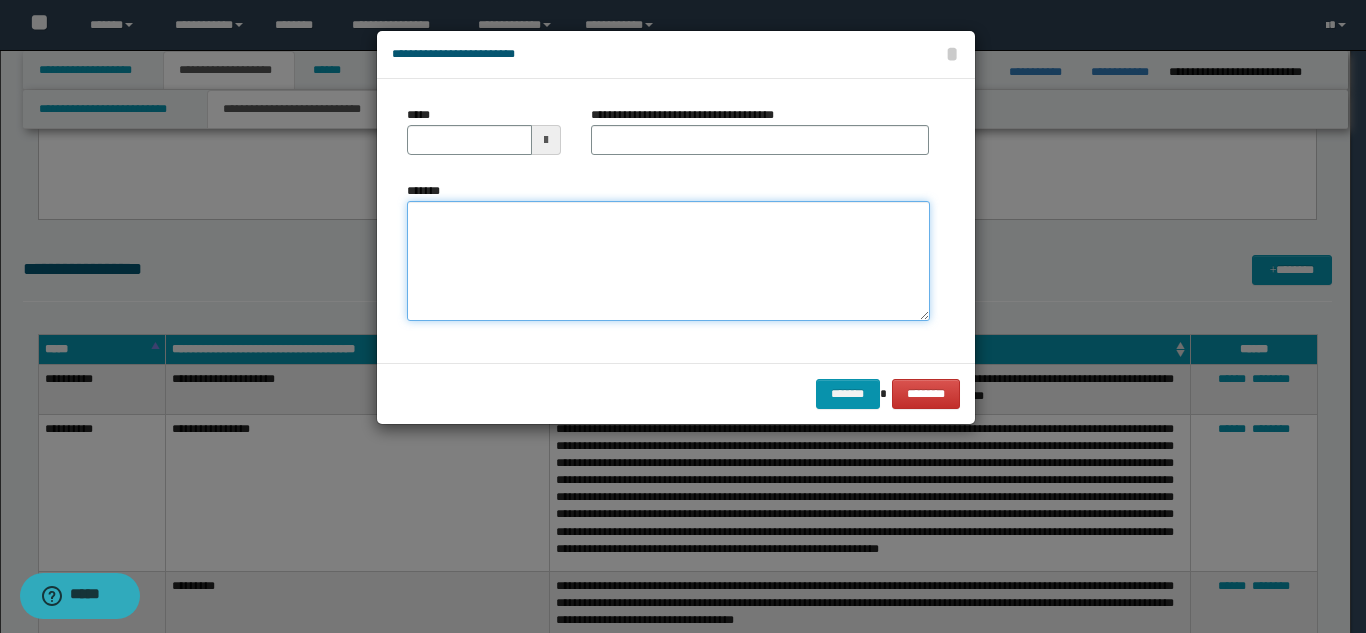 click on "*******" at bounding box center (668, 261) 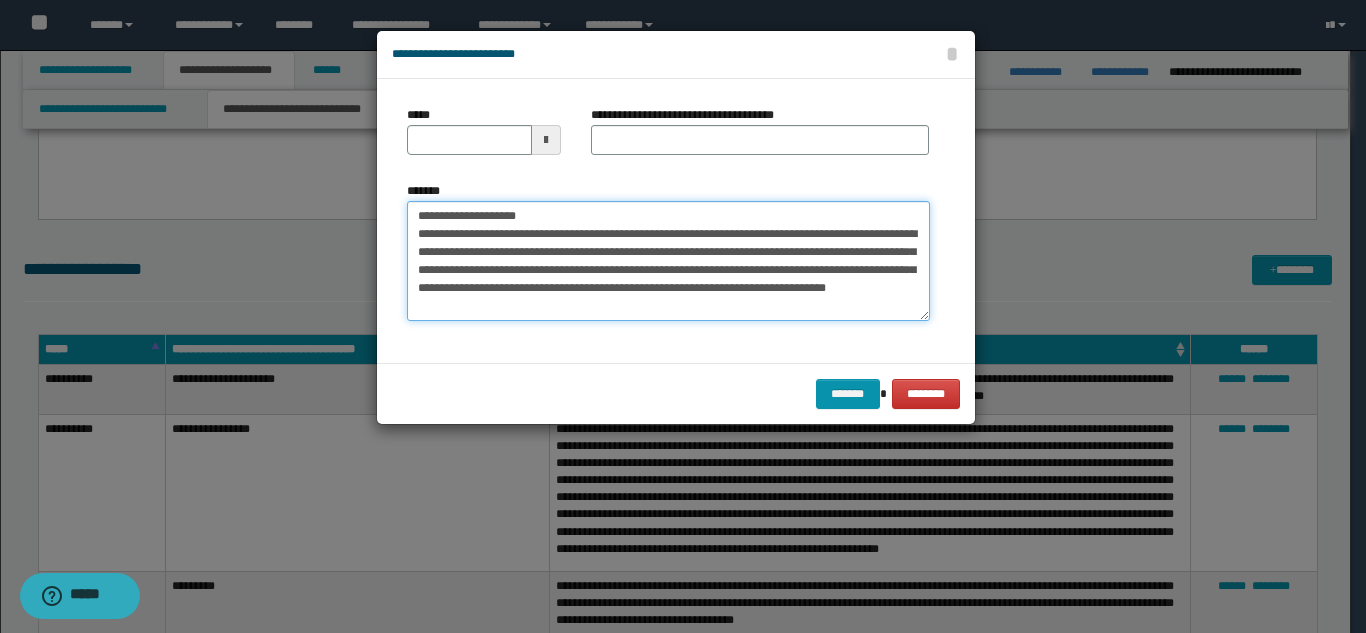 scroll, scrollTop: 0, scrollLeft: 0, axis: both 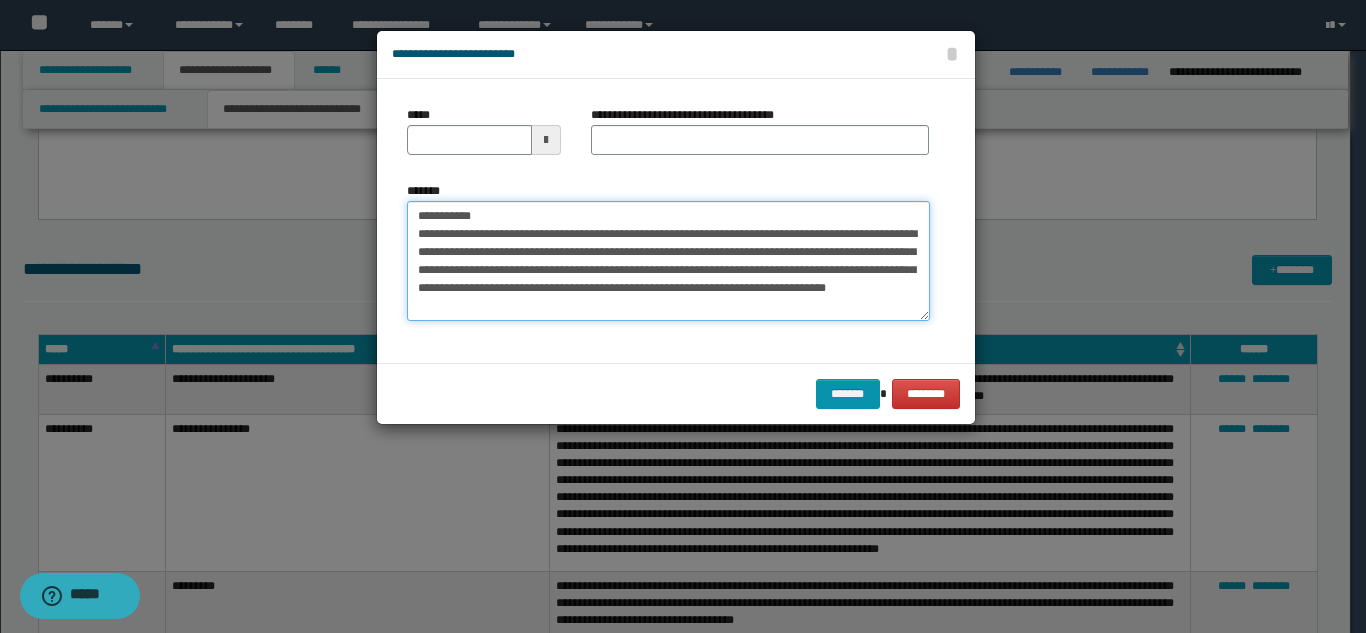 drag, startPoint x: 542, startPoint y: 217, endPoint x: 484, endPoint y: 213, distance: 58.137768 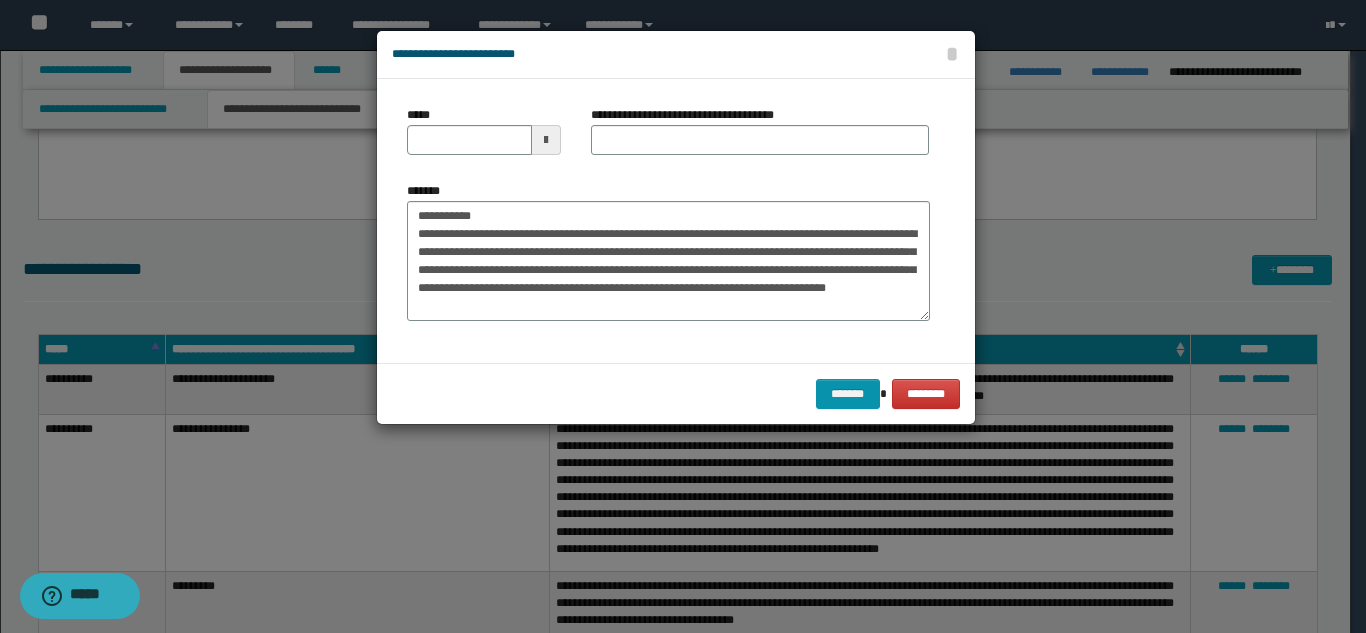click on "**********" at bounding box center (760, 138) 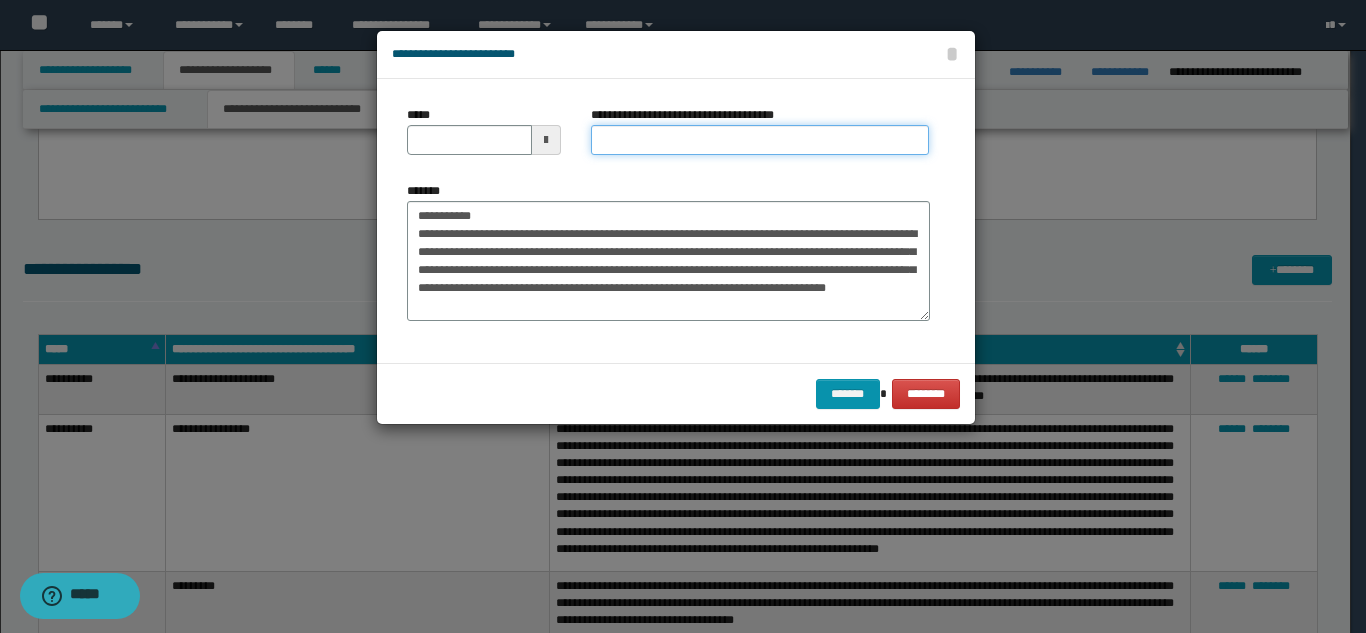 click on "**********" at bounding box center (760, 140) 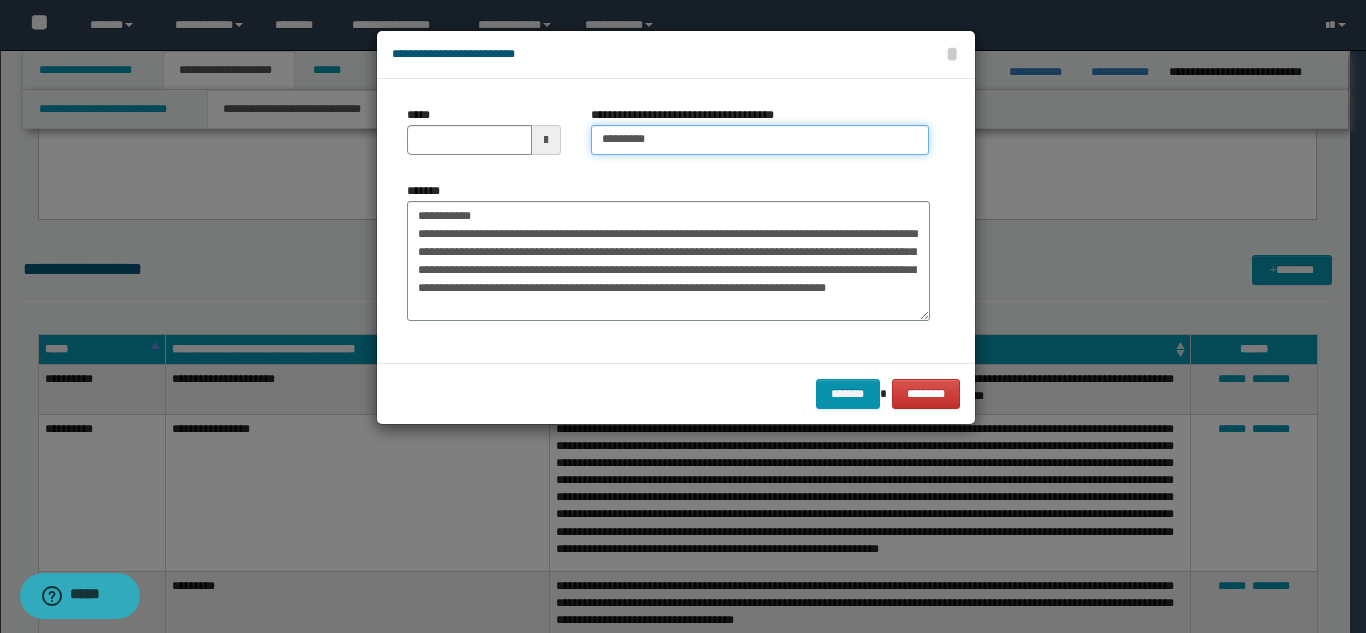 type on "*********" 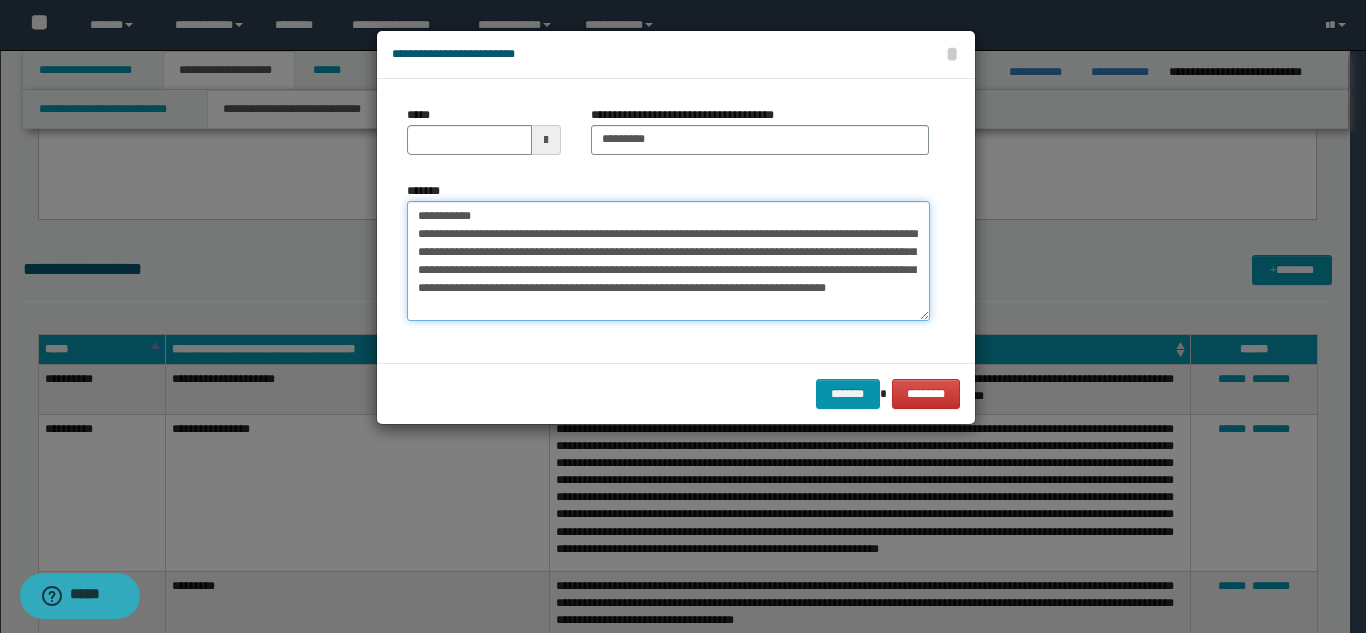 drag, startPoint x: 489, startPoint y: 226, endPoint x: 423, endPoint y: 213, distance: 67.26812 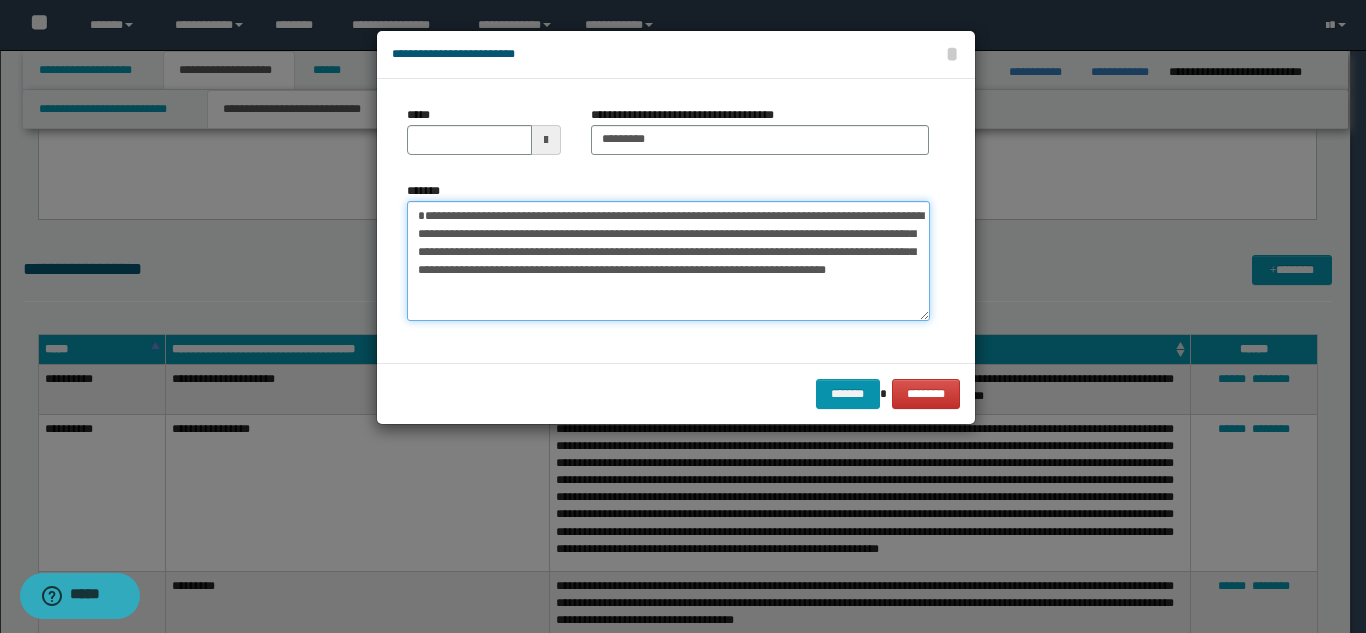 type 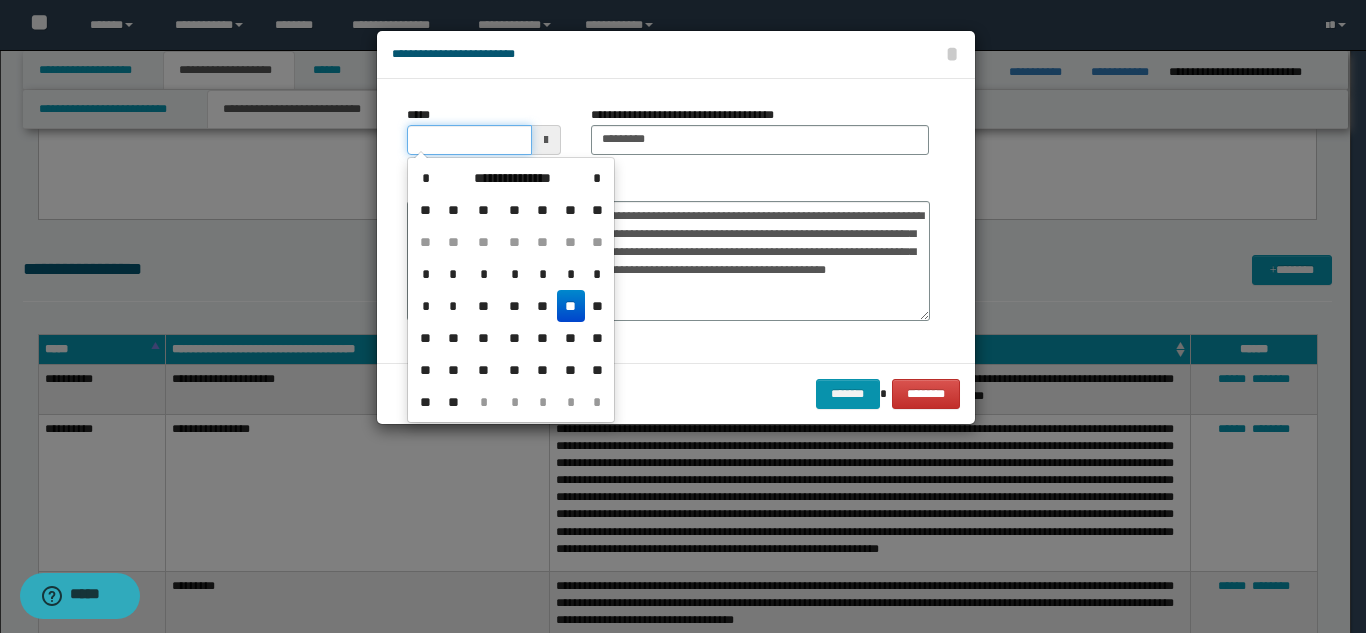 click on "*****" at bounding box center (469, 140) 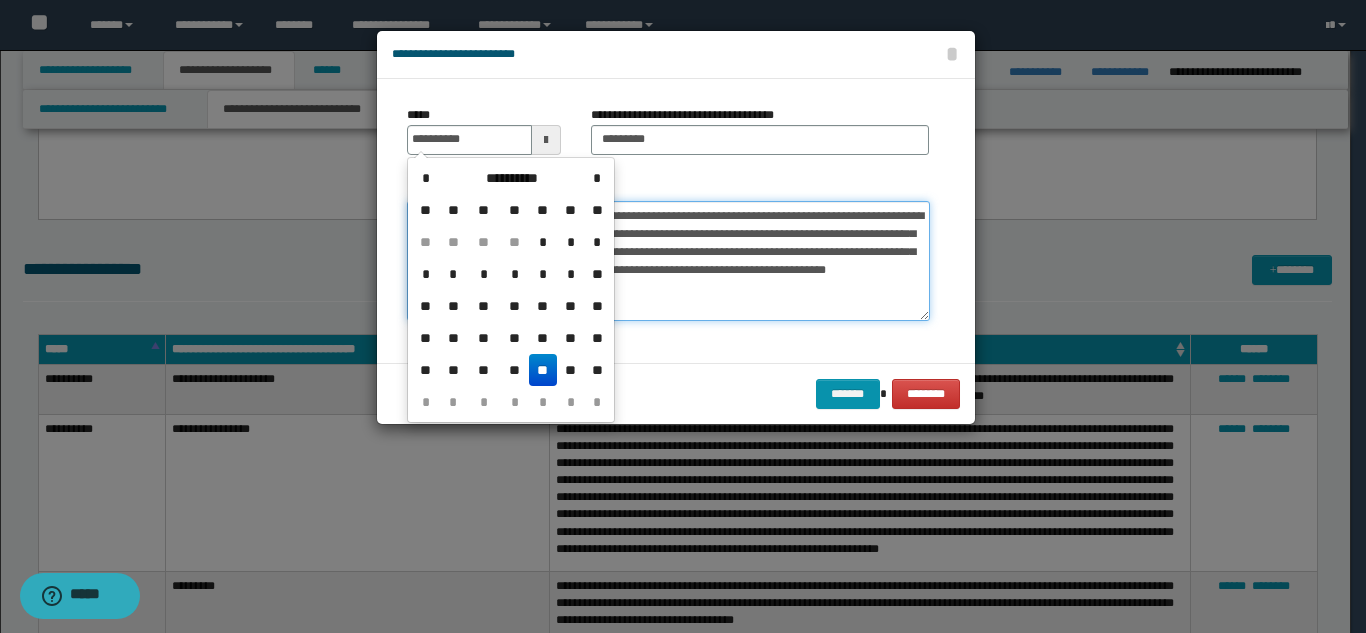 type on "**********" 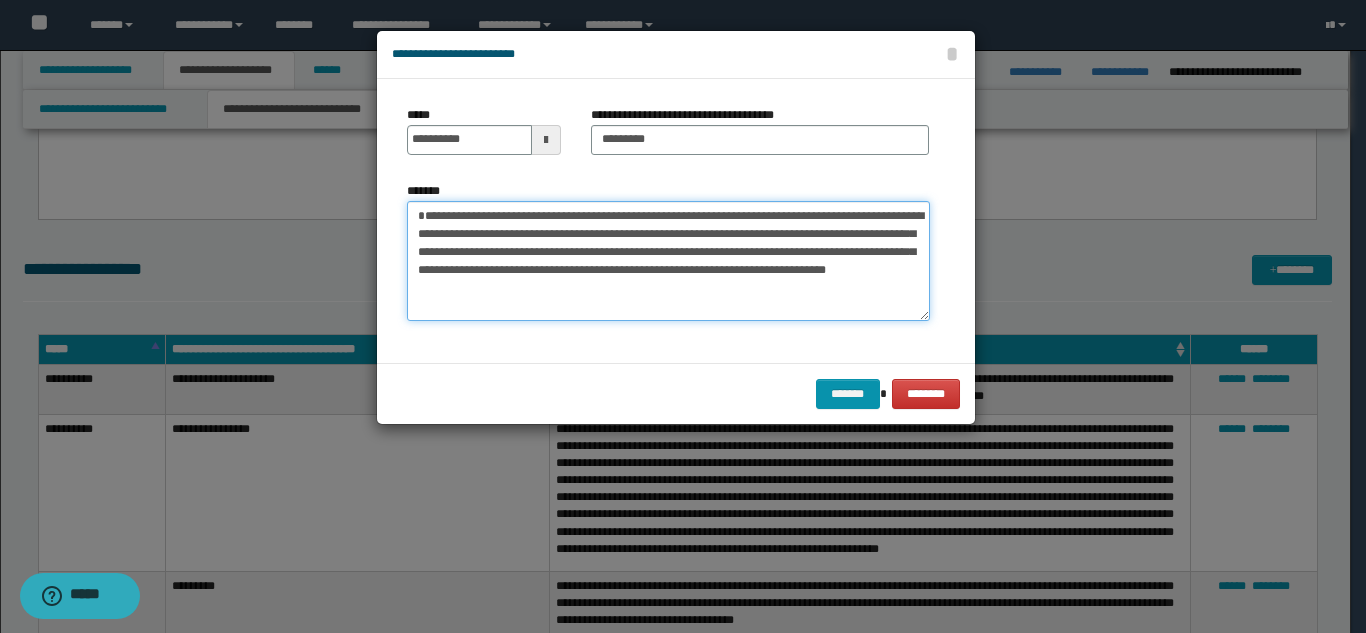 click on "**********" at bounding box center [668, 261] 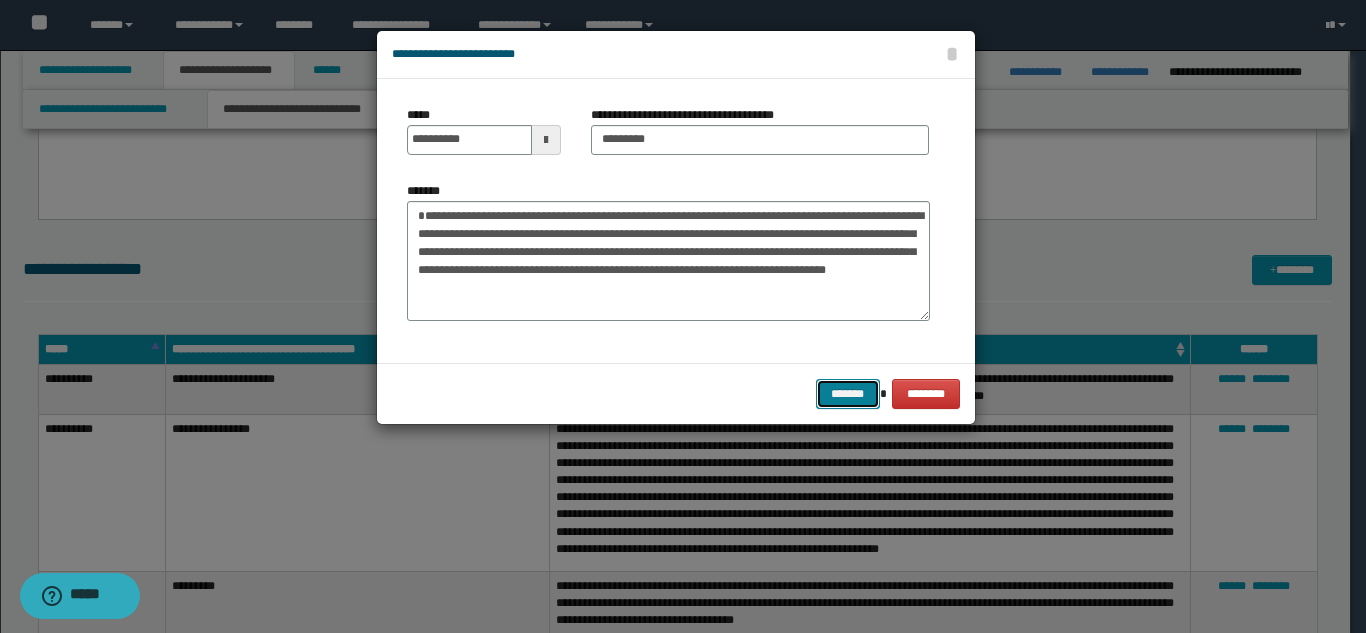 click on "*******" at bounding box center [848, 394] 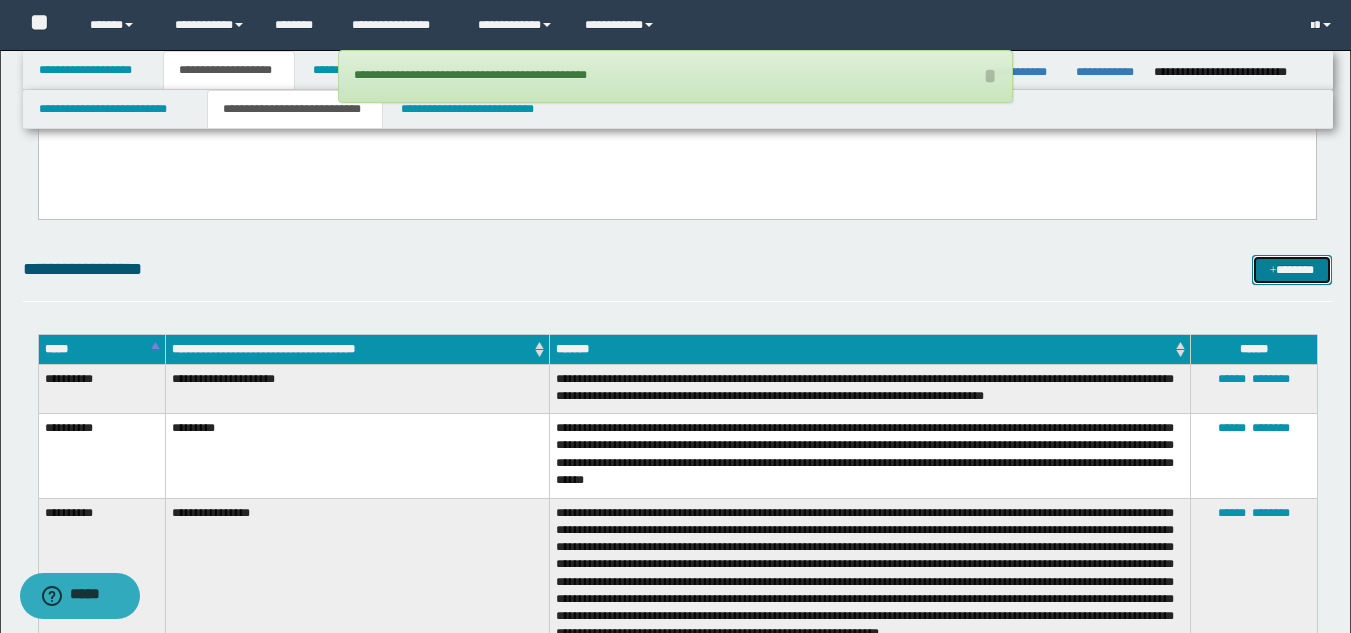 click at bounding box center (1273, 271) 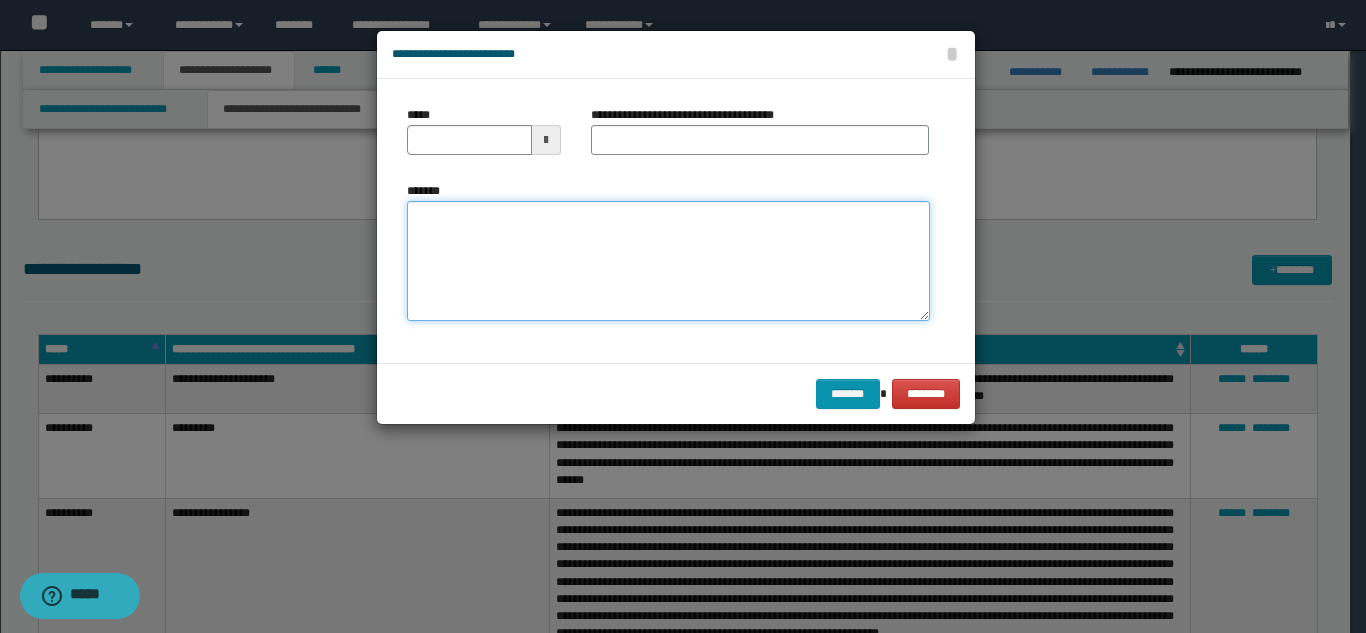 click on "*******" at bounding box center [668, 261] 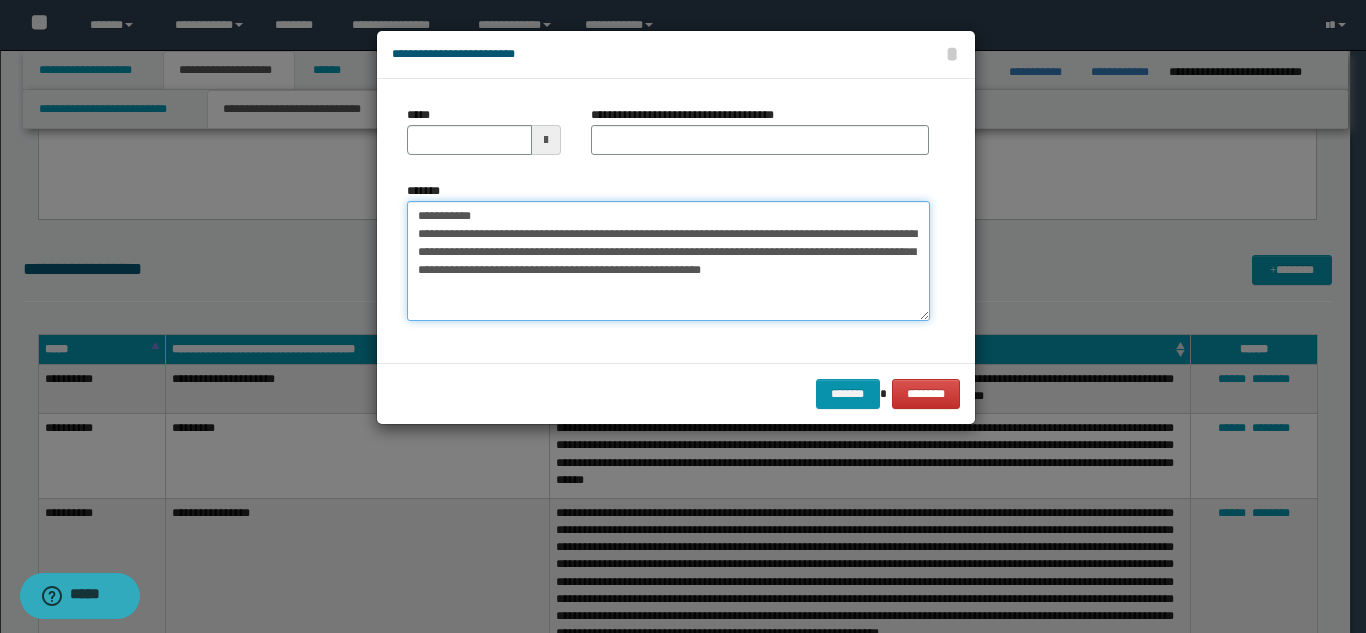drag, startPoint x: 547, startPoint y: 219, endPoint x: 483, endPoint y: 212, distance: 64.381676 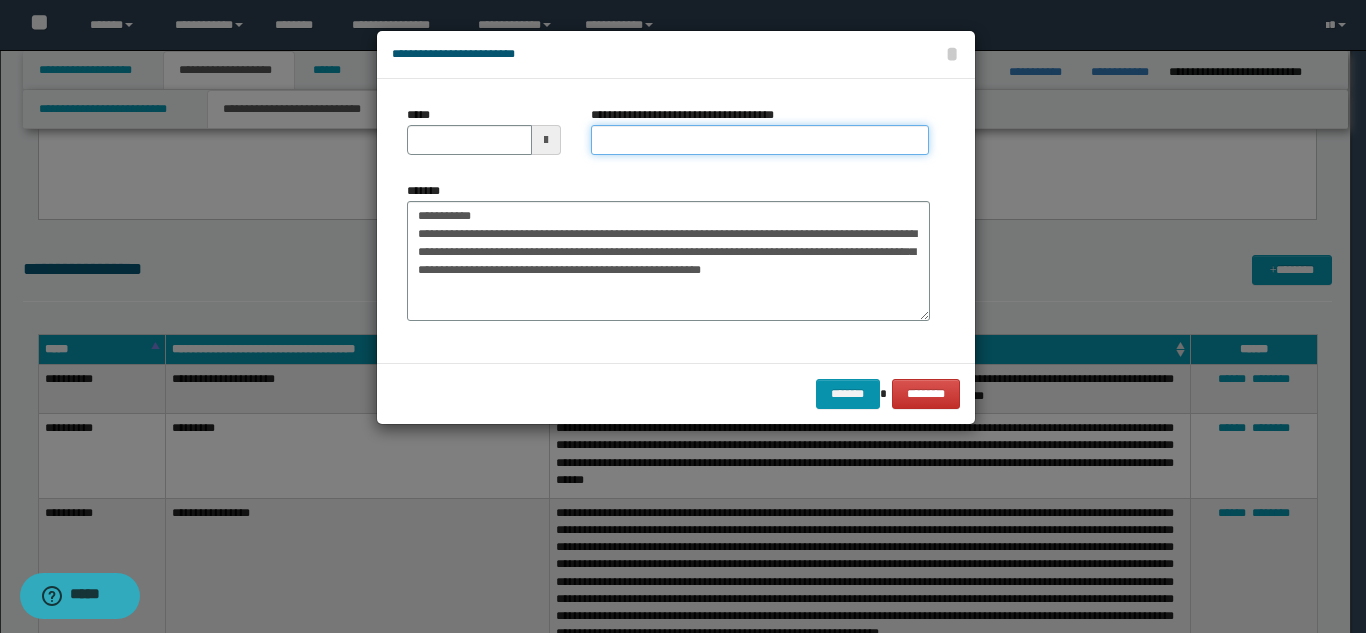 drag, startPoint x: 637, startPoint y: 145, endPoint x: 626, endPoint y: 147, distance: 11.18034 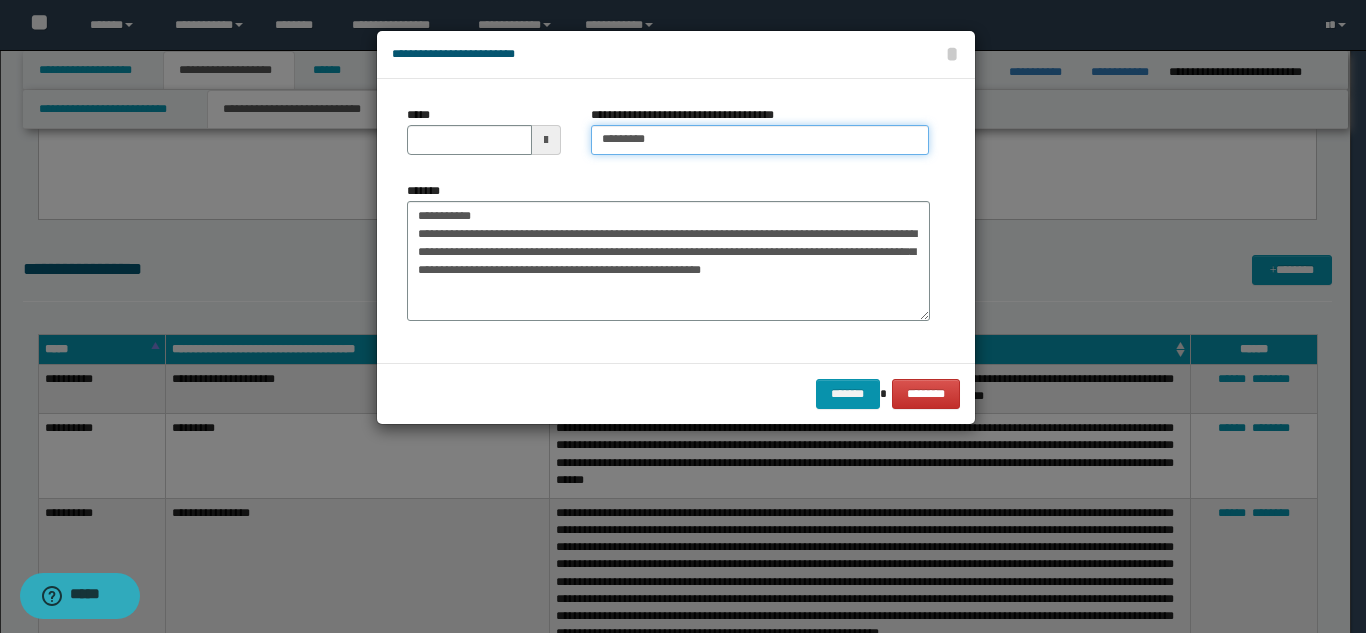 type on "*********" 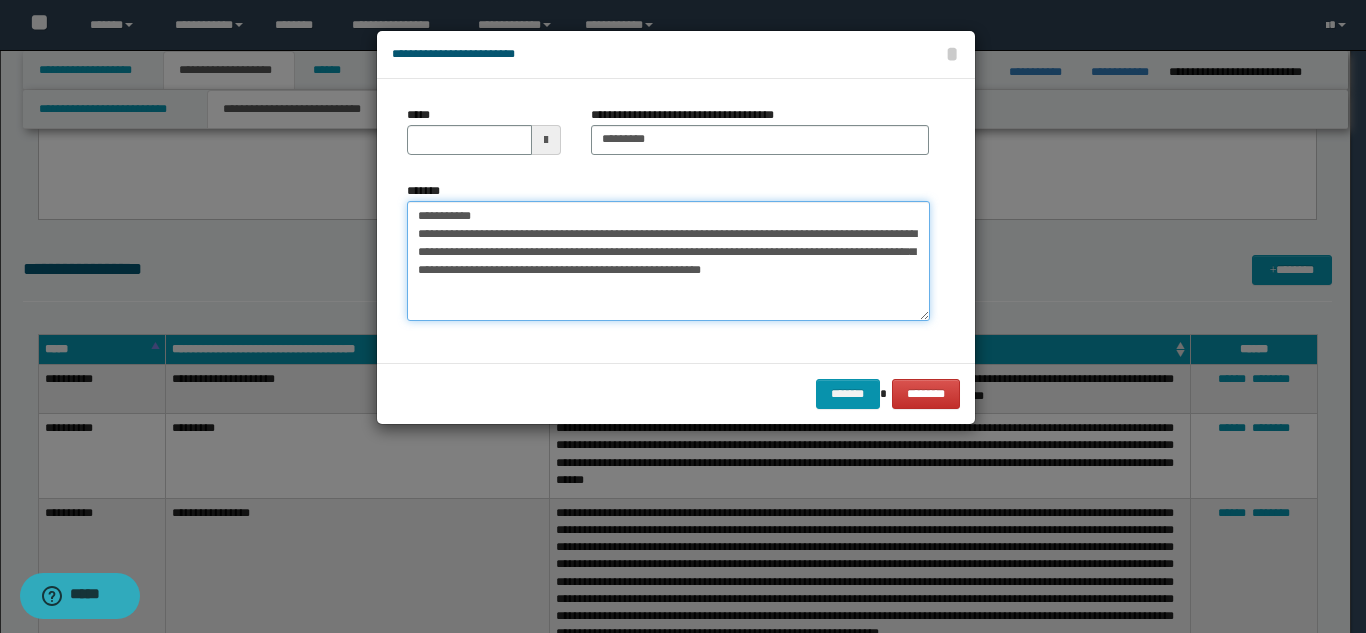 drag, startPoint x: 464, startPoint y: 219, endPoint x: 505, endPoint y: 224, distance: 41.303753 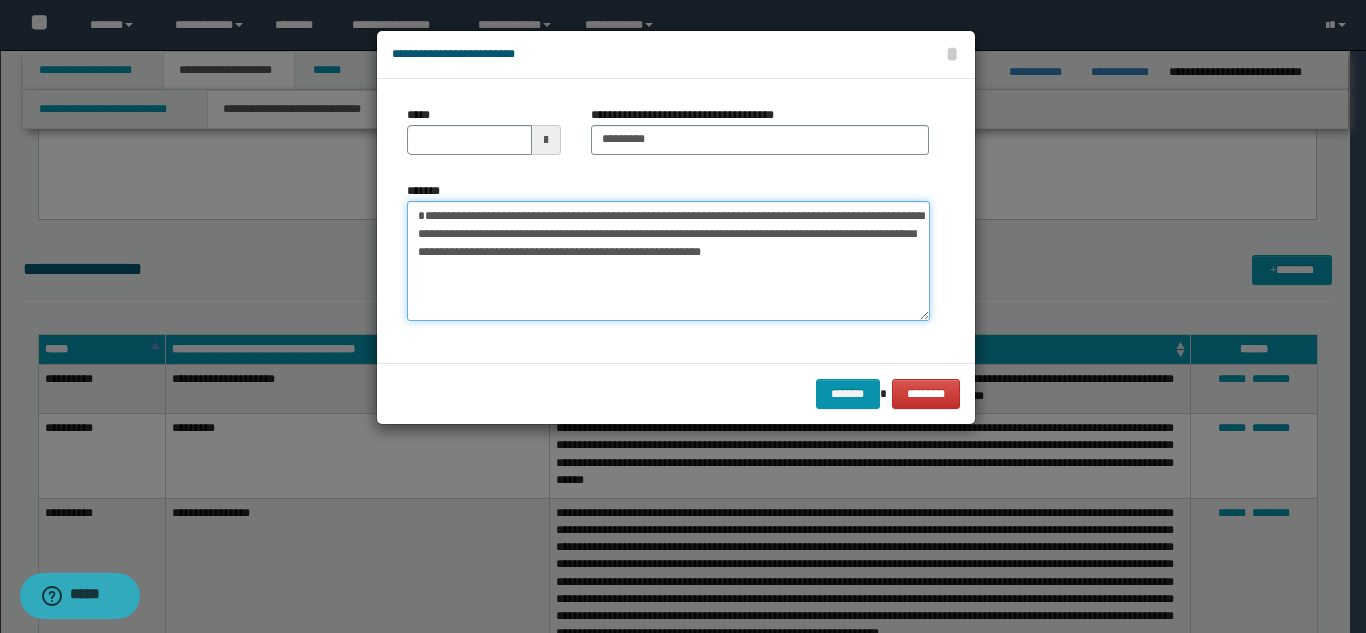 type 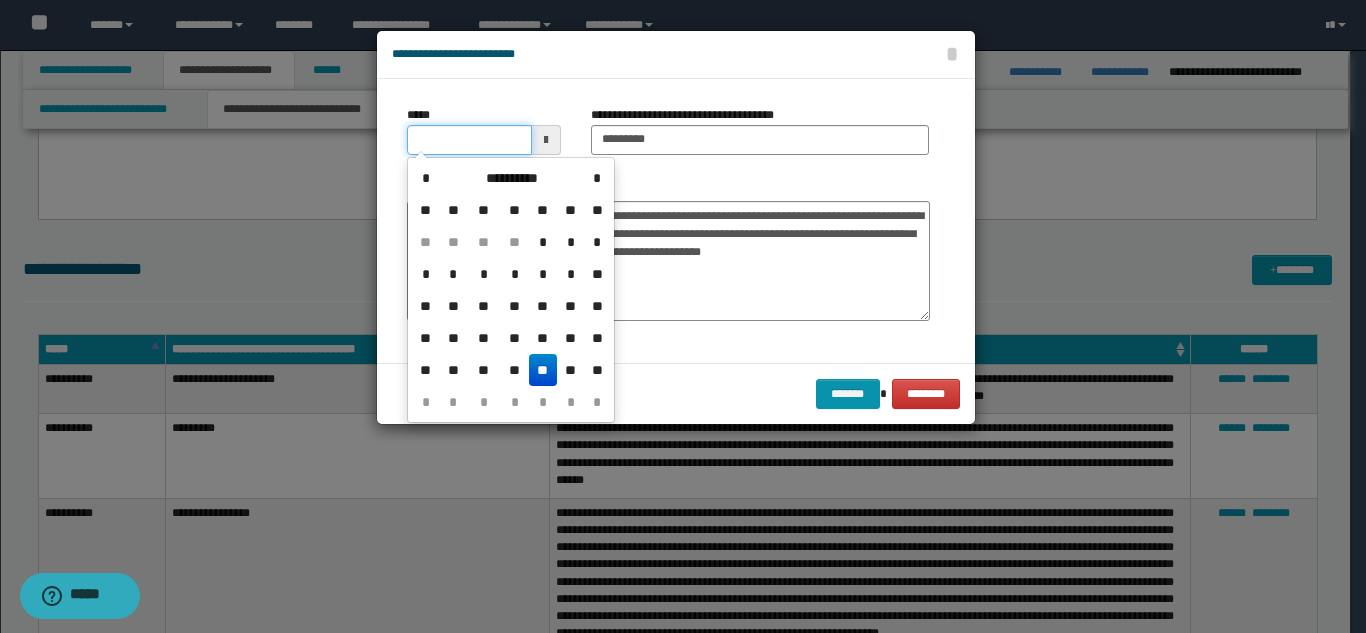 click on "*****" at bounding box center [469, 140] 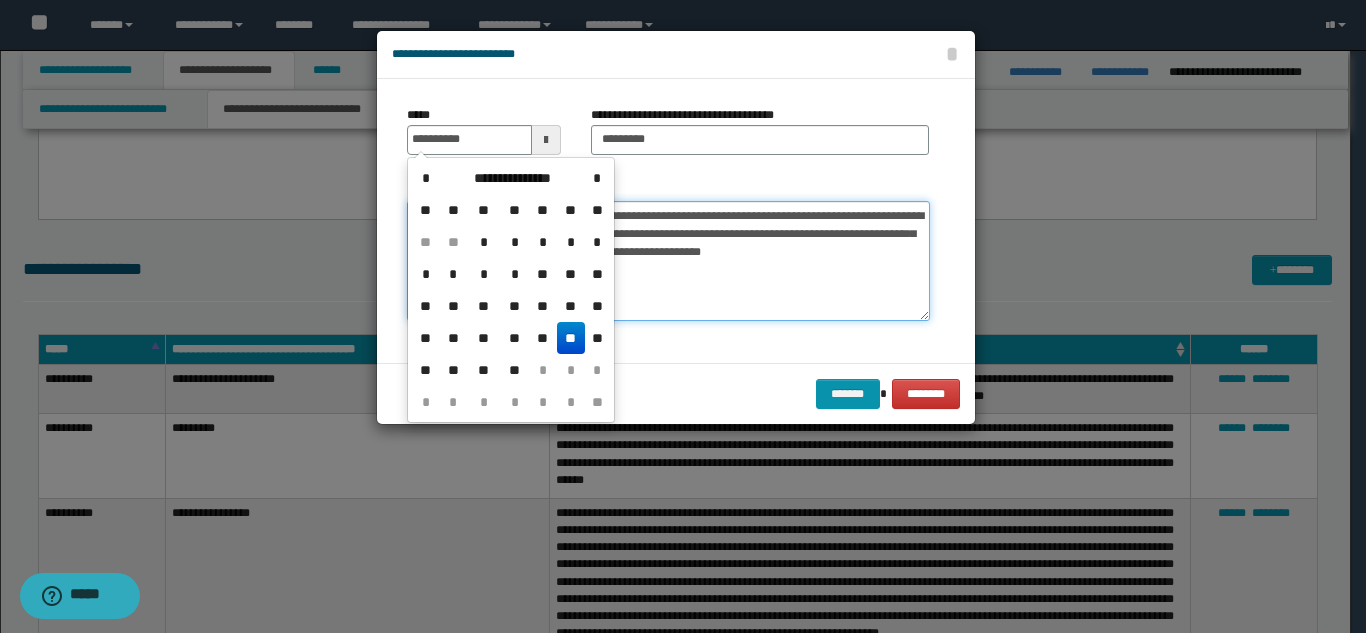 type on "**********" 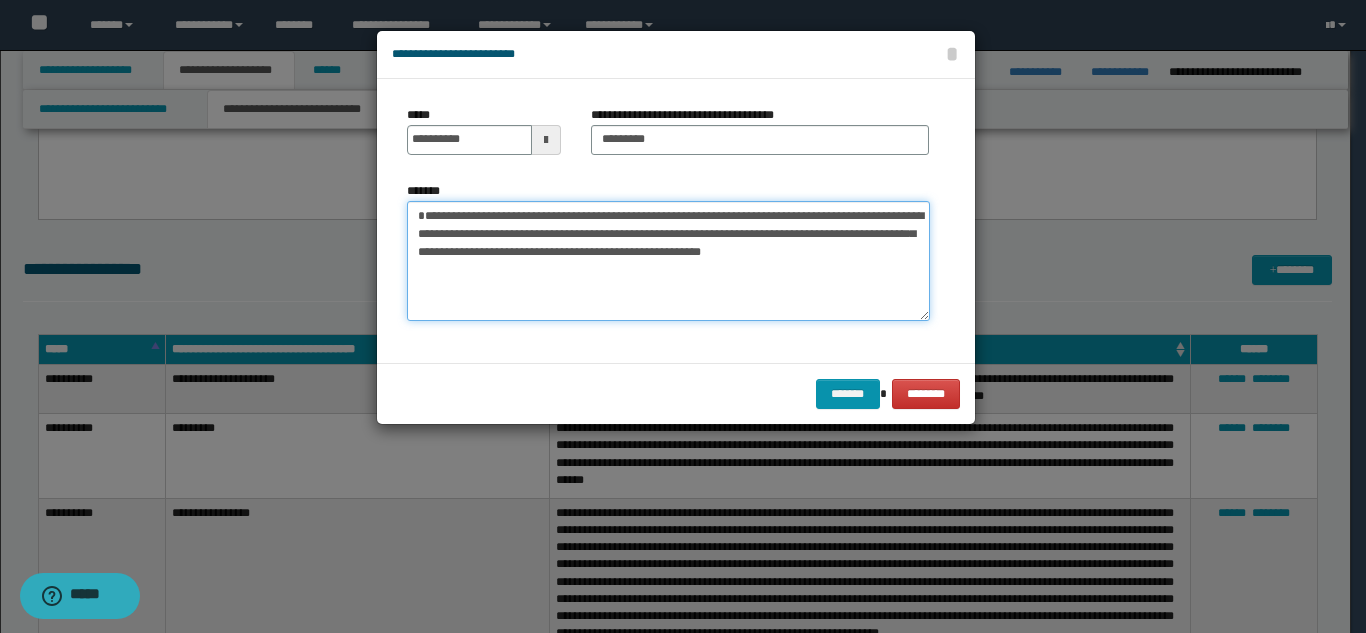 click on "**********" at bounding box center [668, 261] 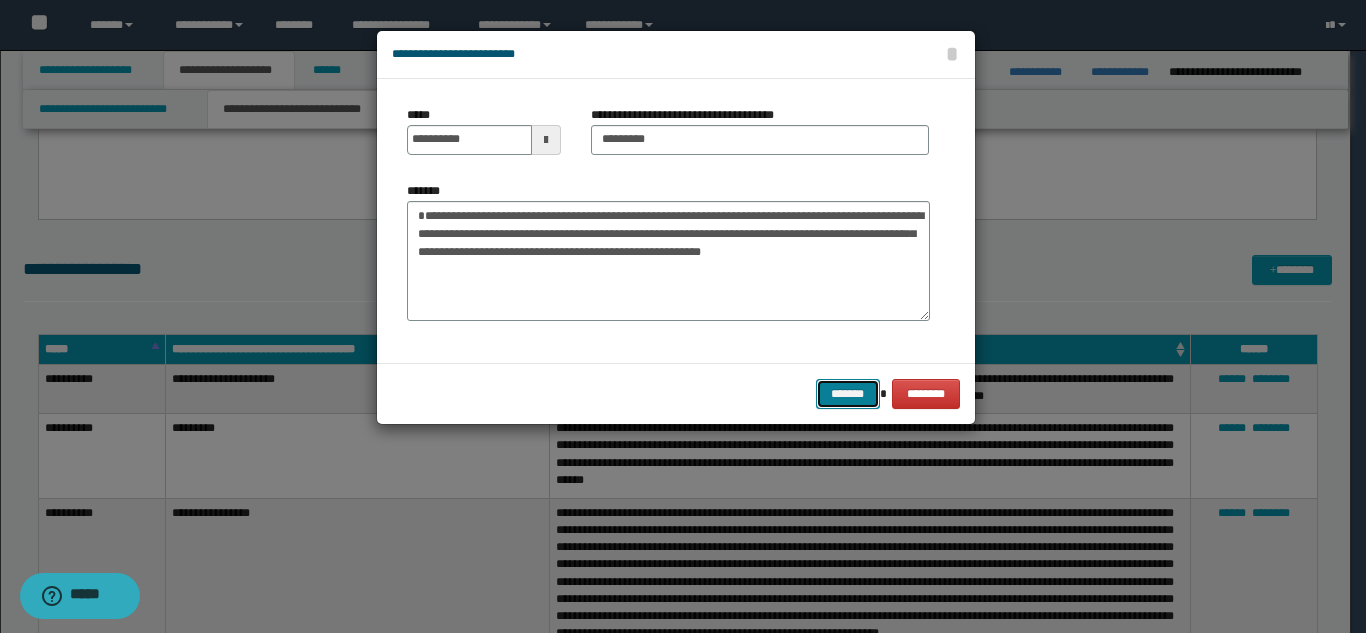 click on "*******" at bounding box center [848, 394] 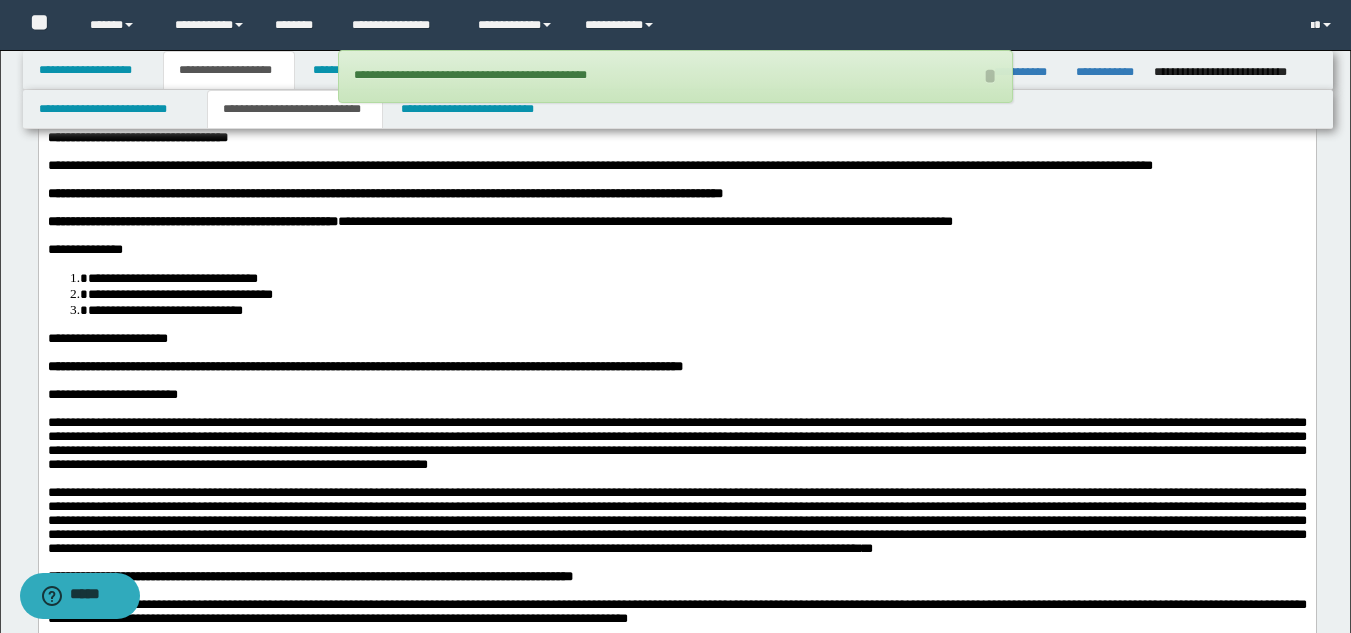 scroll, scrollTop: 0, scrollLeft: 0, axis: both 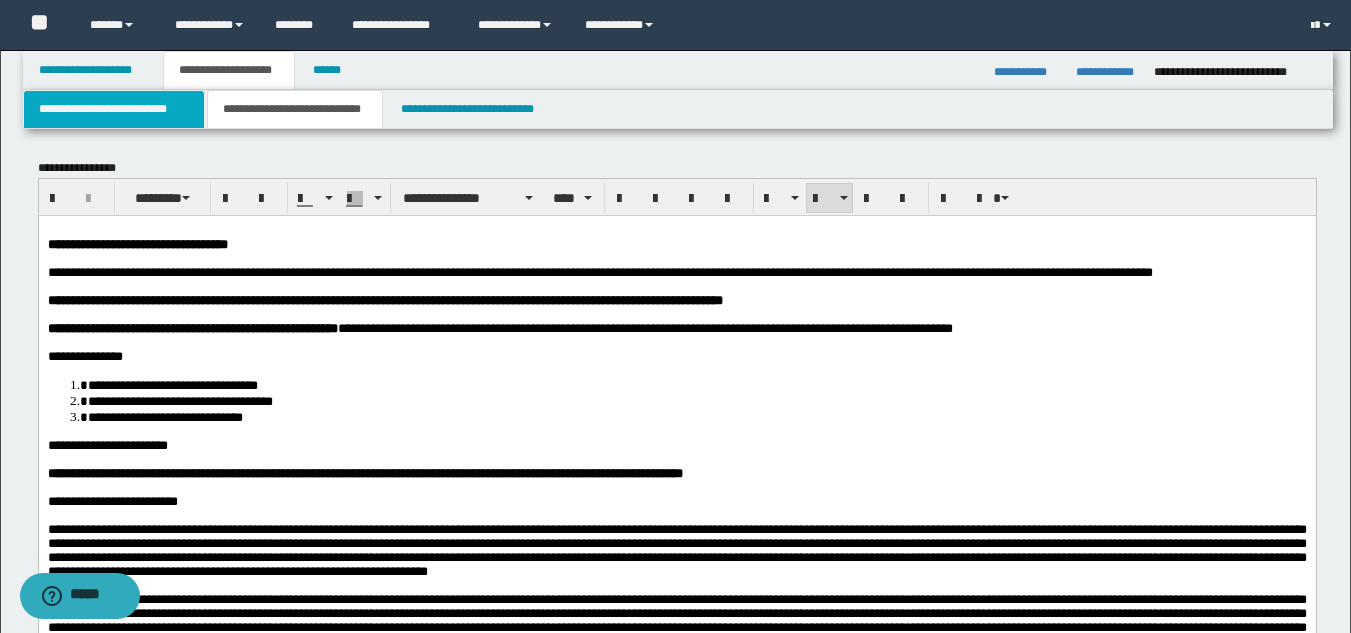 click on "**********" at bounding box center (114, 109) 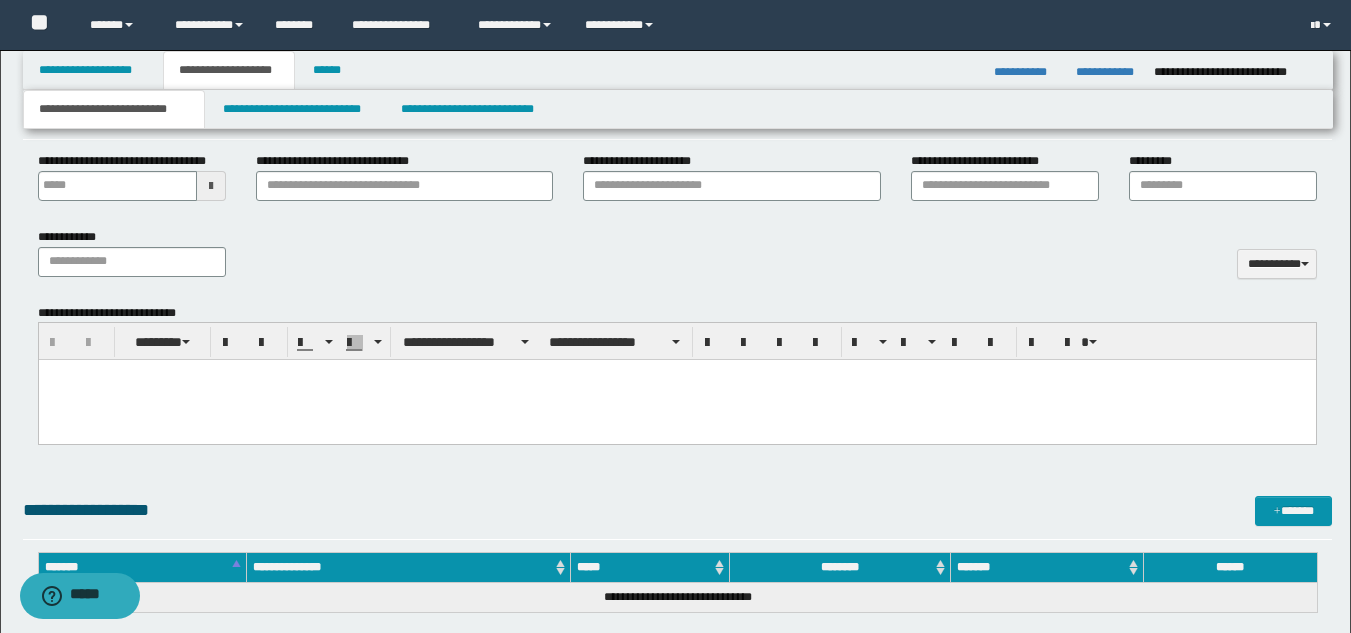 scroll, scrollTop: 800, scrollLeft: 0, axis: vertical 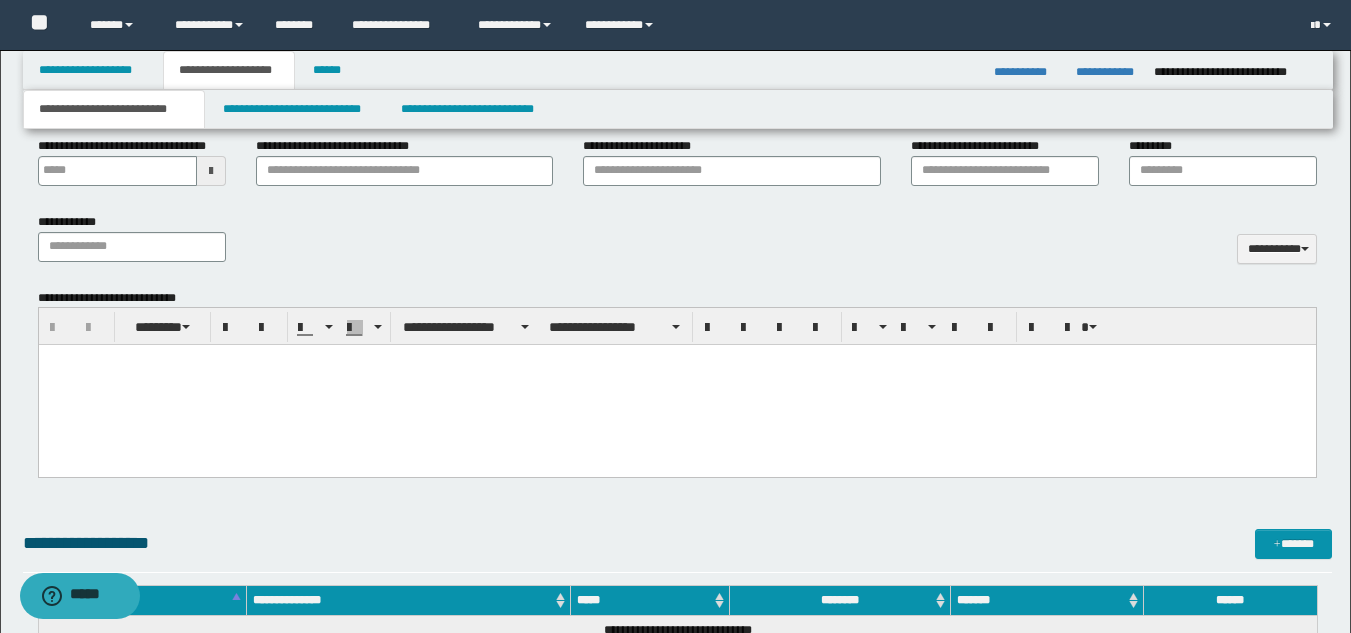click at bounding box center (676, 385) 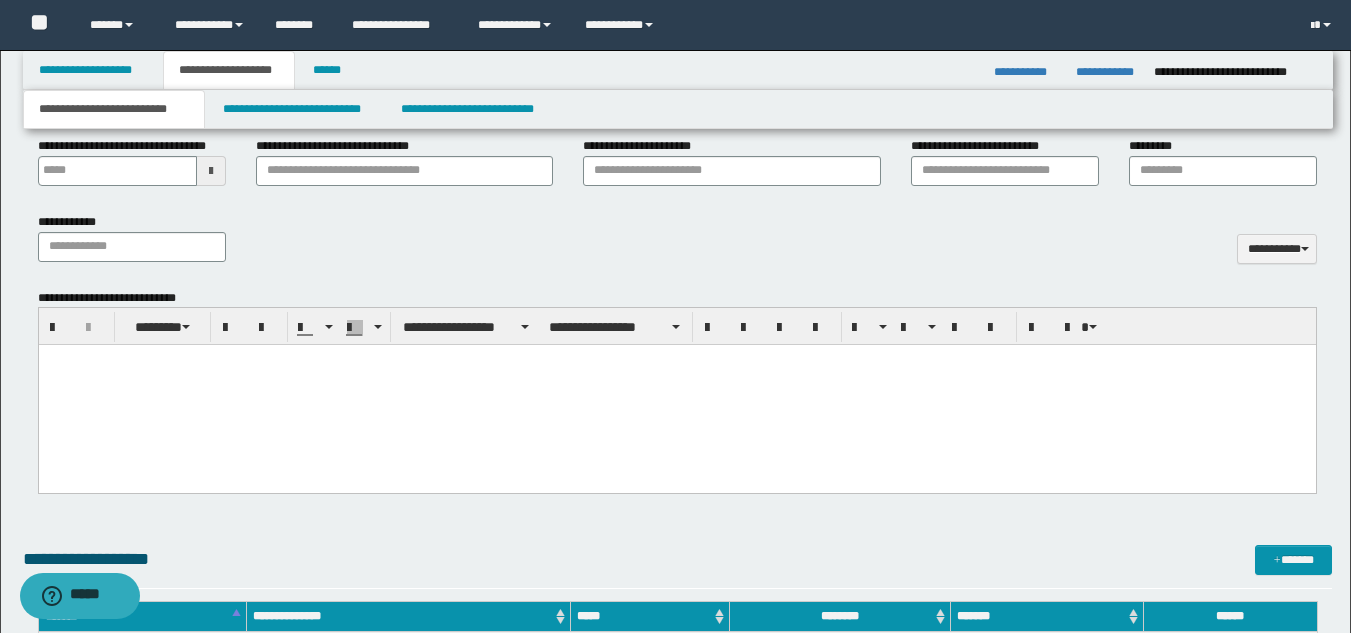 paste 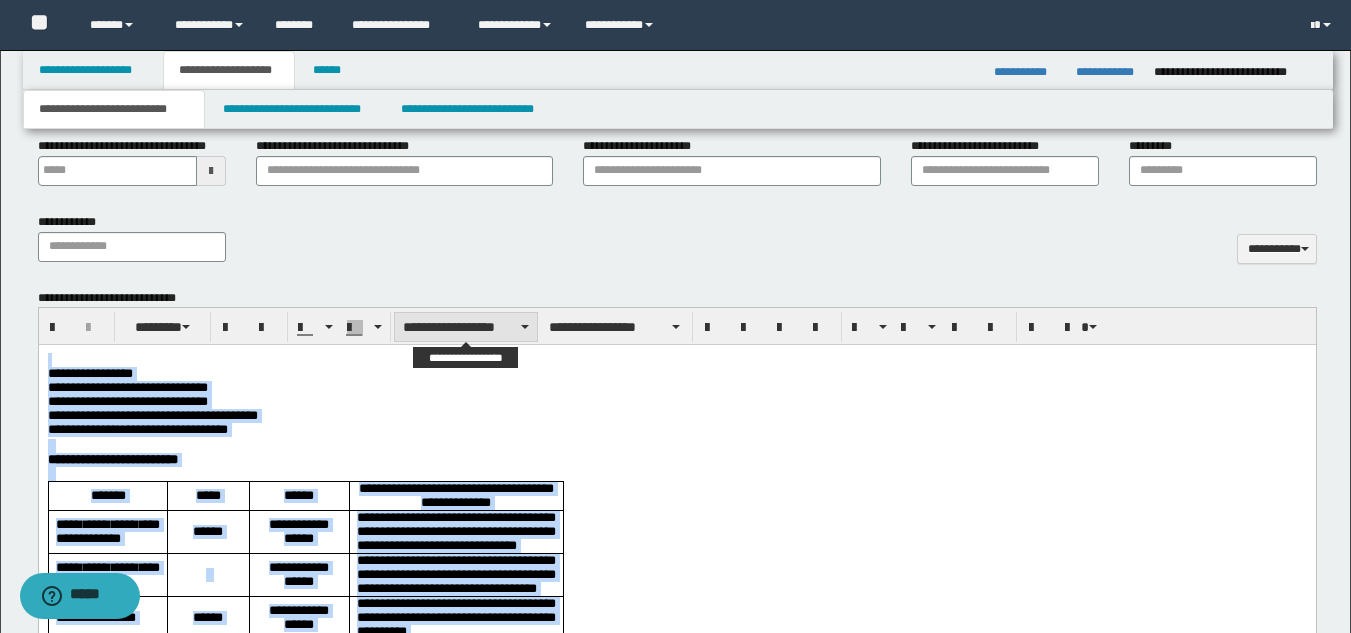click on "**********" at bounding box center [466, 327] 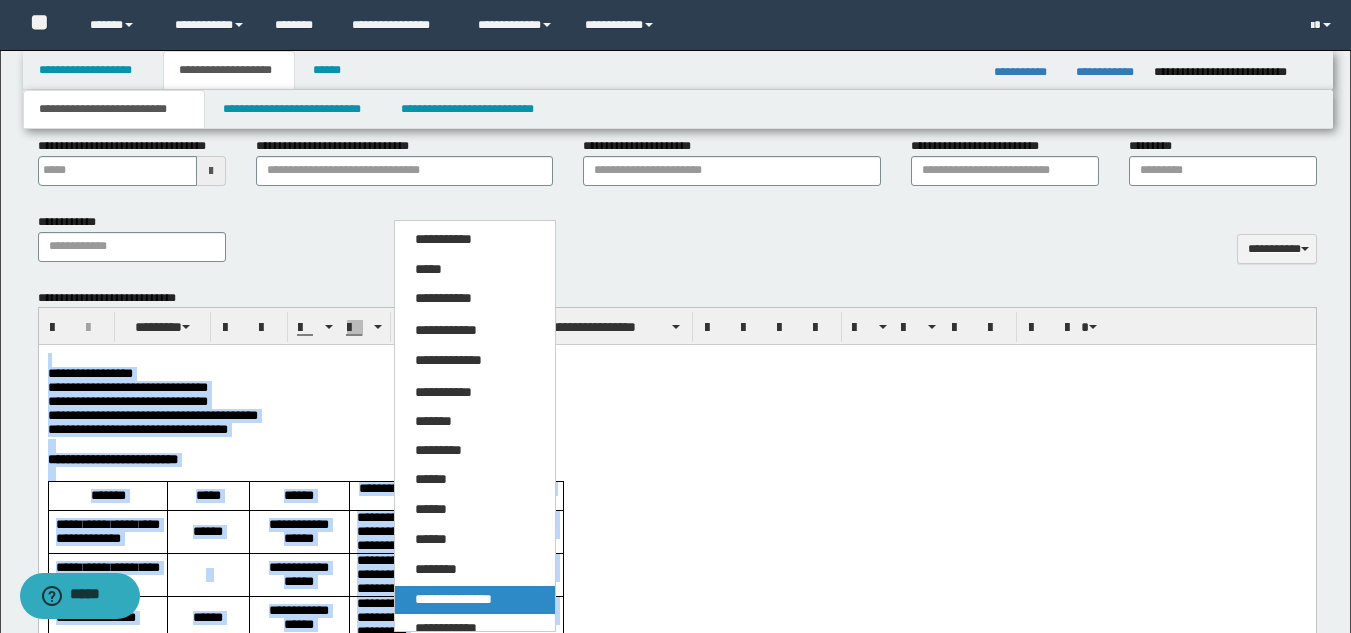 click on "**********" at bounding box center (453, 599) 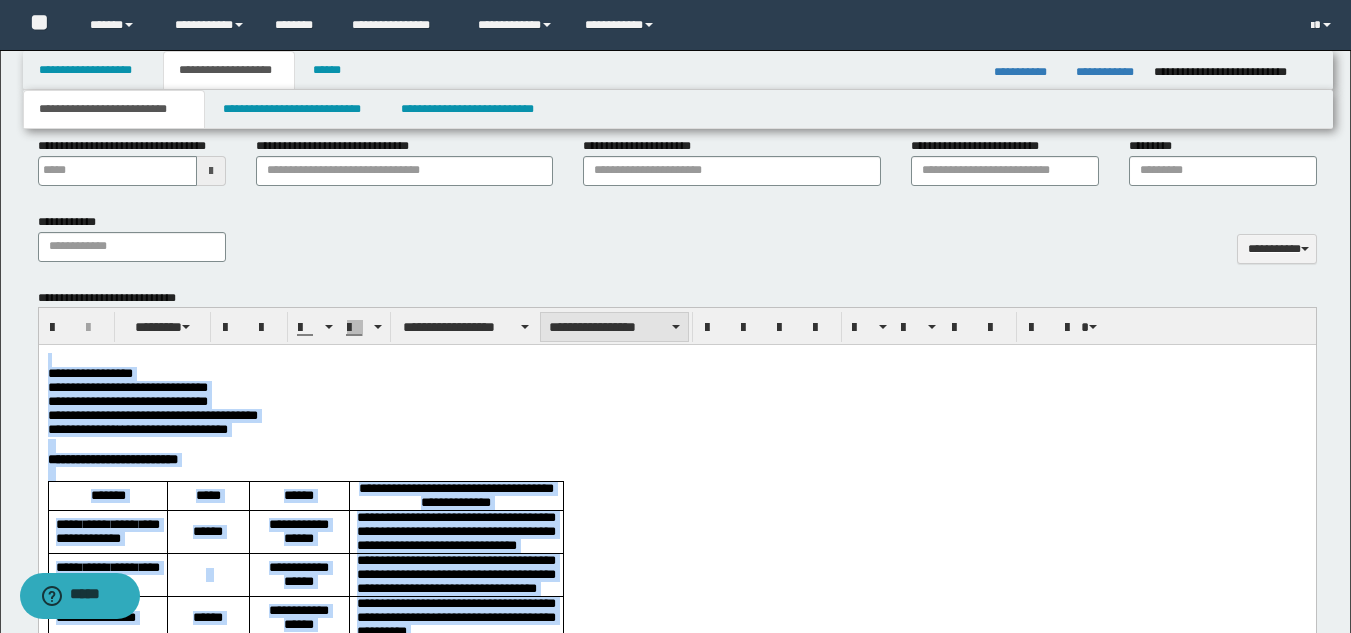 click on "**********" at bounding box center (614, 327) 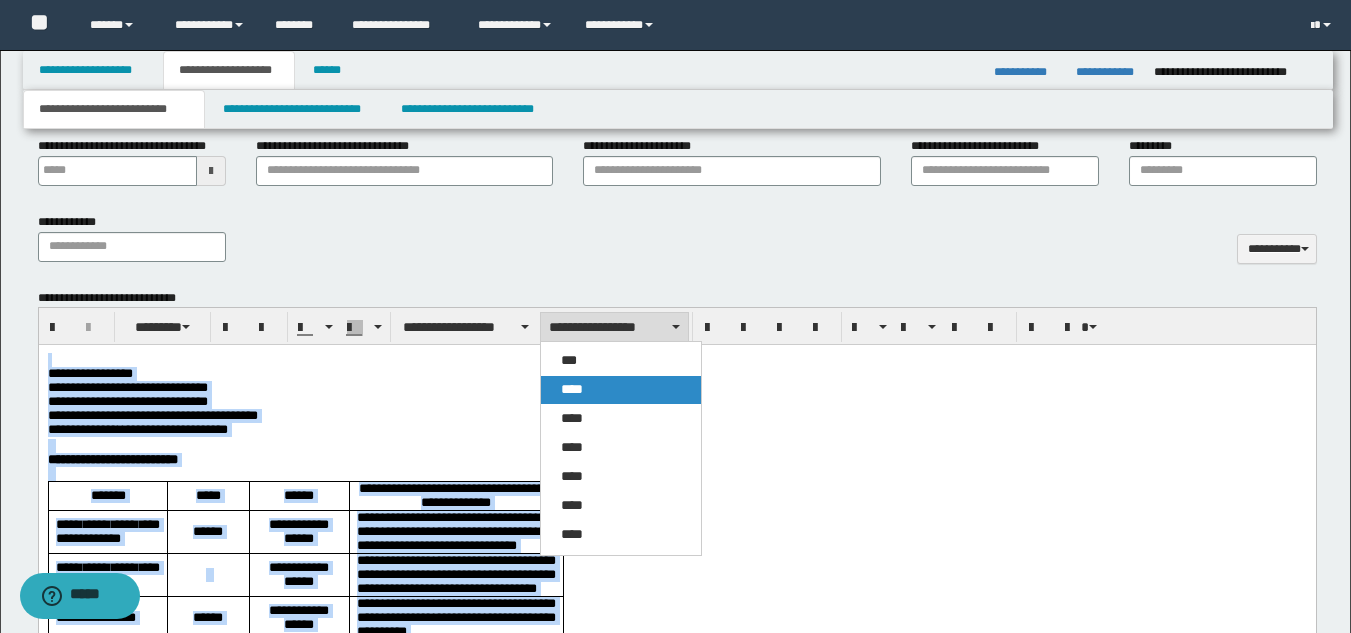 click on "****" at bounding box center (621, 390) 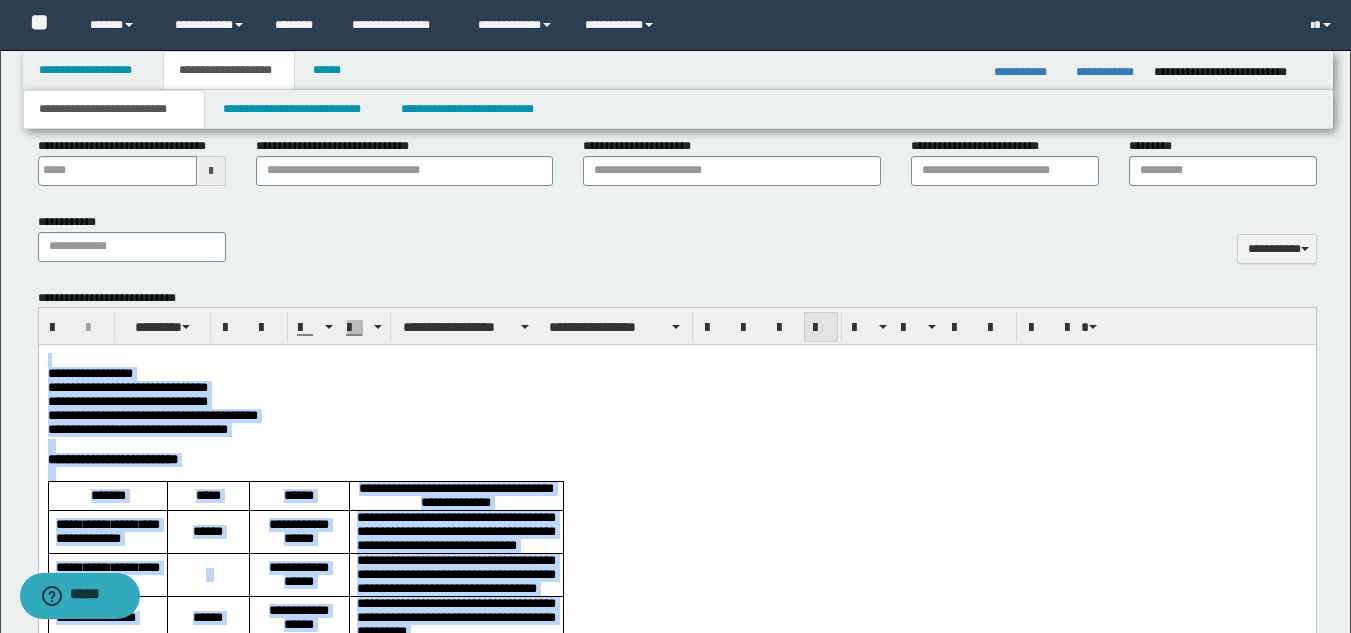 click at bounding box center [821, 328] 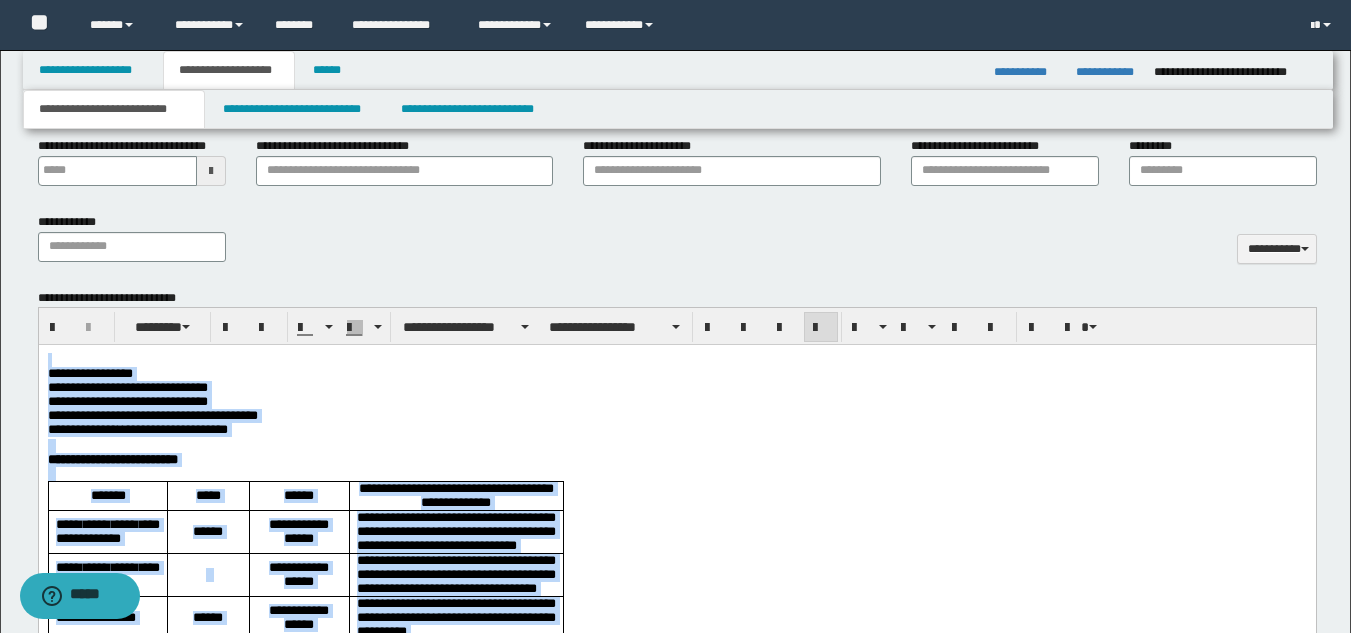 click on "**********" at bounding box center [676, 431] 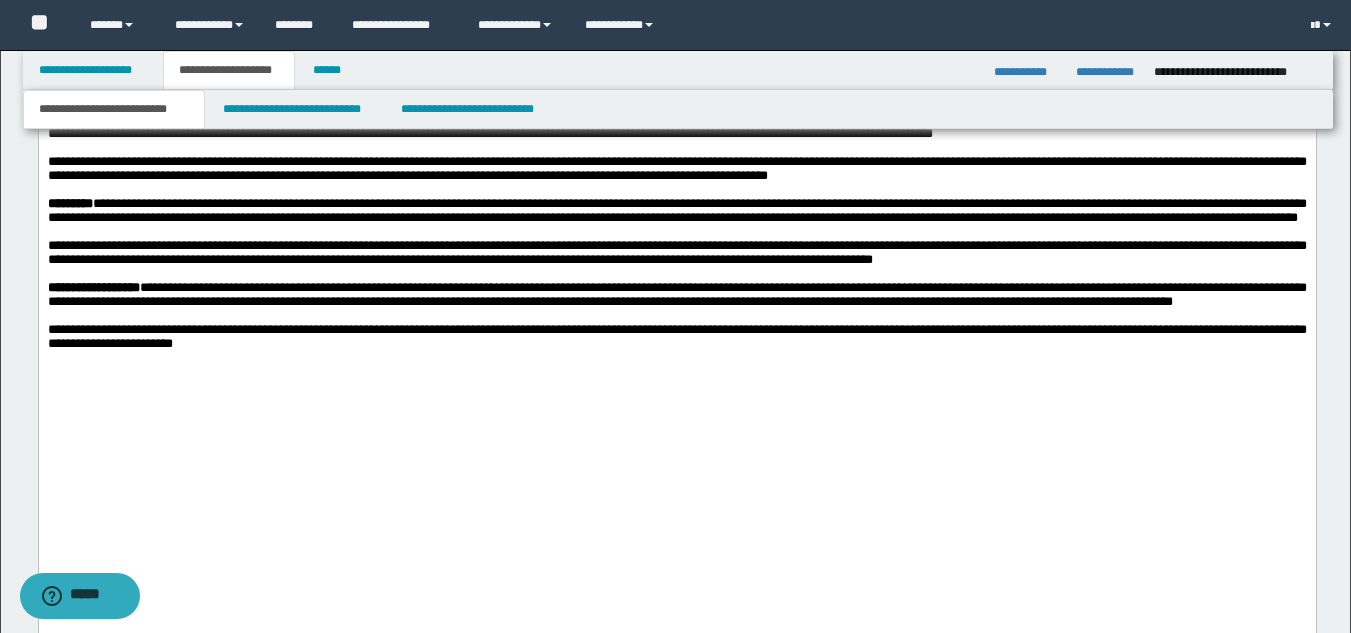 scroll, scrollTop: 2000, scrollLeft: 0, axis: vertical 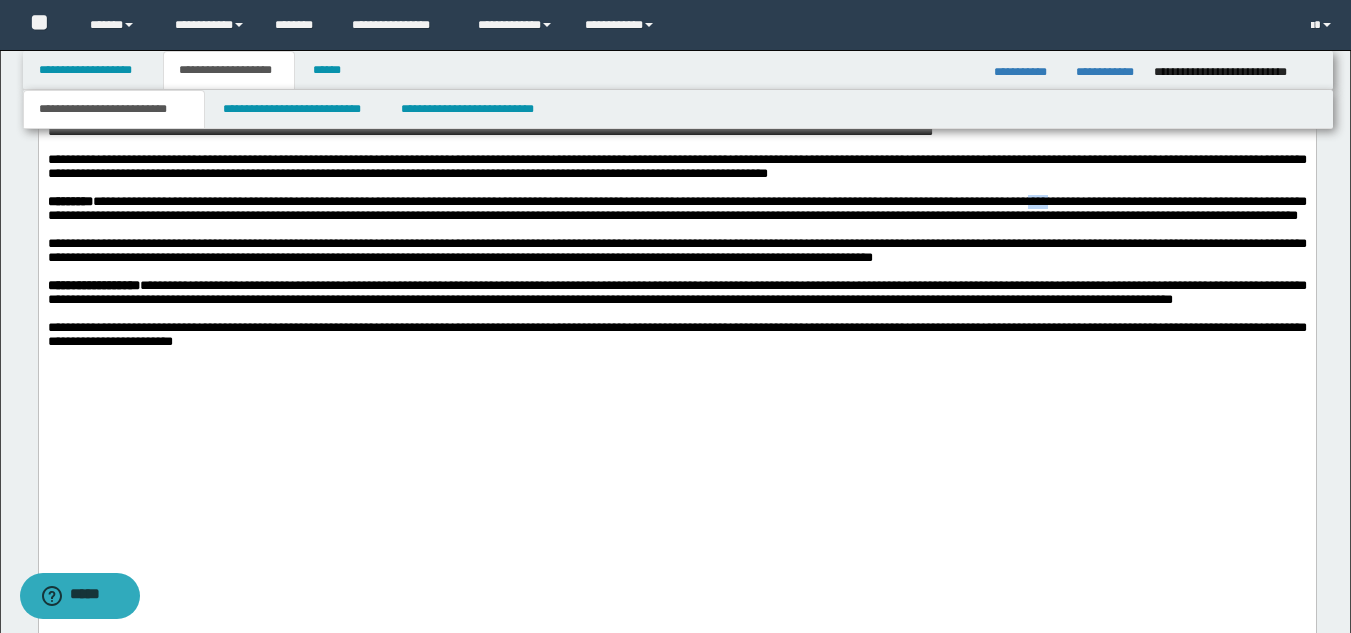 click on "**********" at bounding box center (676, 209) 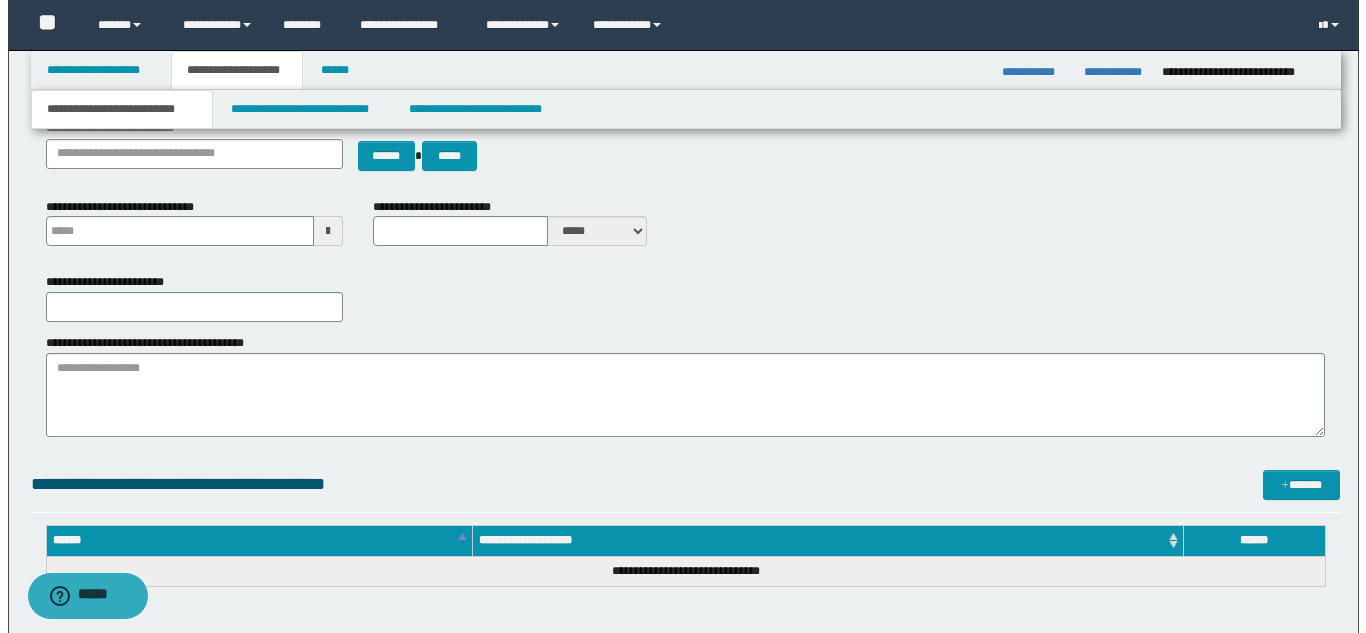 scroll, scrollTop: 0, scrollLeft: 0, axis: both 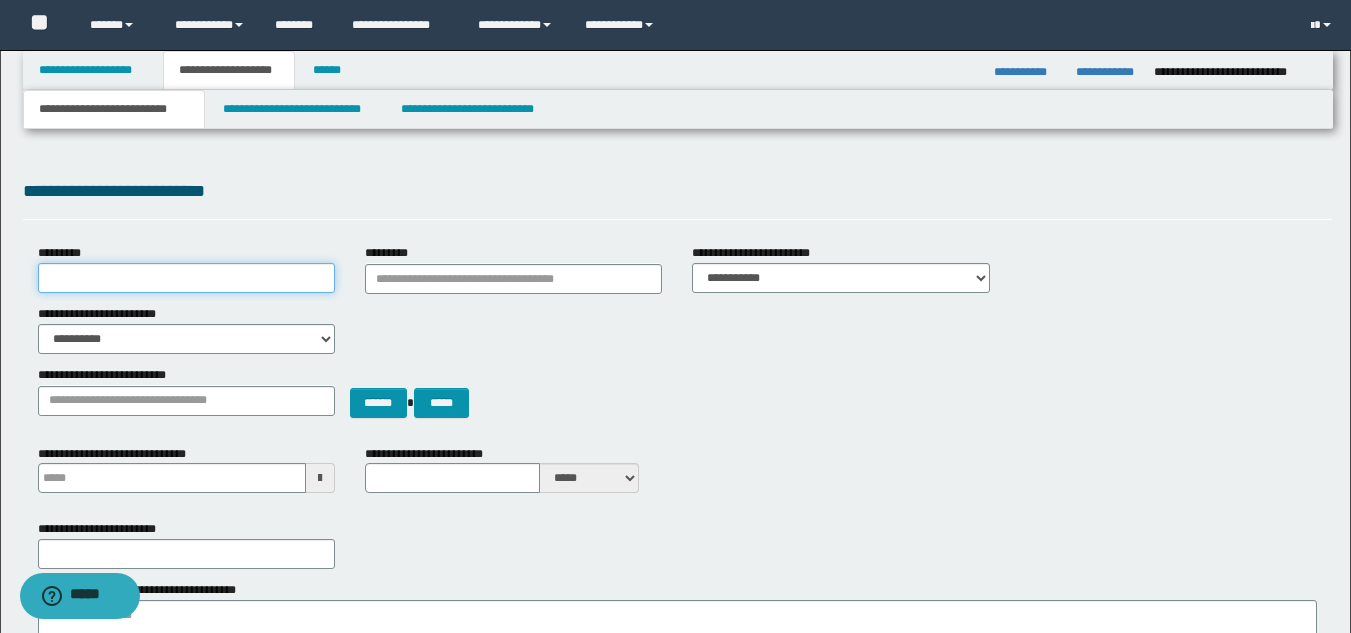 click on "*********" at bounding box center (186, 278) 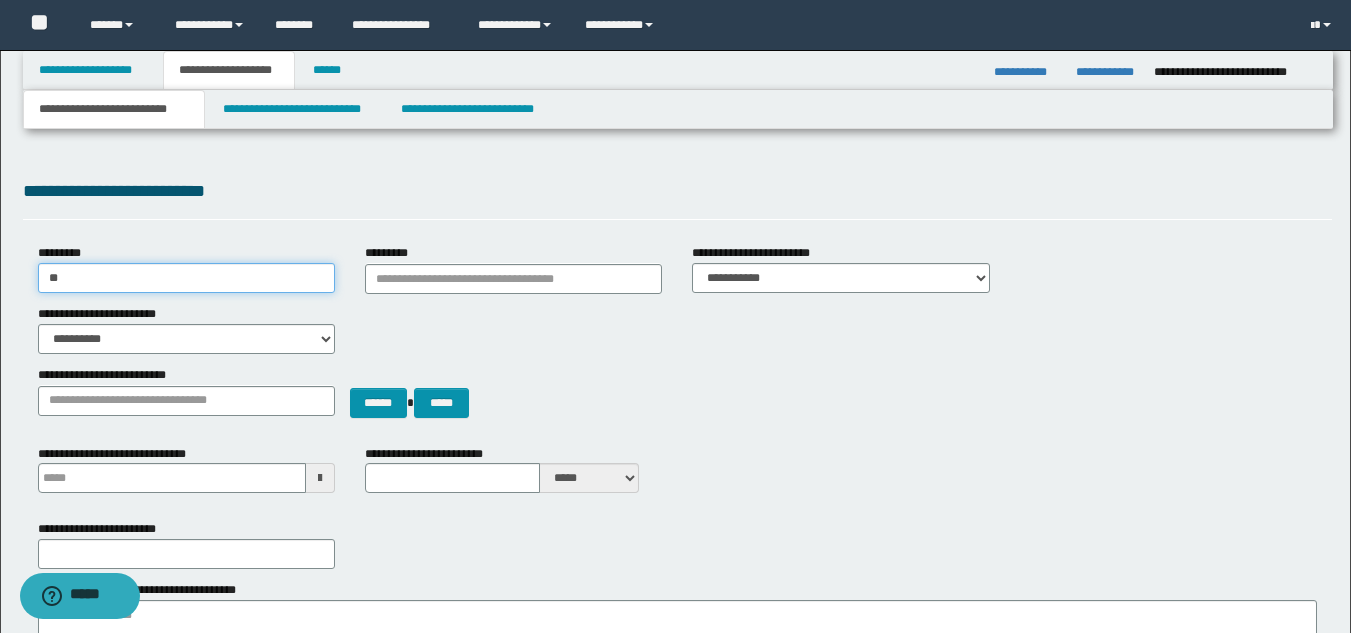 type on "*" 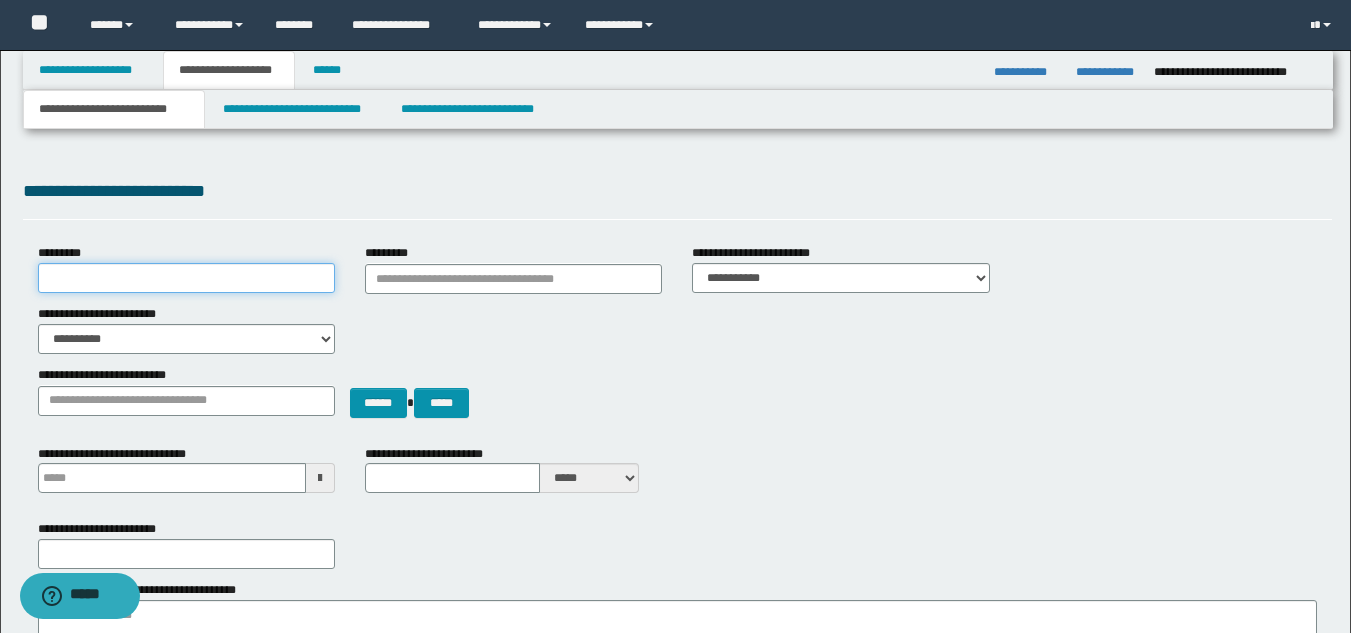 paste on "**********" 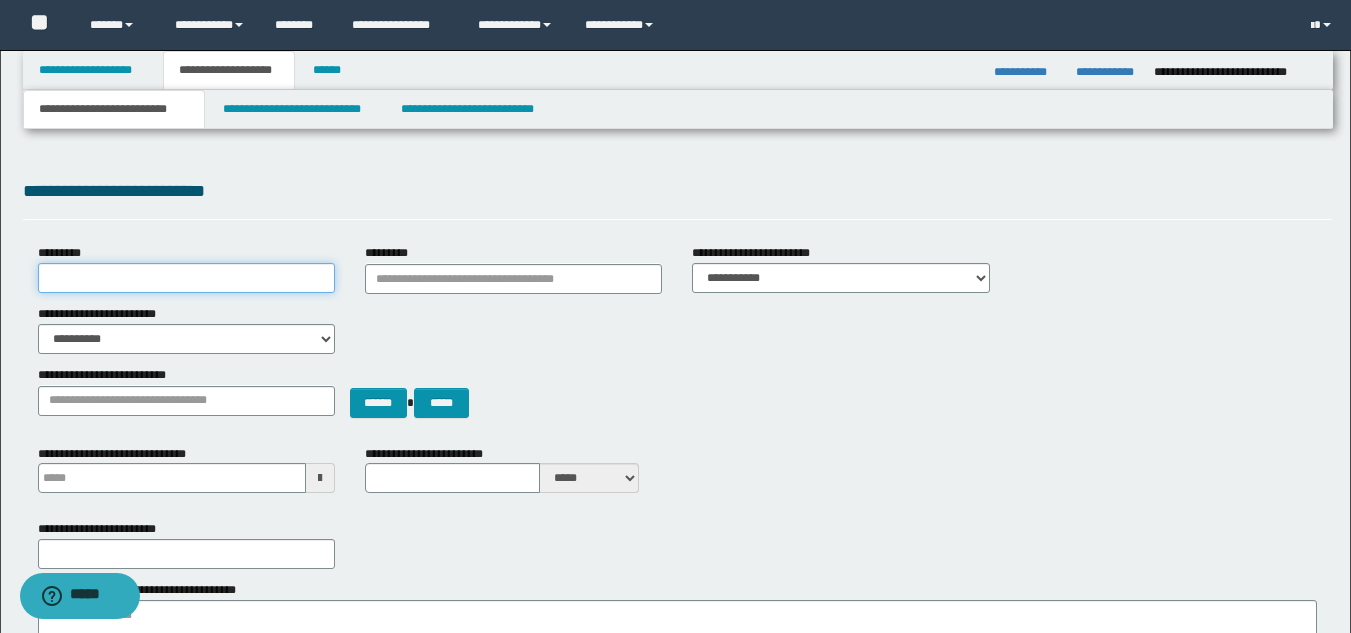 type on "**********" 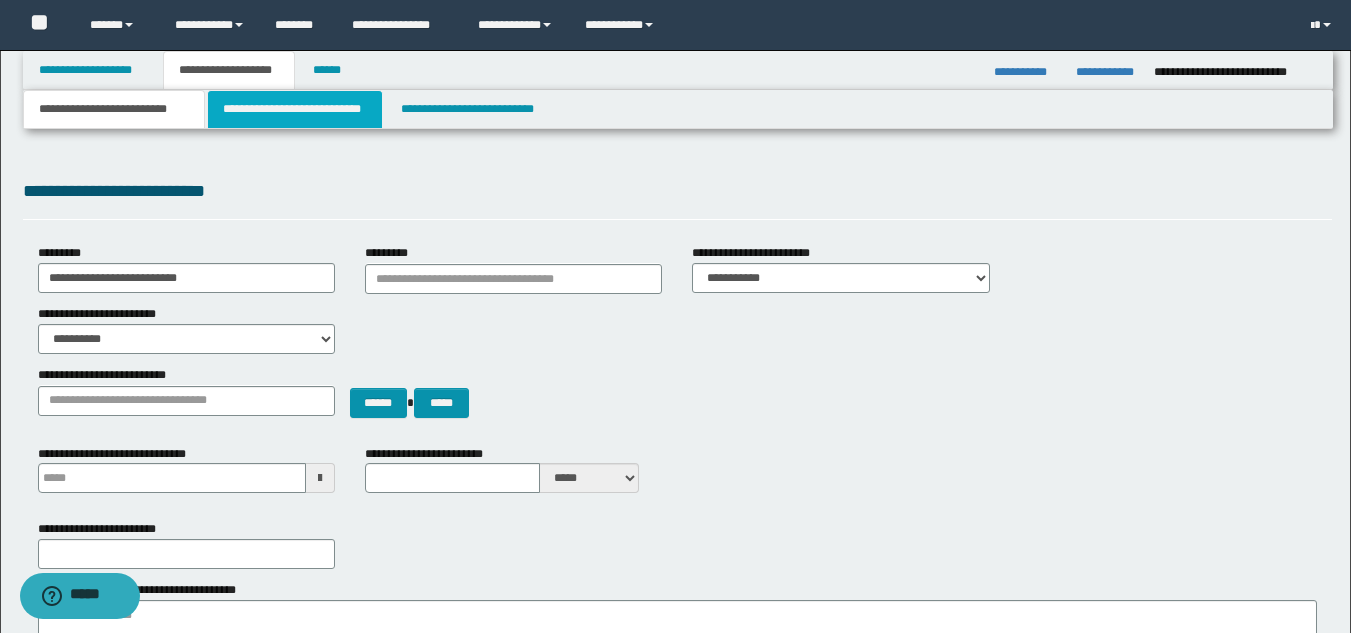 click on "**********" at bounding box center [295, 109] 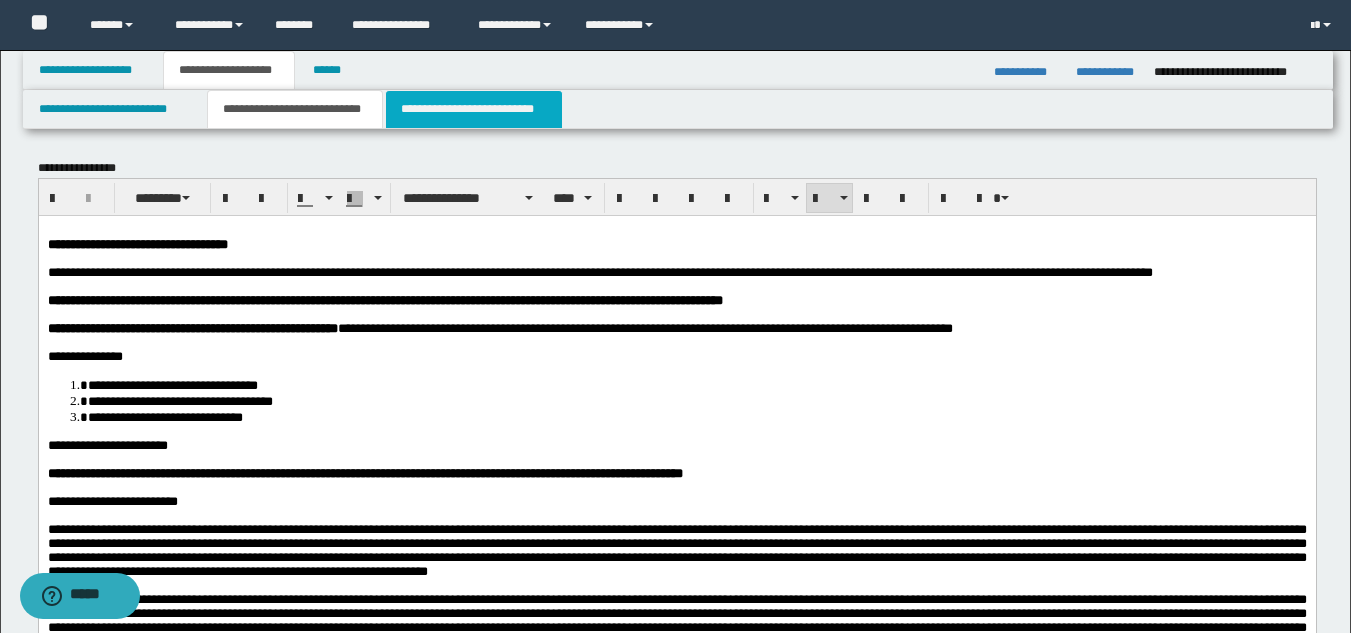 click on "**********" at bounding box center (474, 109) 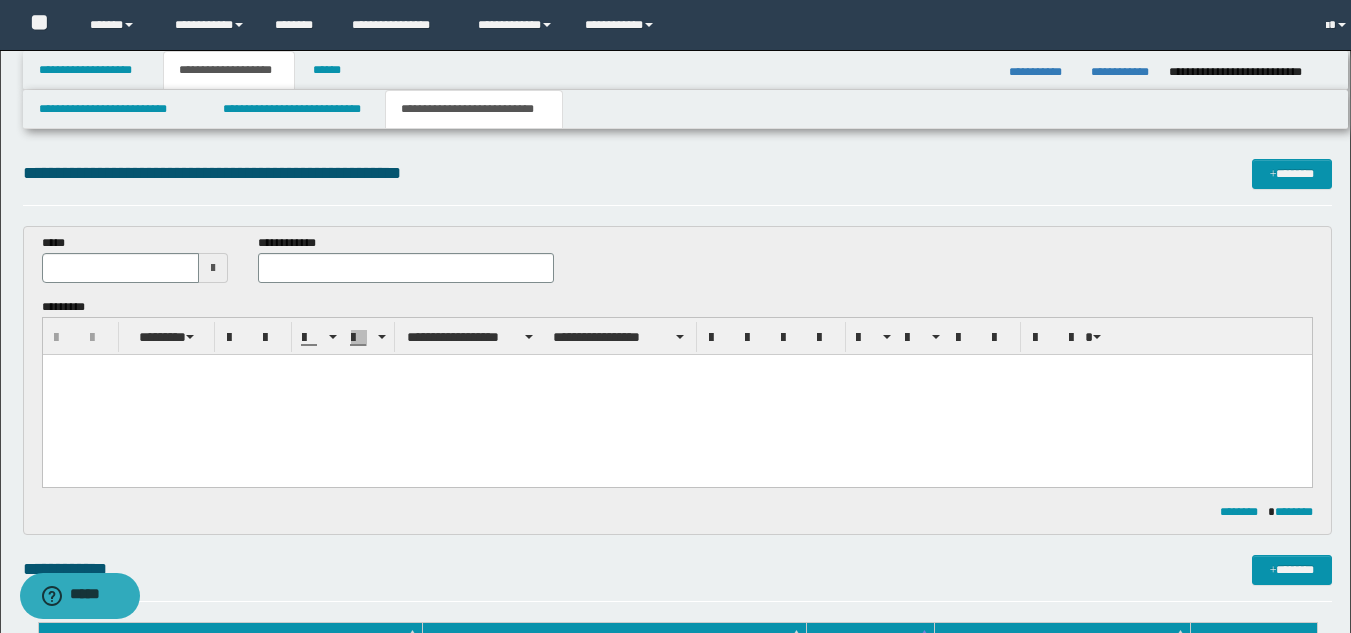 scroll, scrollTop: 0, scrollLeft: 0, axis: both 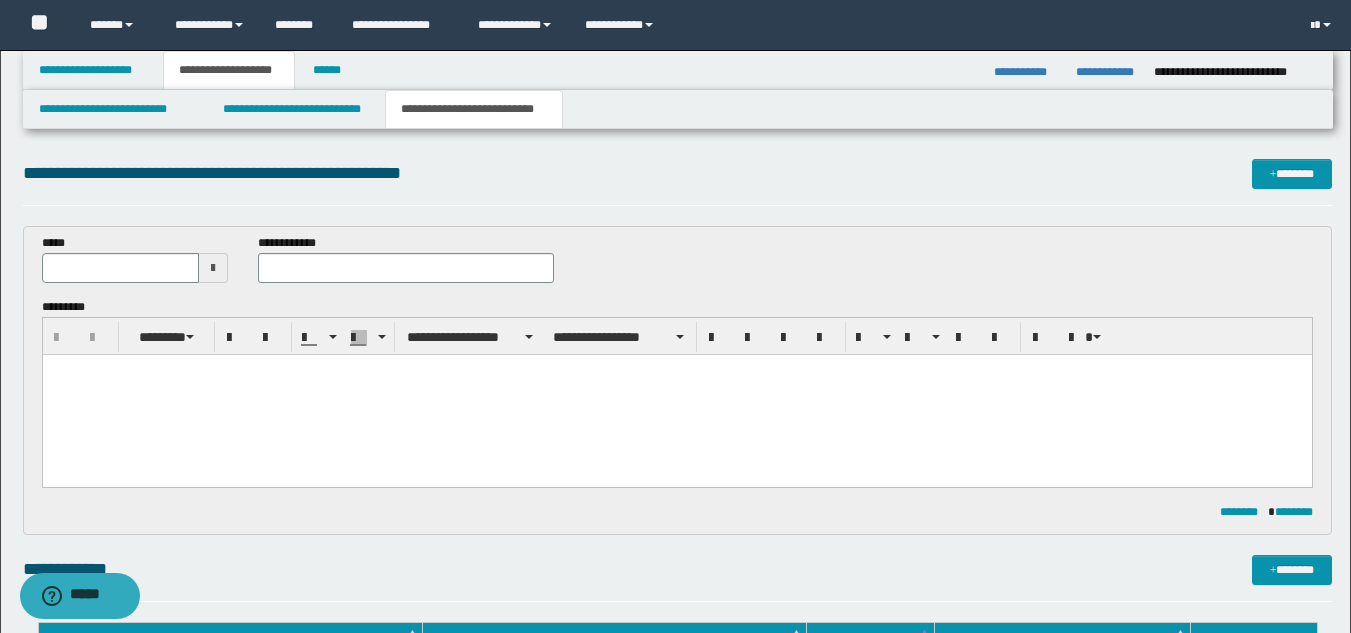 click at bounding box center [213, 268] 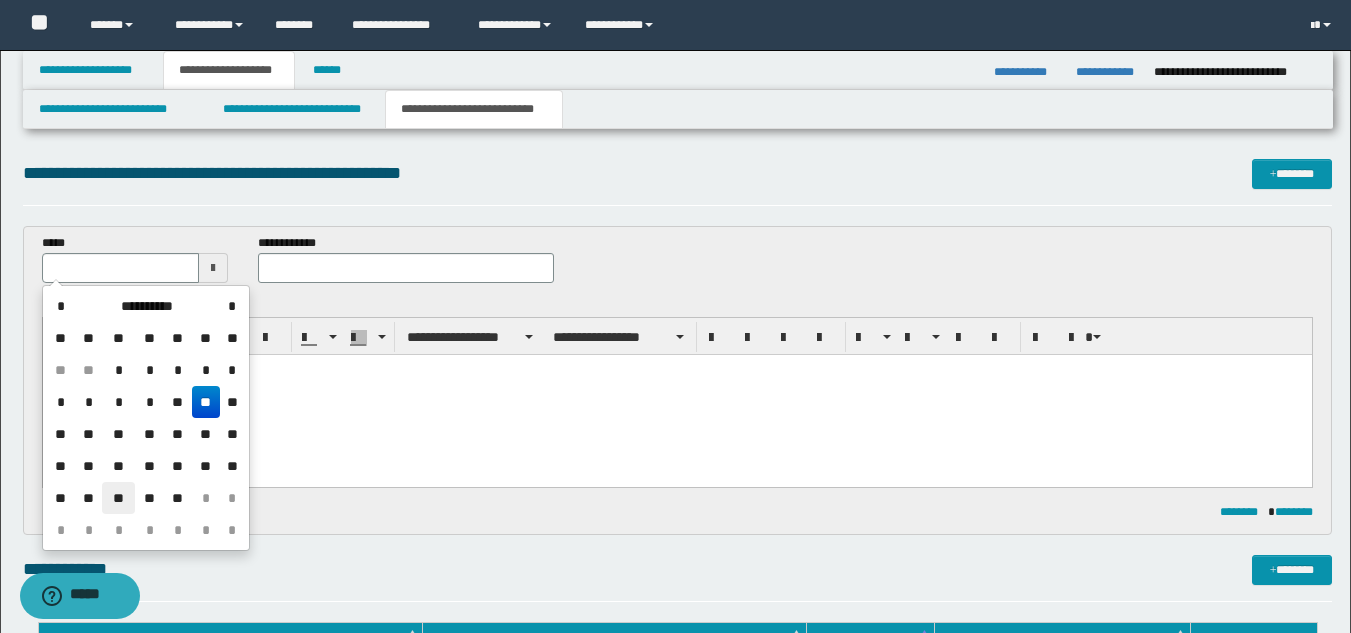 click on "**" at bounding box center [118, 498] 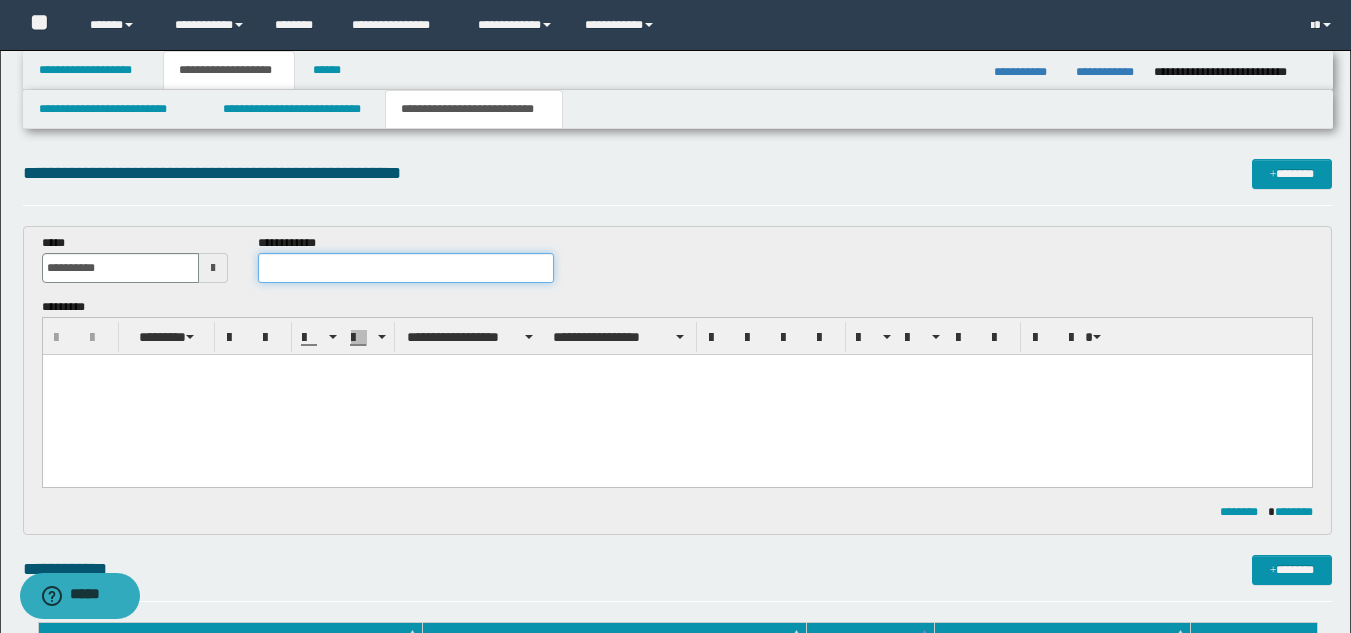 click at bounding box center (405, 268) 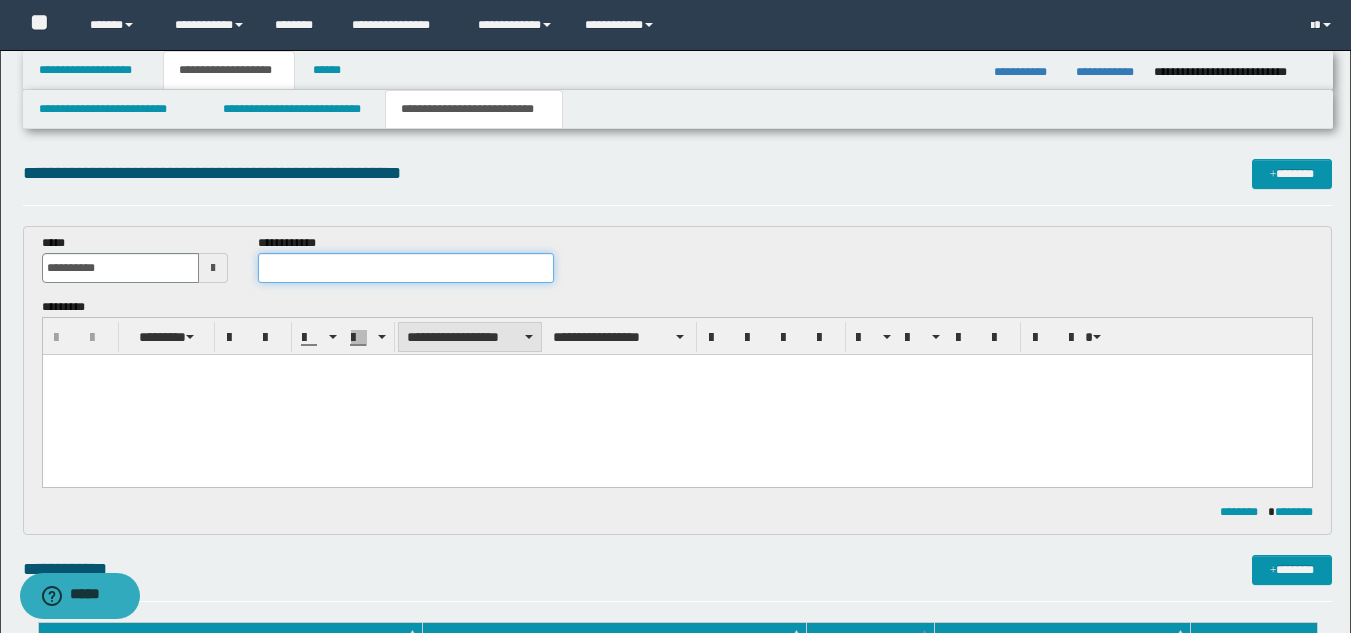 paste on "**********" 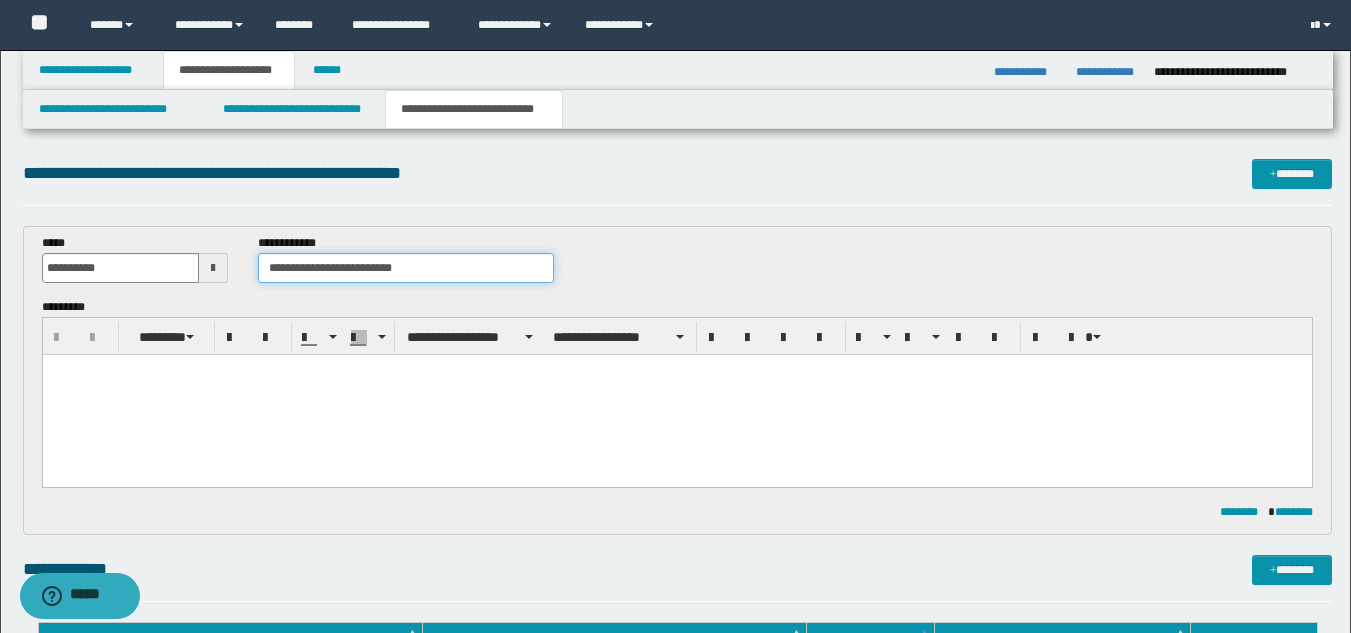 type on "**********" 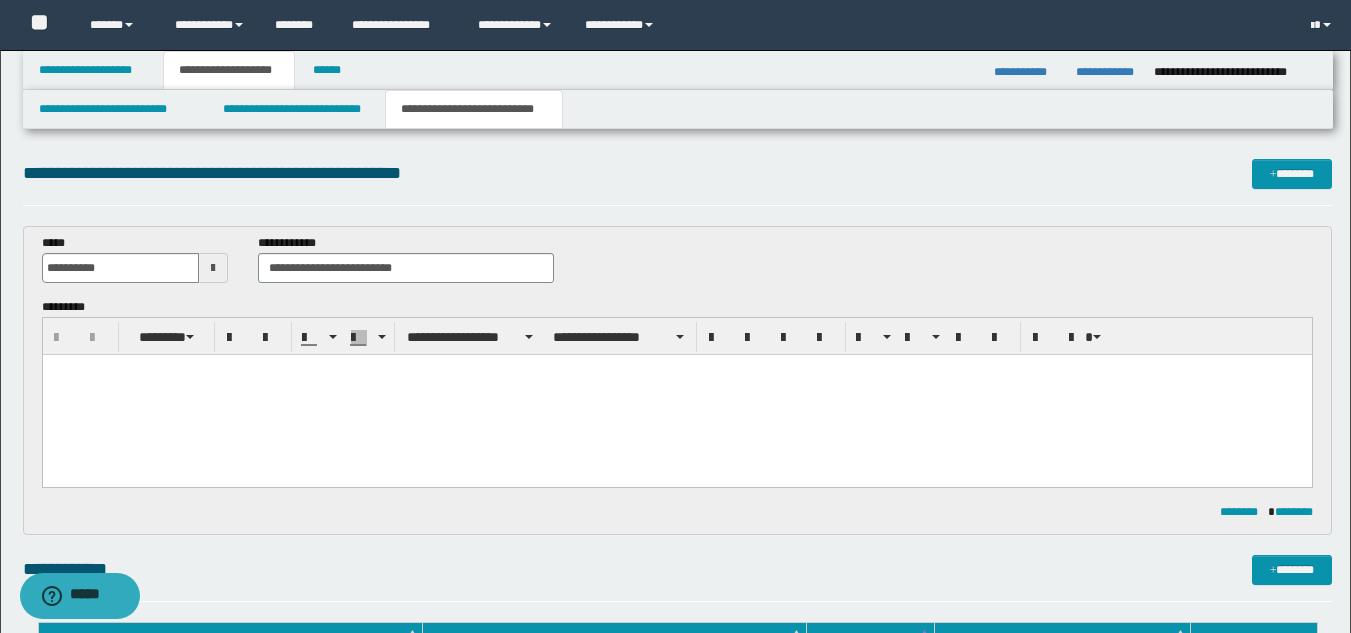click at bounding box center [676, 395] 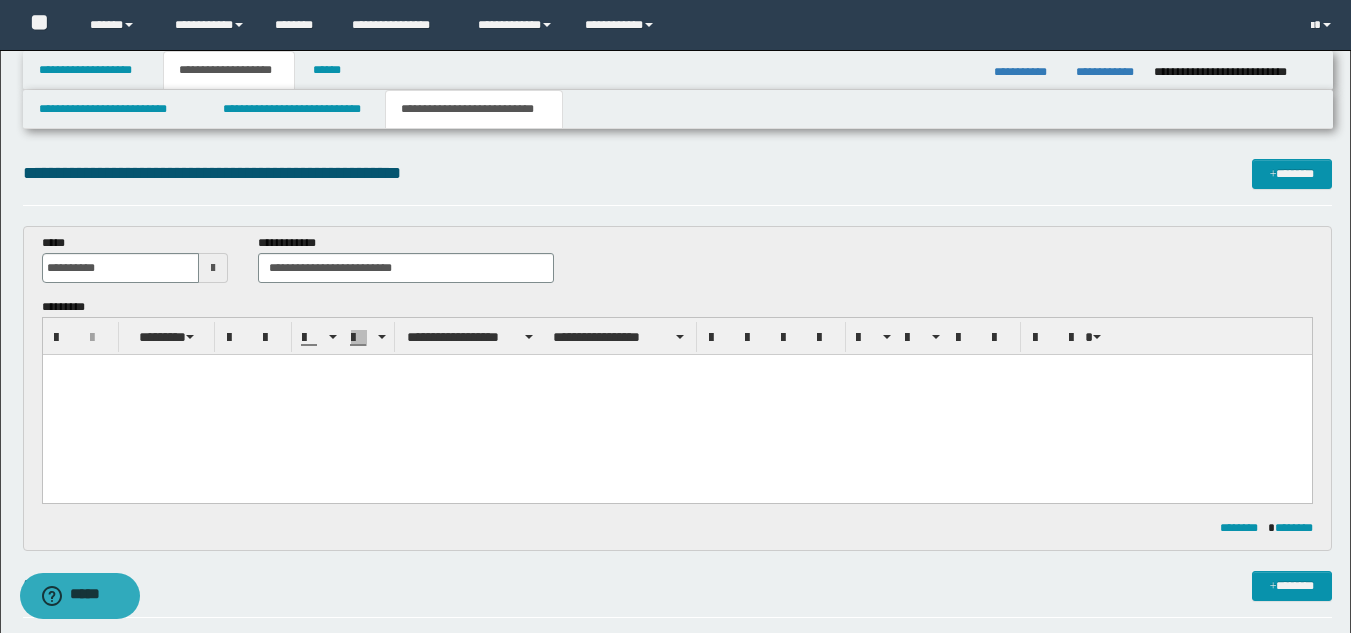 paste 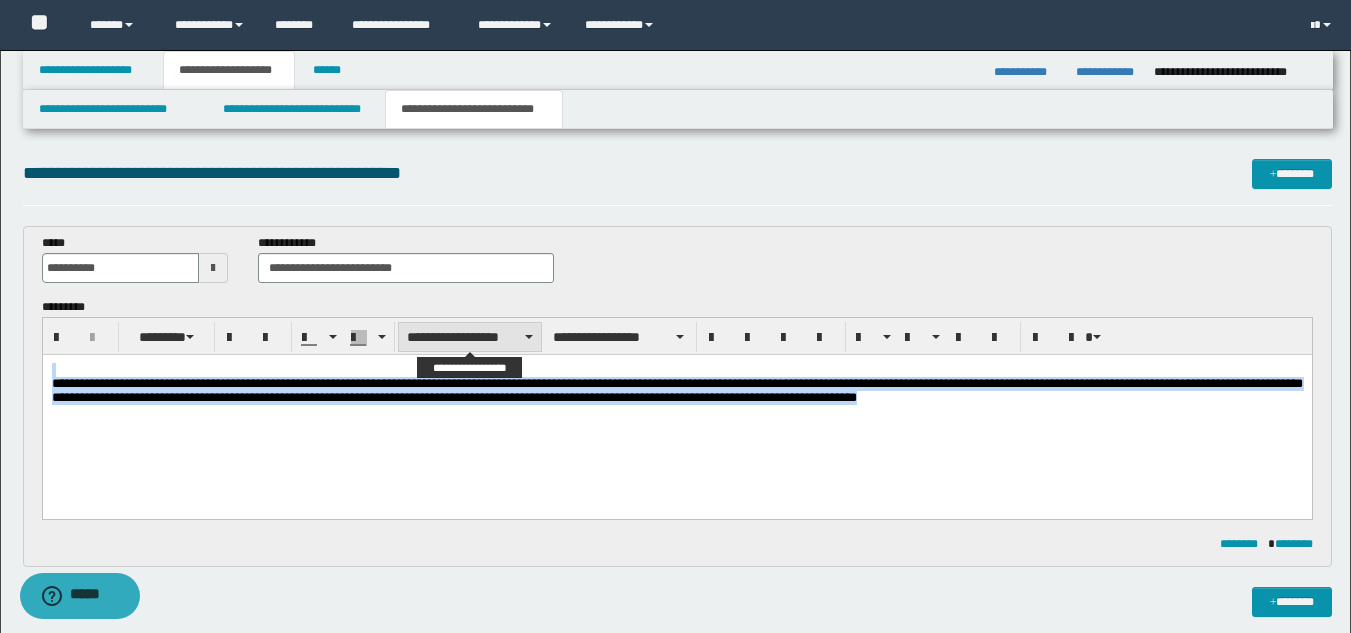 click on "**********" at bounding box center [470, 337] 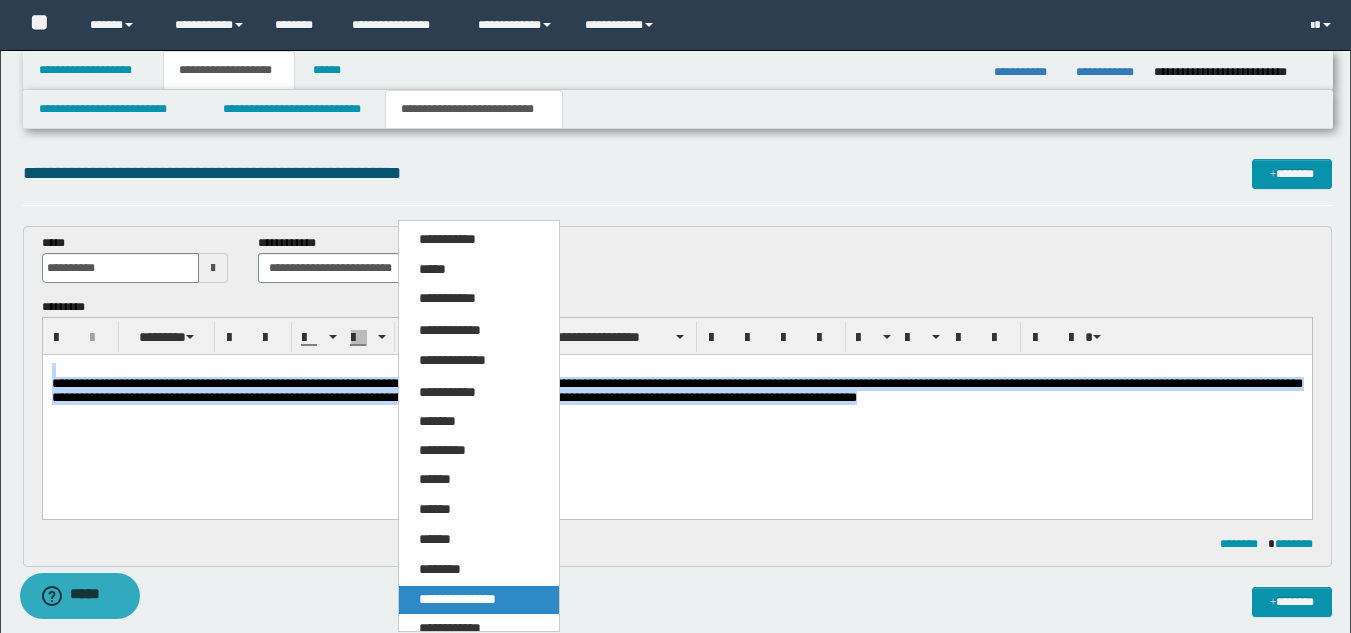 click on "**********" at bounding box center (457, 599) 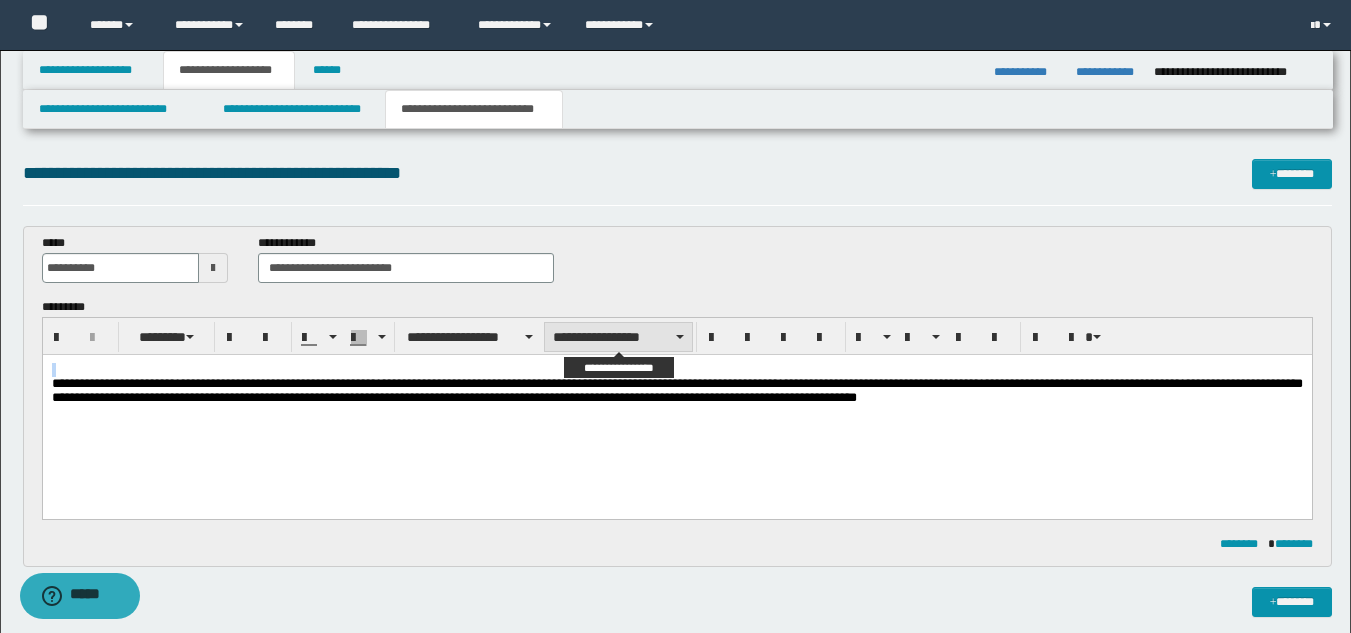 click on "**********" at bounding box center [618, 337] 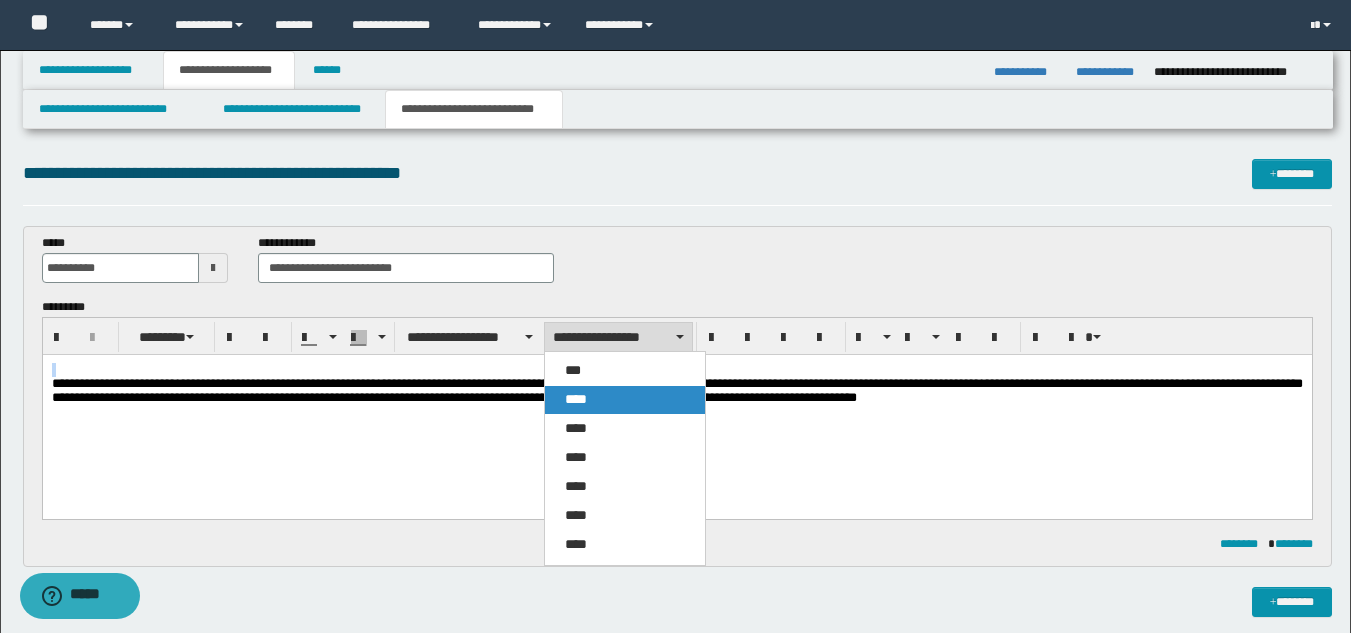 click on "****" at bounding box center [625, 400] 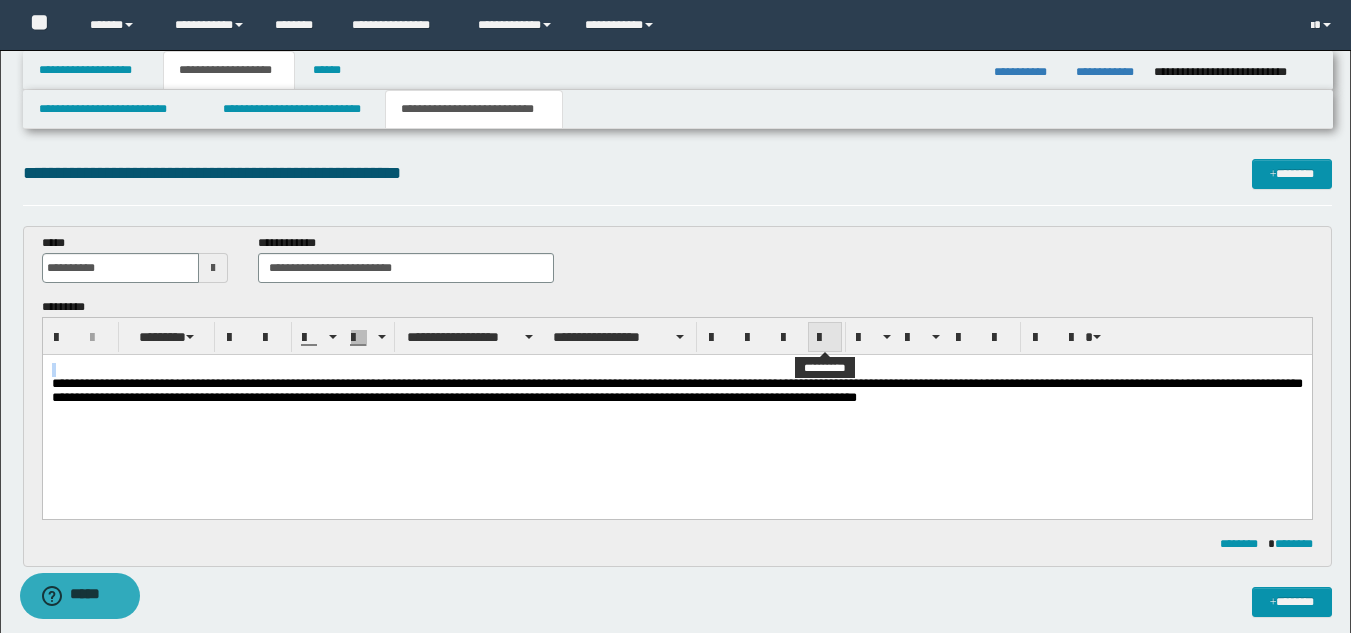 click at bounding box center (825, 338) 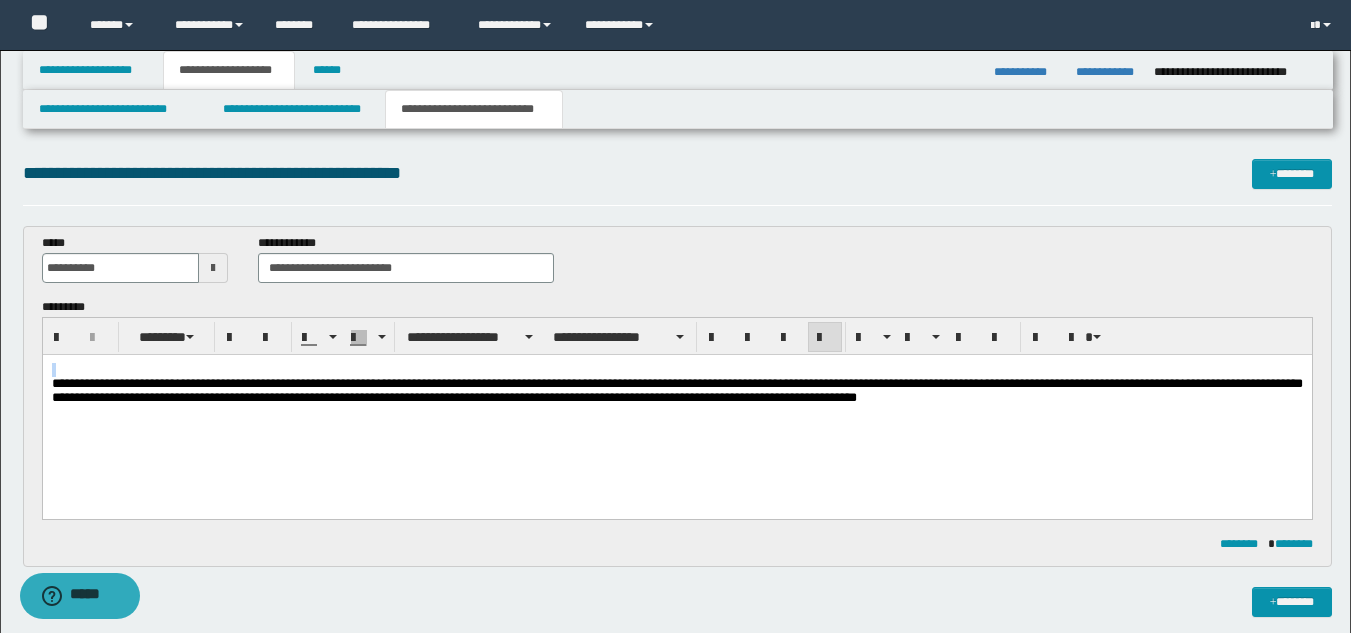 click on "**********" at bounding box center (676, 409) 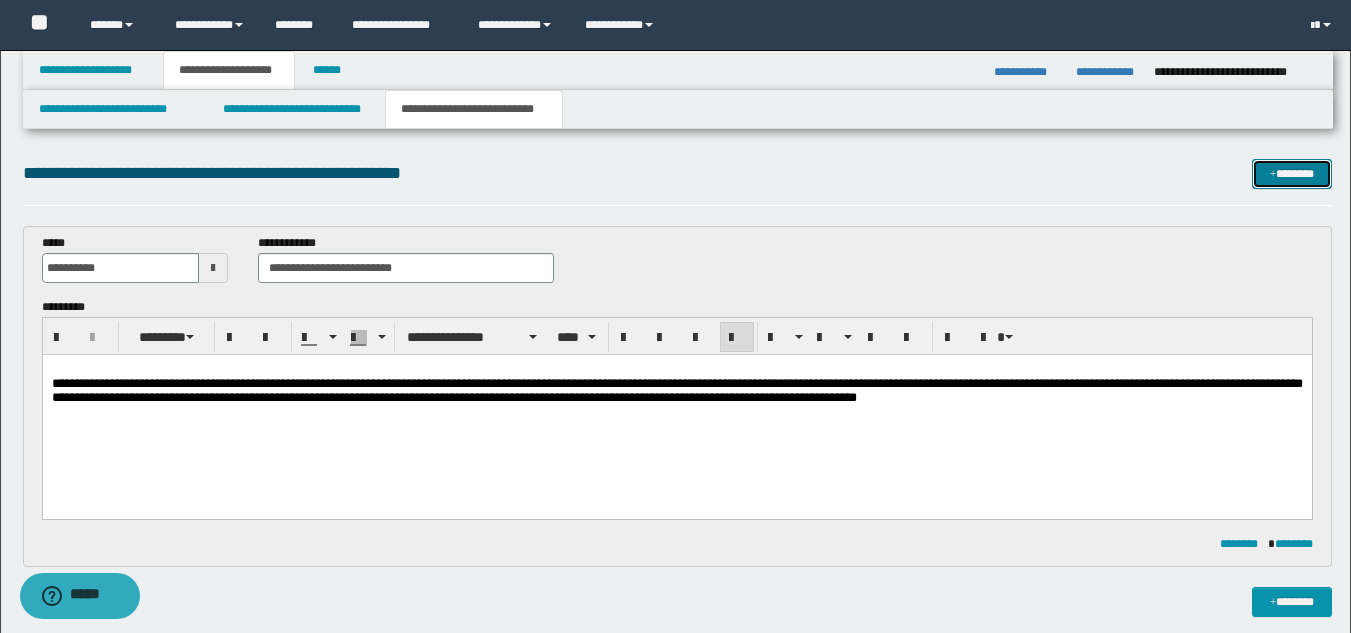 click at bounding box center (1273, 175) 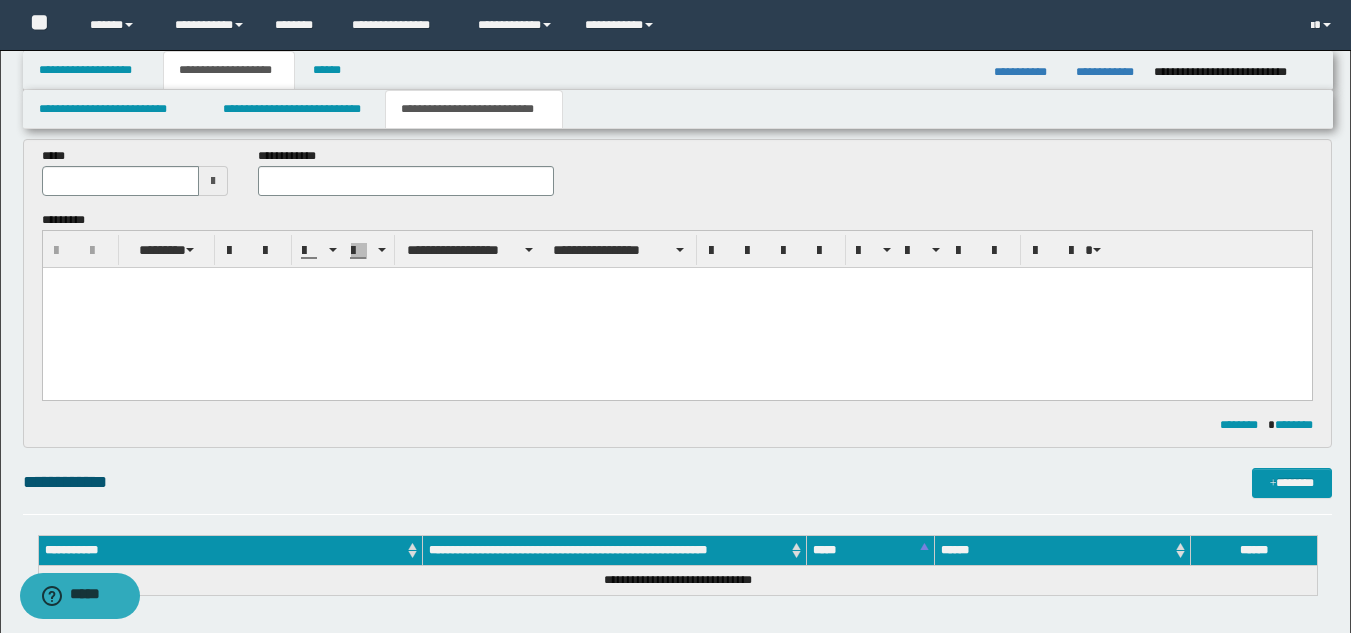 scroll, scrollTop: 414, scrollLeft: 0, axis: vertical 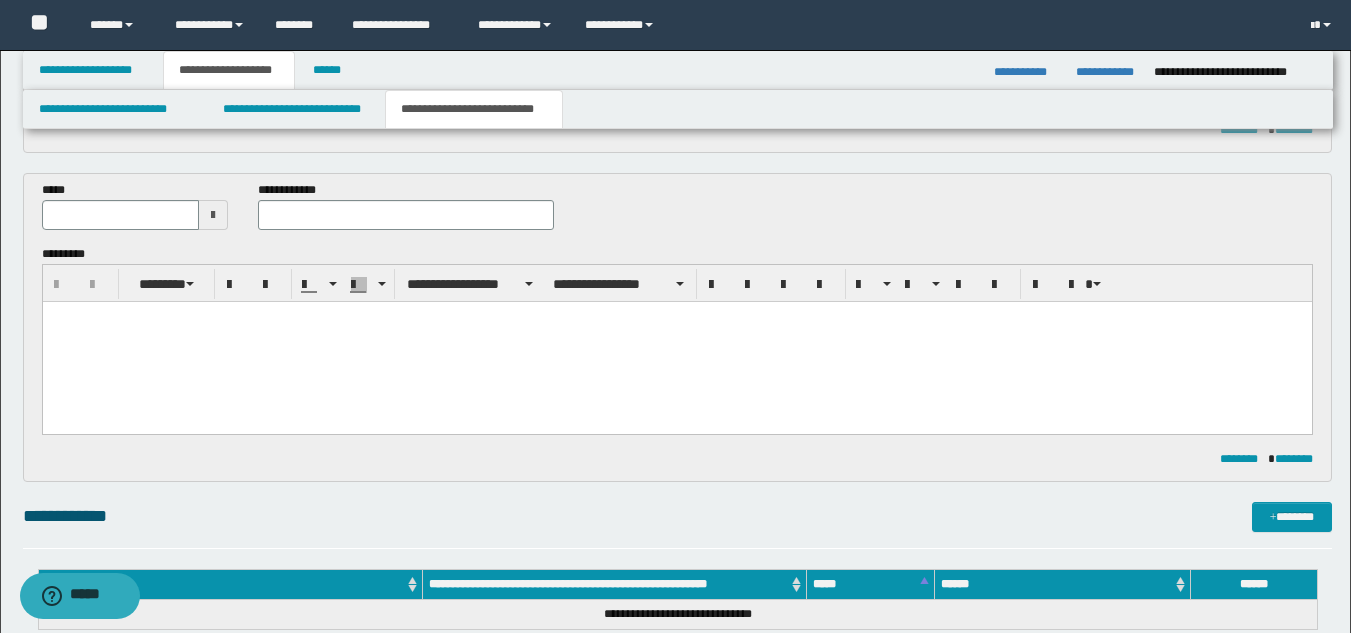 click at bounding box center (213, 215) 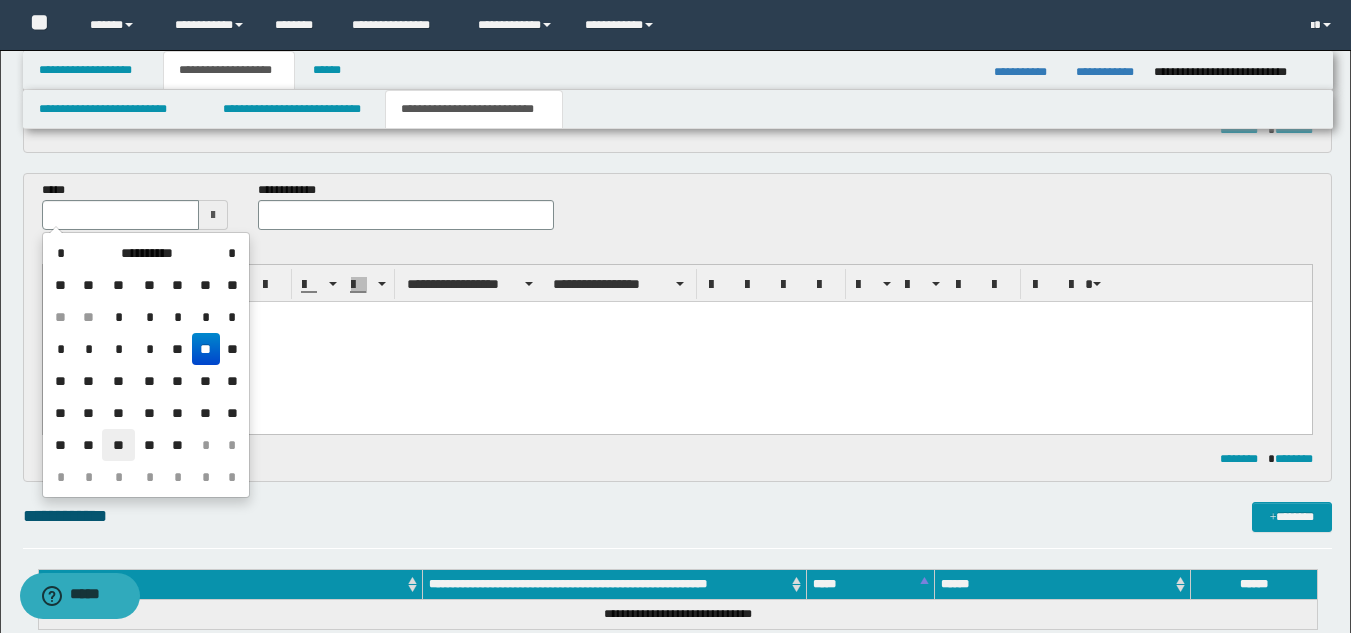click on "**" at bounding box center (118, 445) 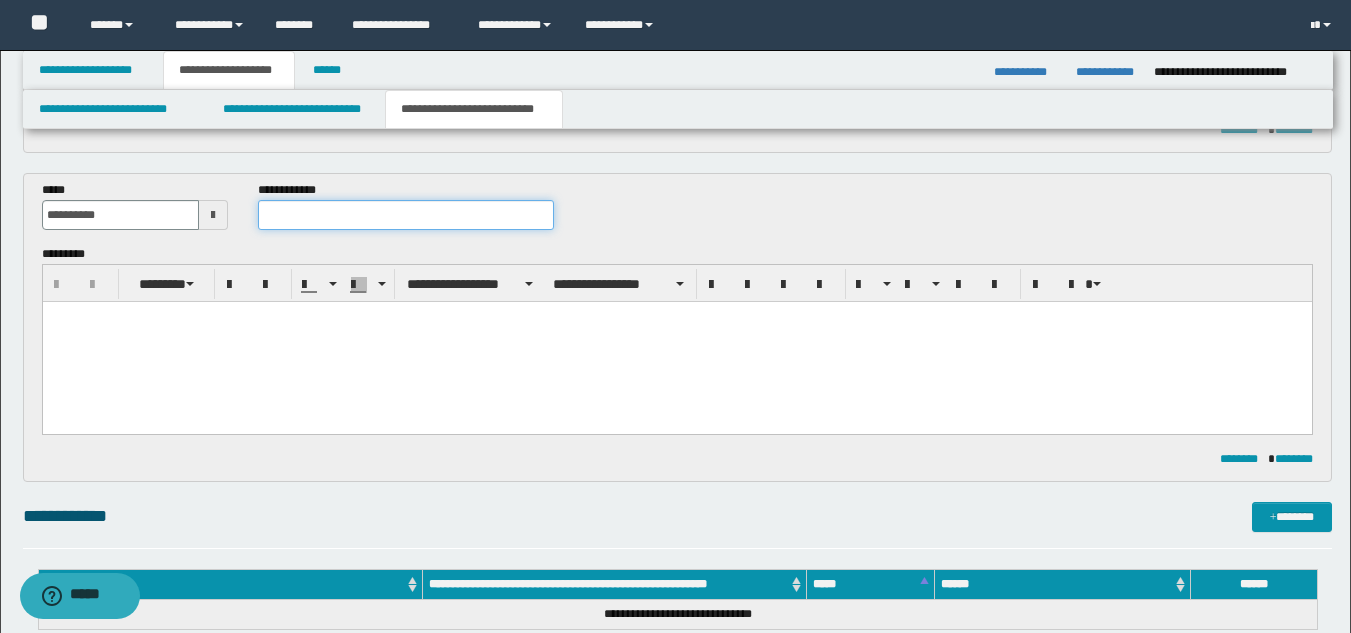 click at bounding box center (405, 215) 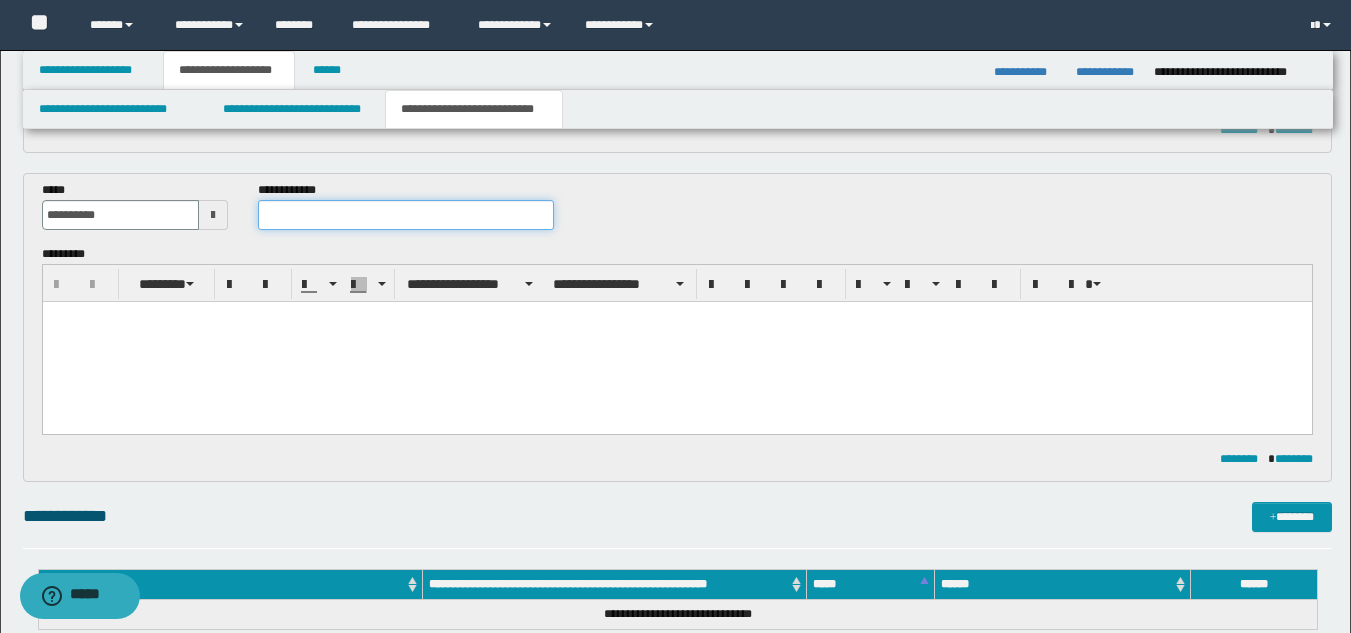 paste on "**********" 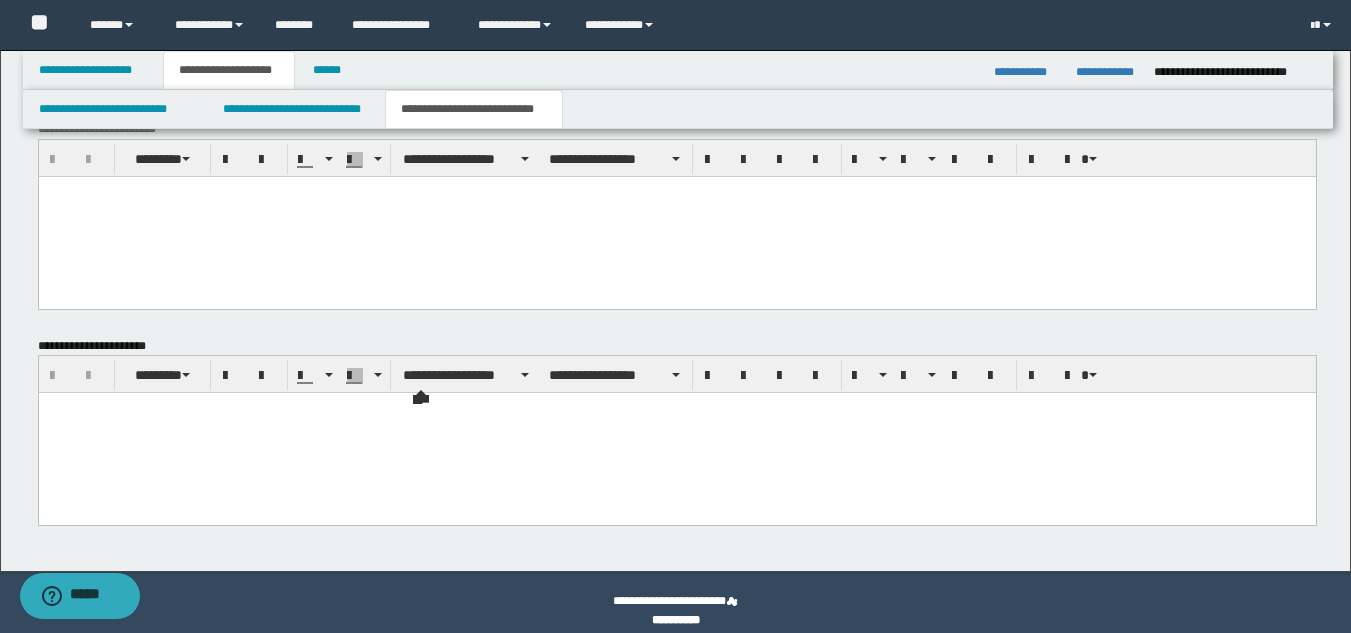 scroll, scrollTop: 1246, scrollLeft: 0, axis: vertical 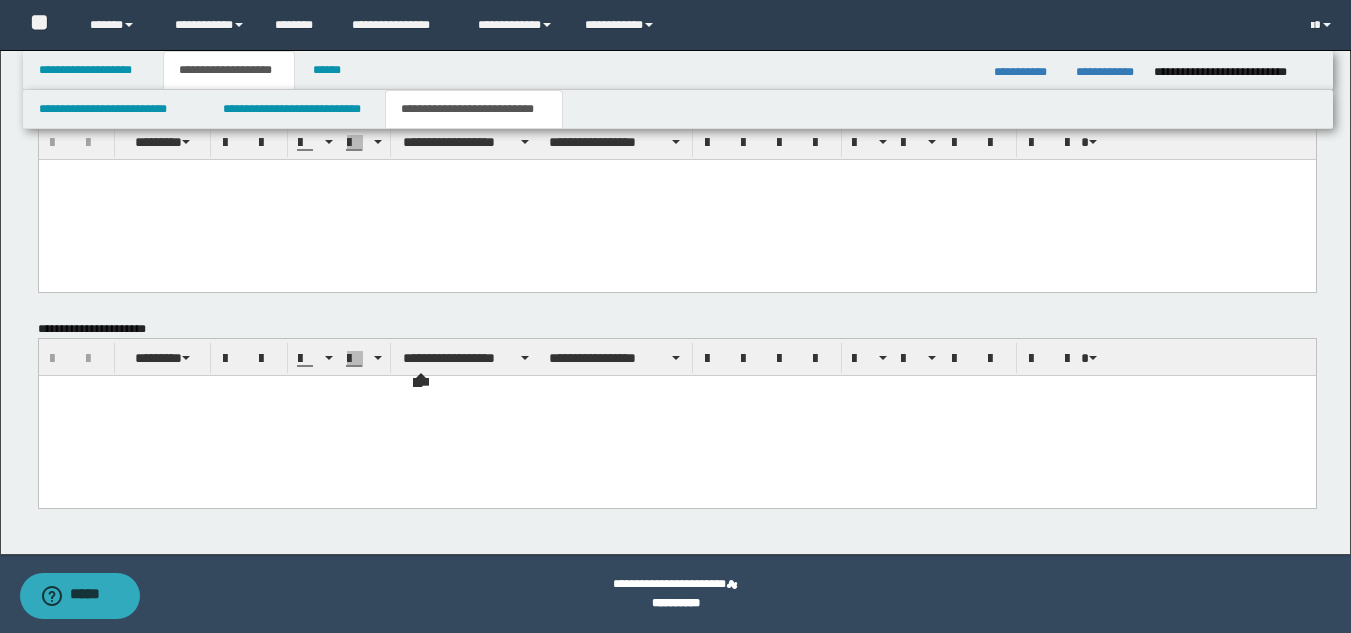 type on "**********" 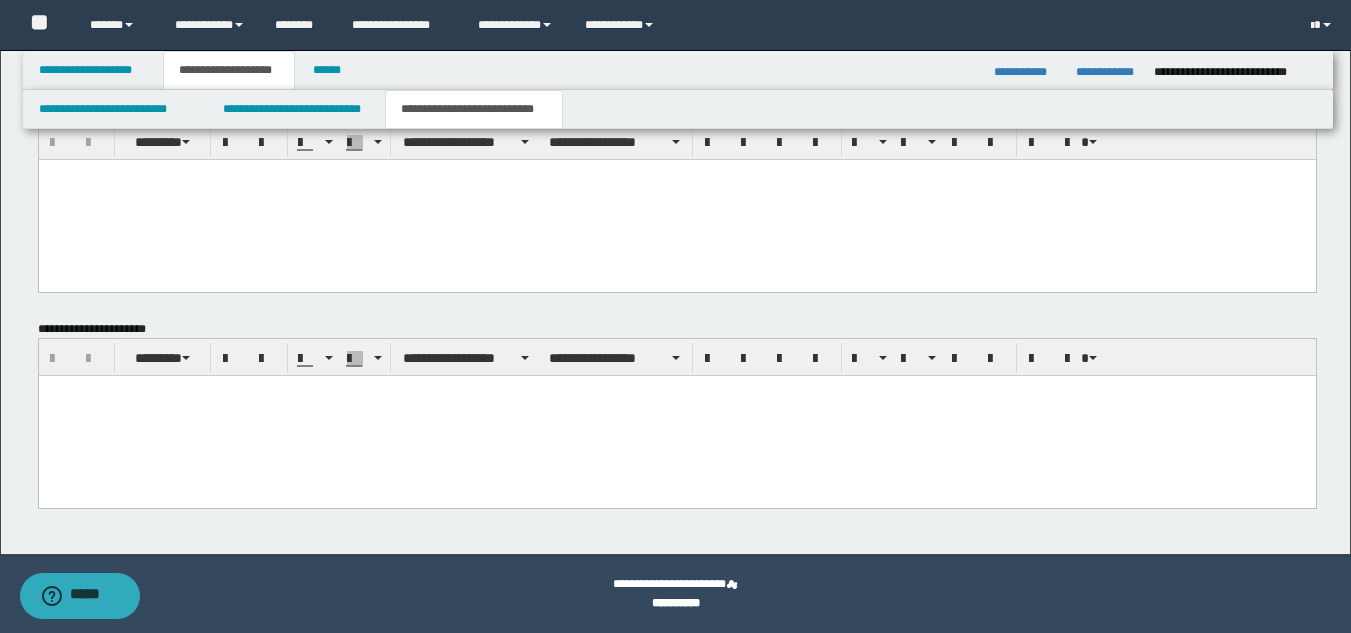 click at bounding box center (676, 416) 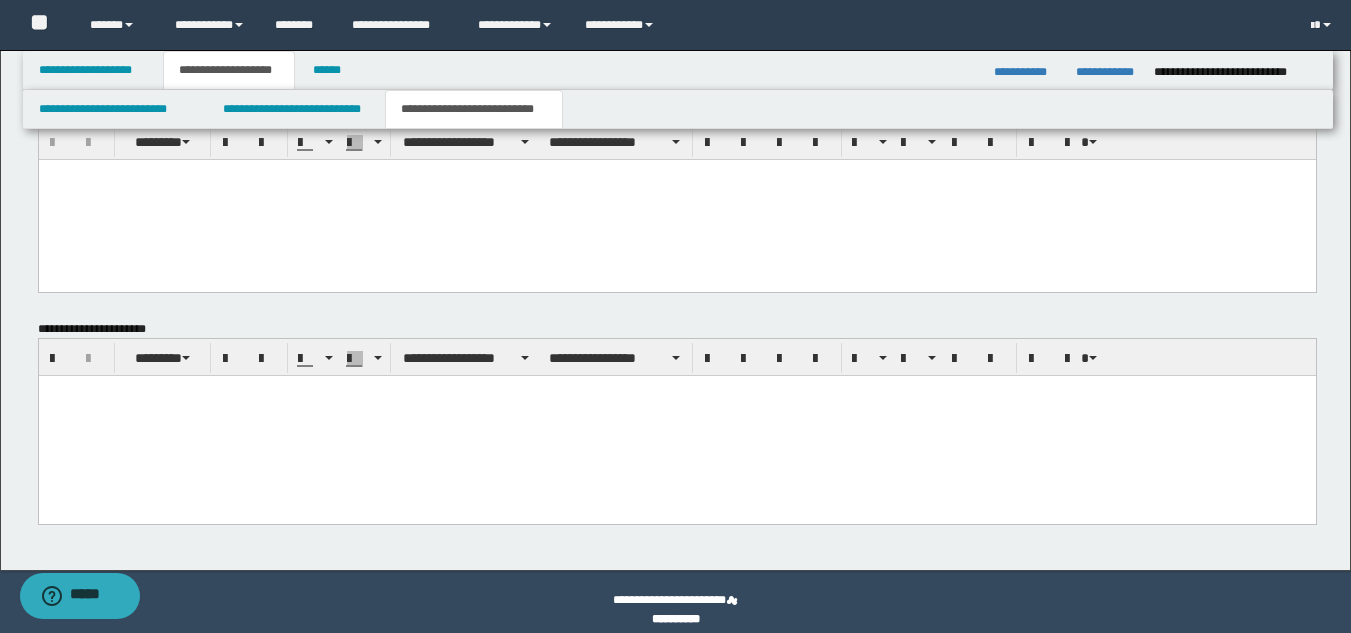 paste 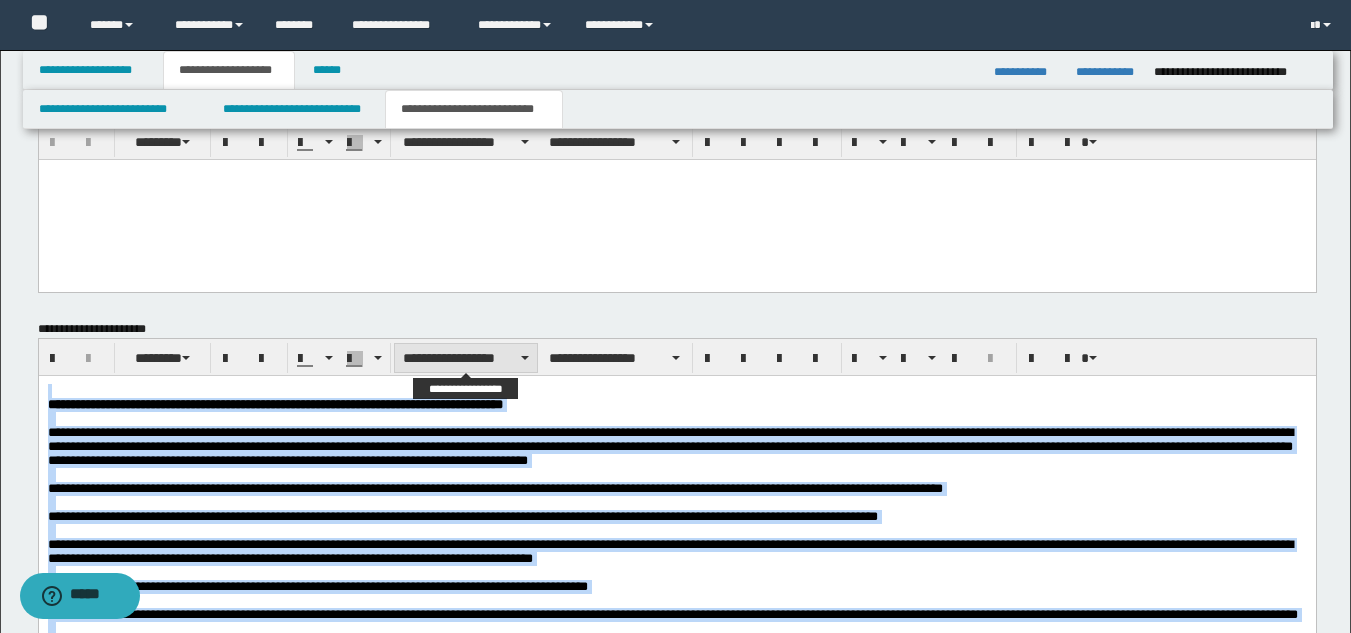 click on "**********" at bounding box center [466, 358] 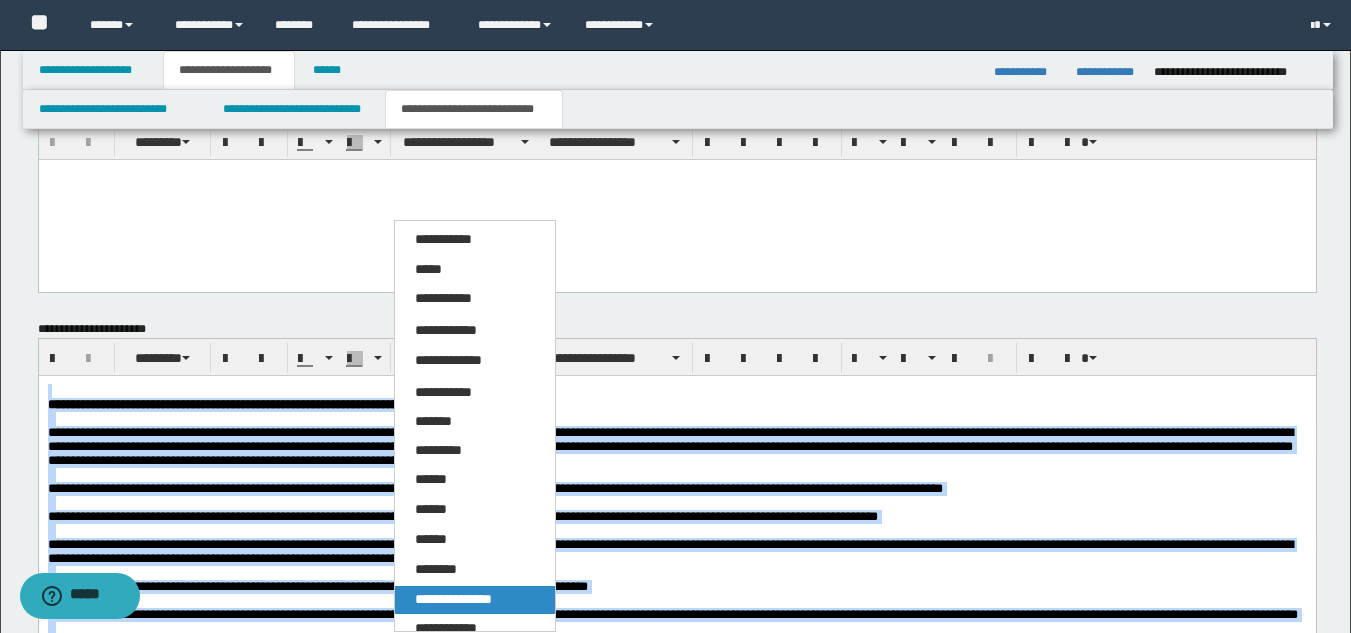click on "**********" at bounding box center (453, 599) 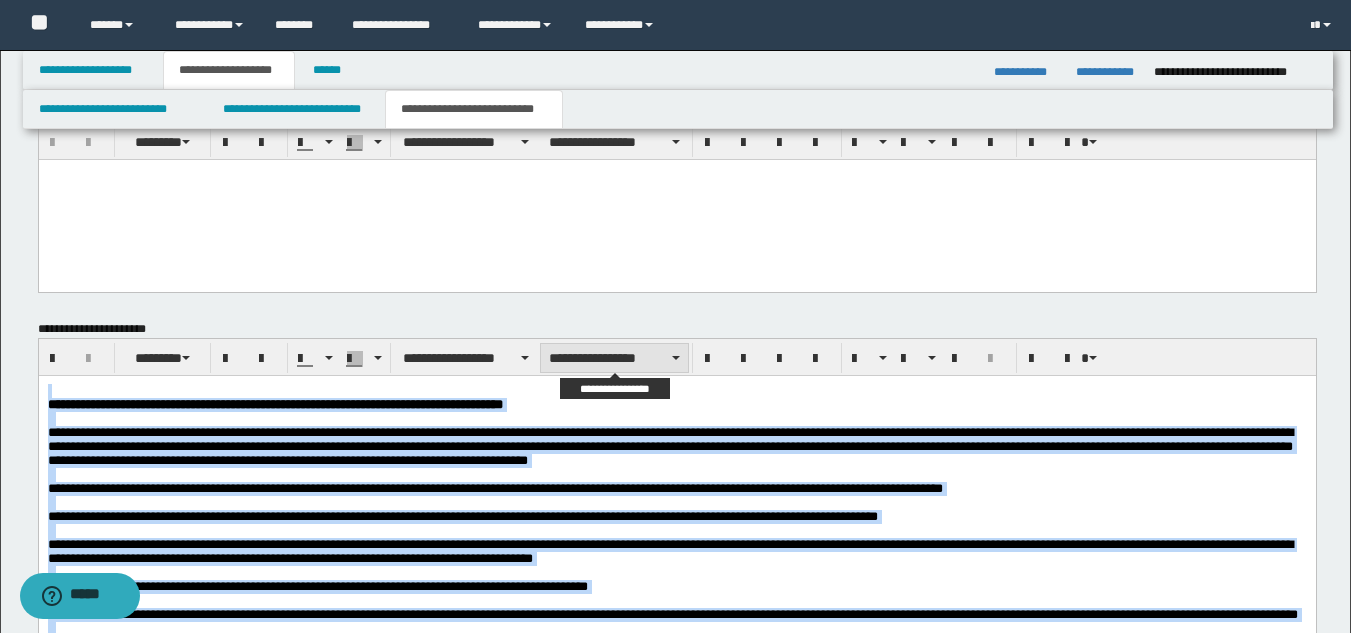 click on "**********" at bounding box center [614, 358] 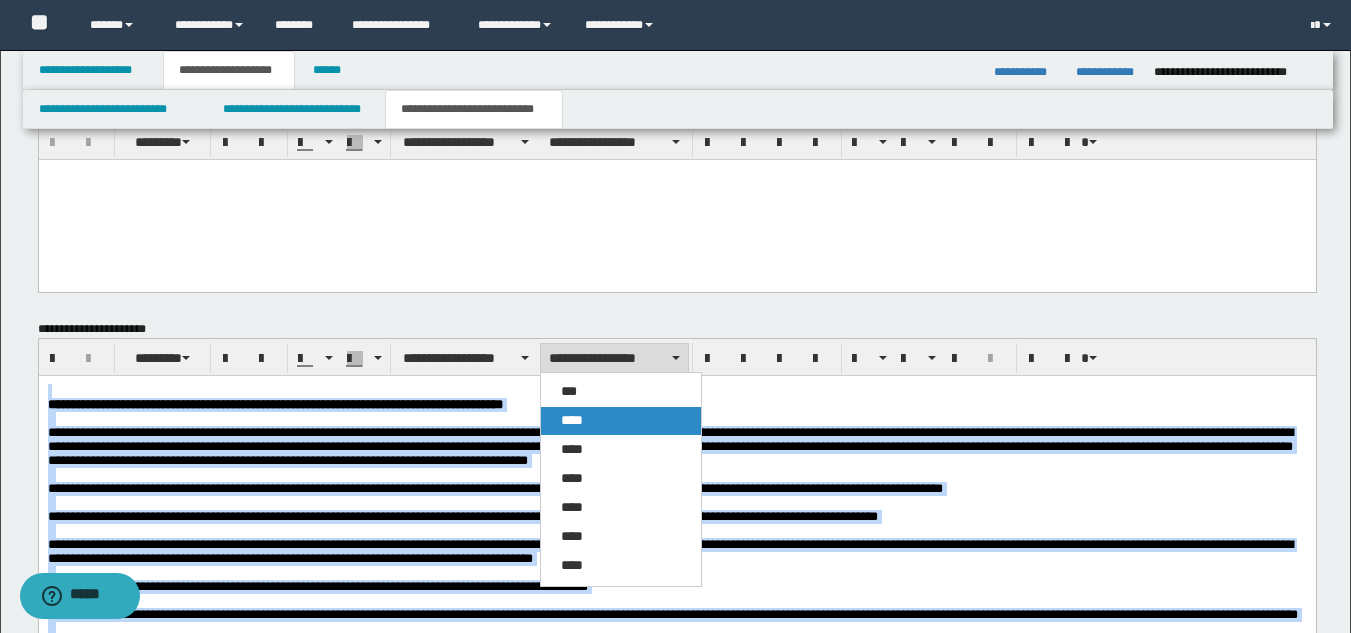 click on "****" at bounding box center (621, 421) 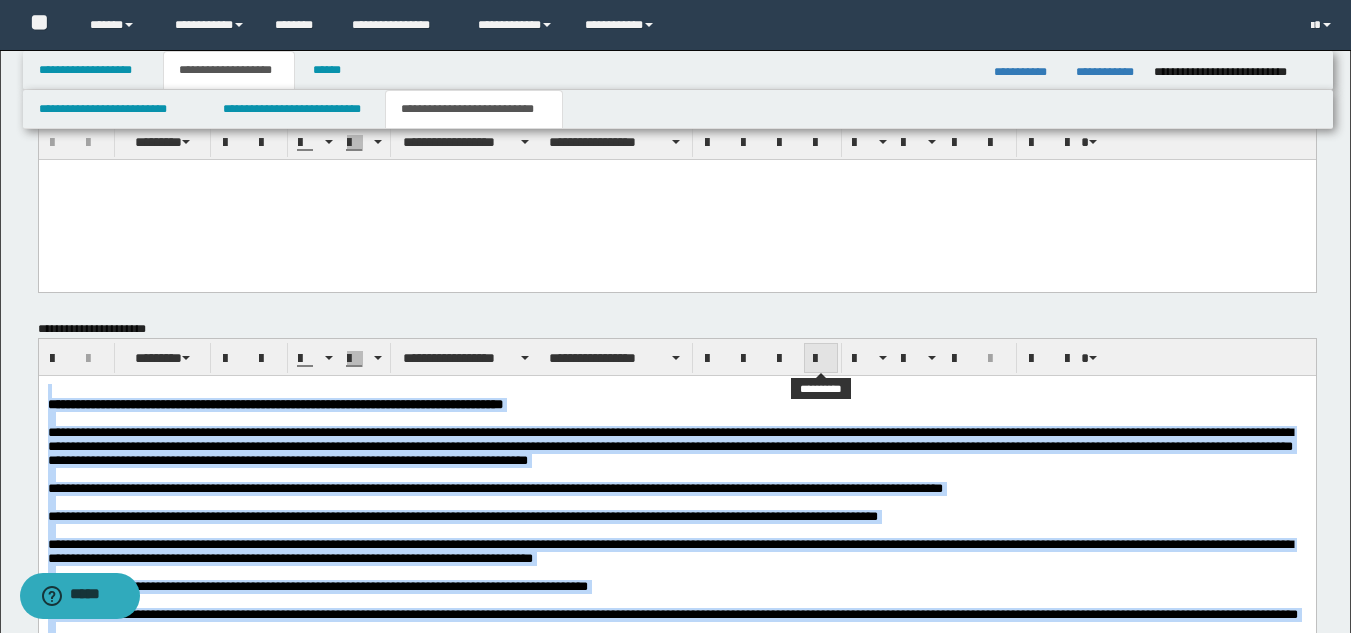 click at bounding box center [821, 359] 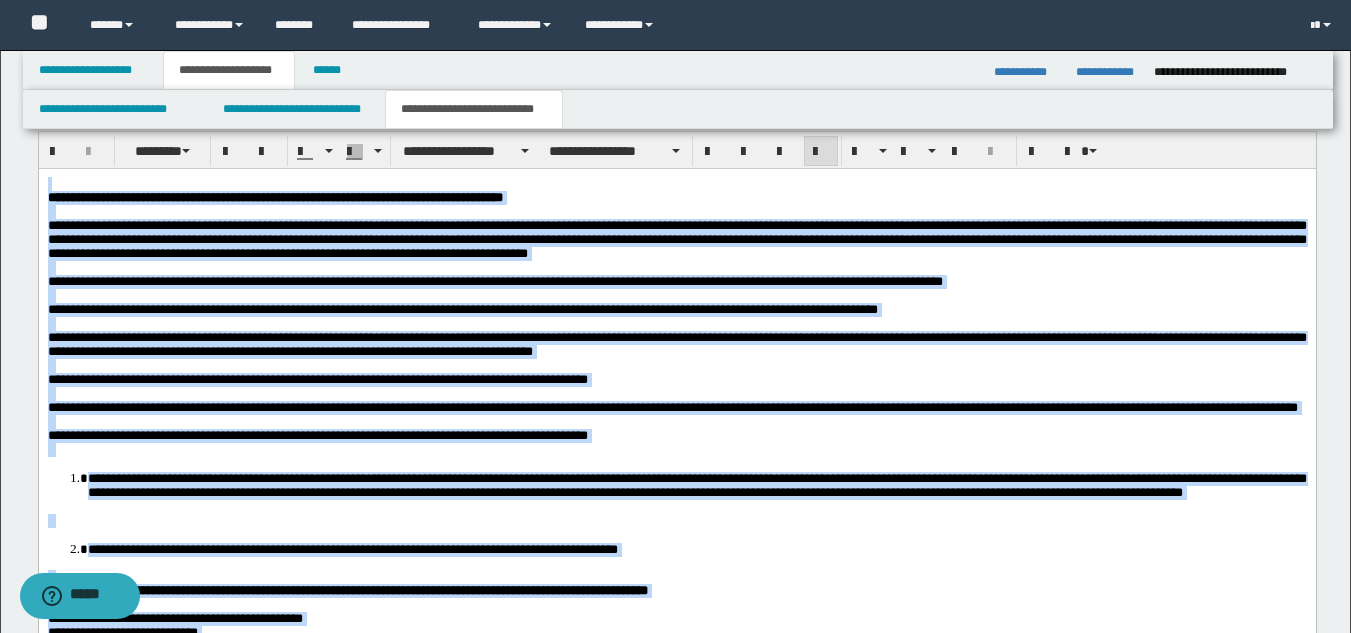 scroll, scrollTop: 1546, scrollLeft: 0, axis: vertical 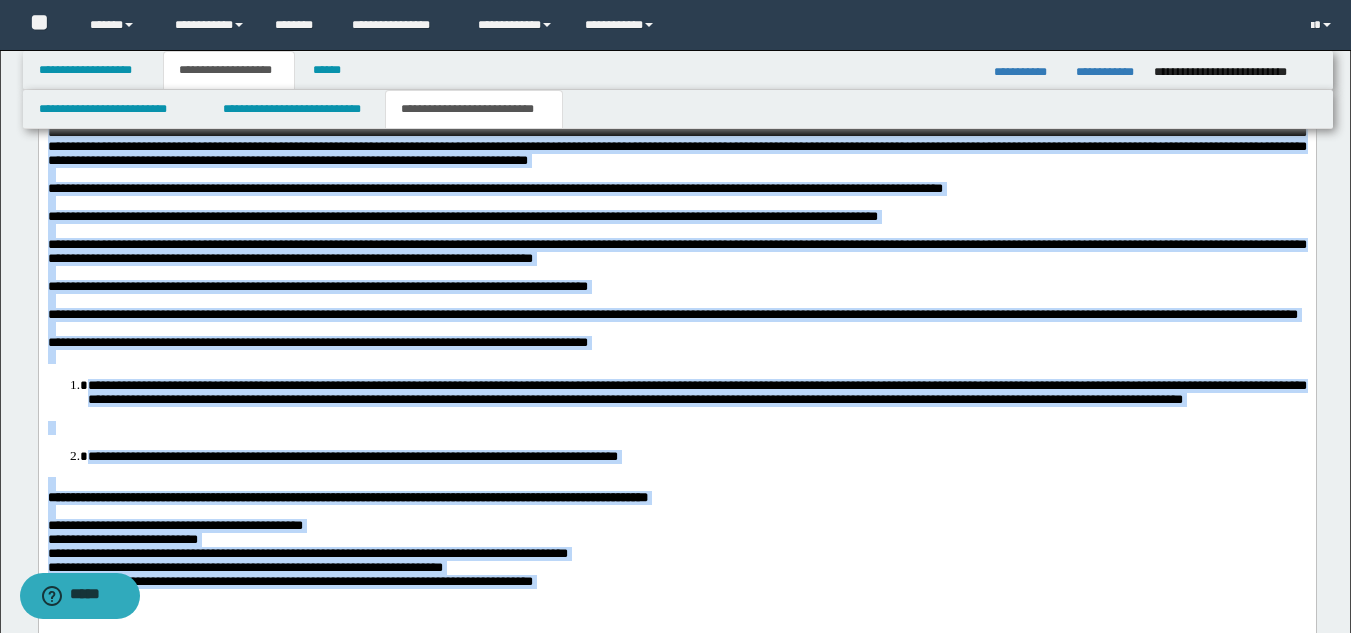 click at bounding box center [676, 428] 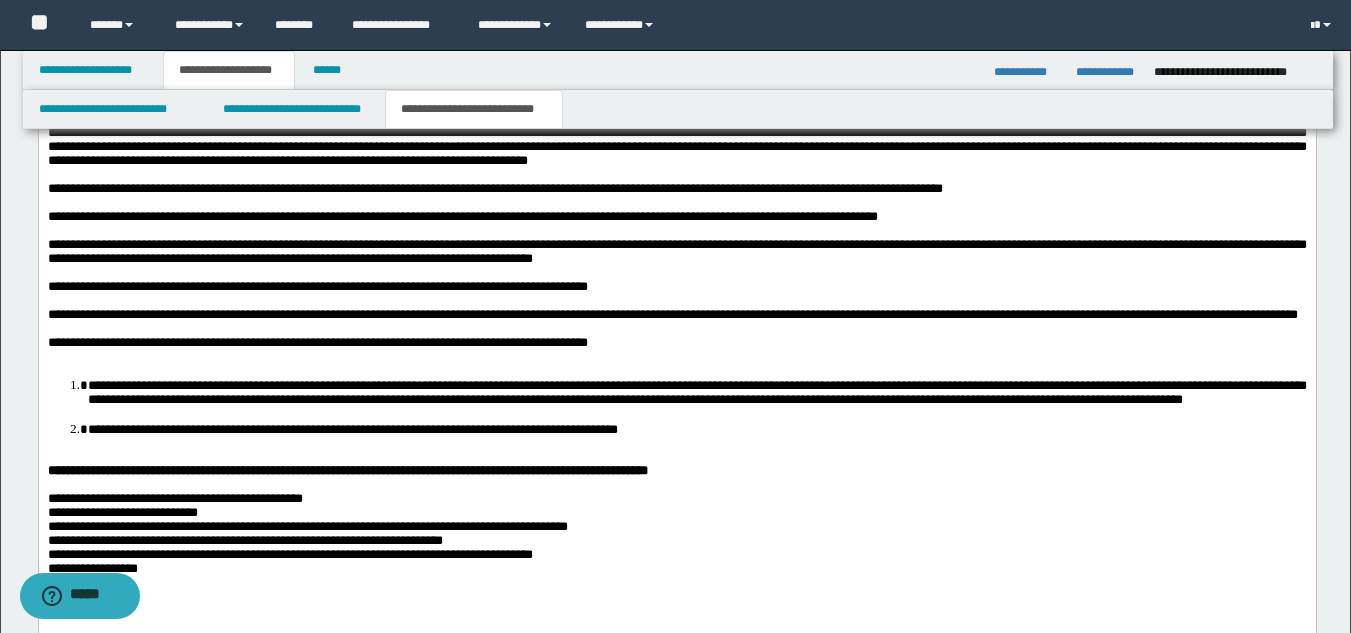 click on "**********" at bounding box center (676, 355) 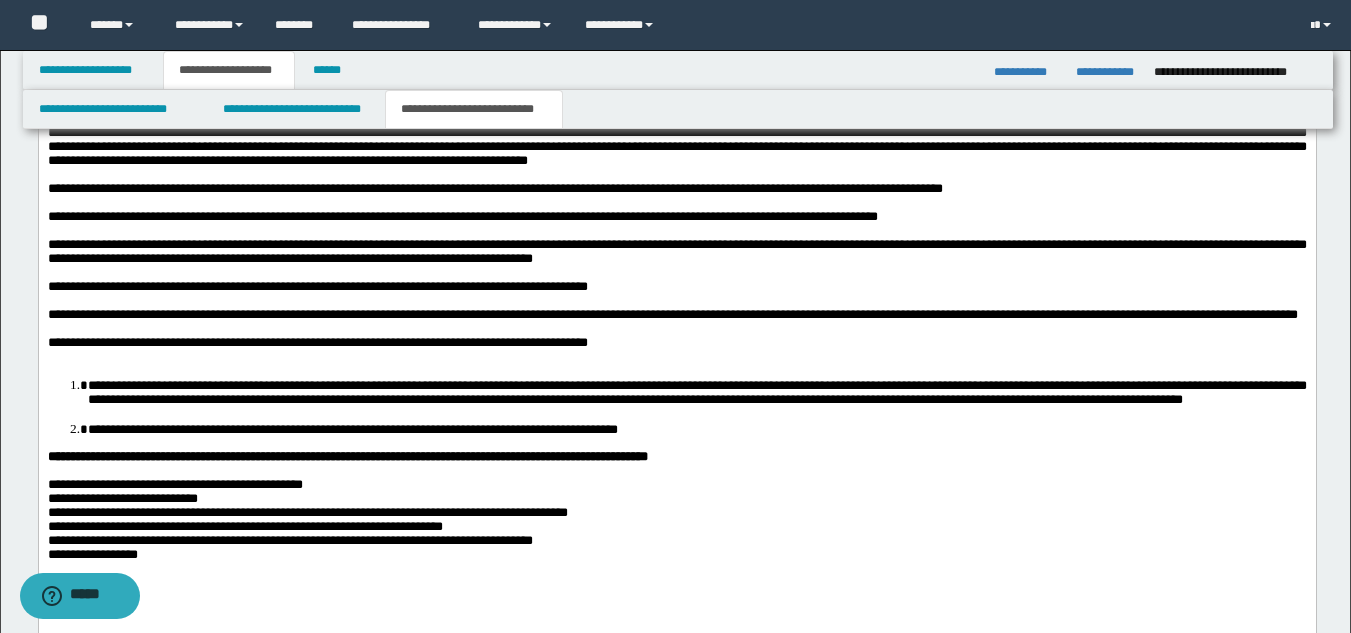 click at bounding box center (676, 357) 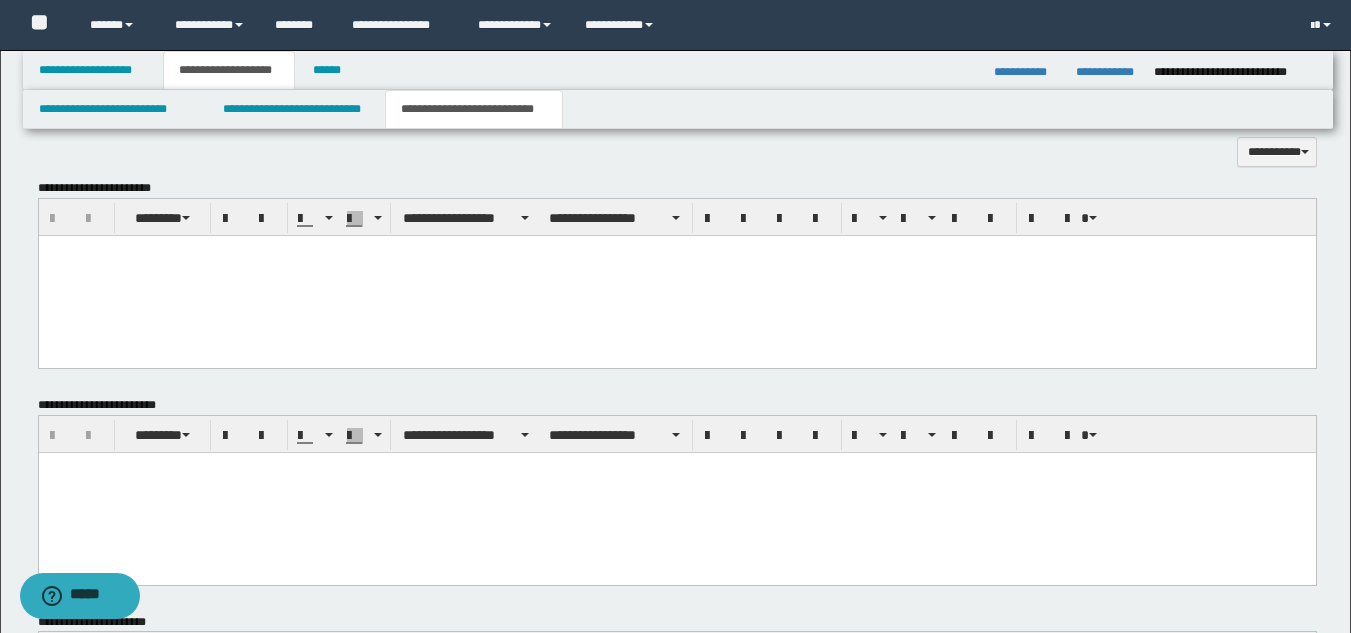 scroll, scrollTop: 946, scrollLeft: 0, axis: vertical 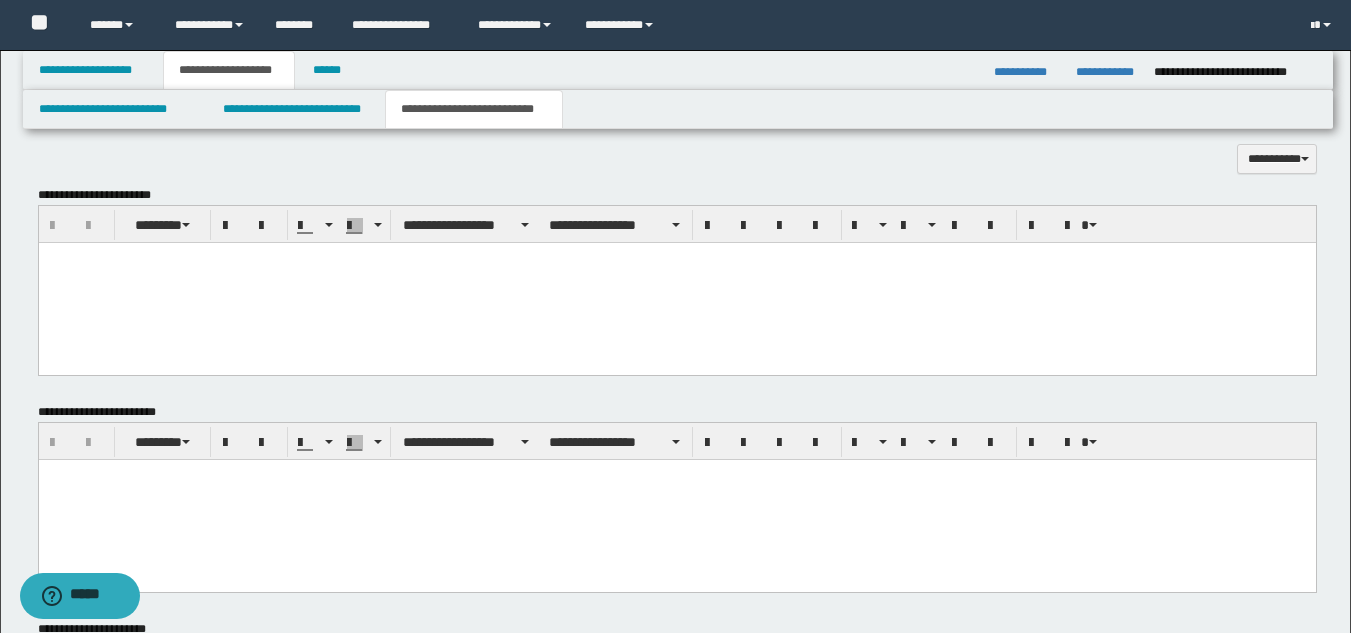 click at bounding box center (676, 282) 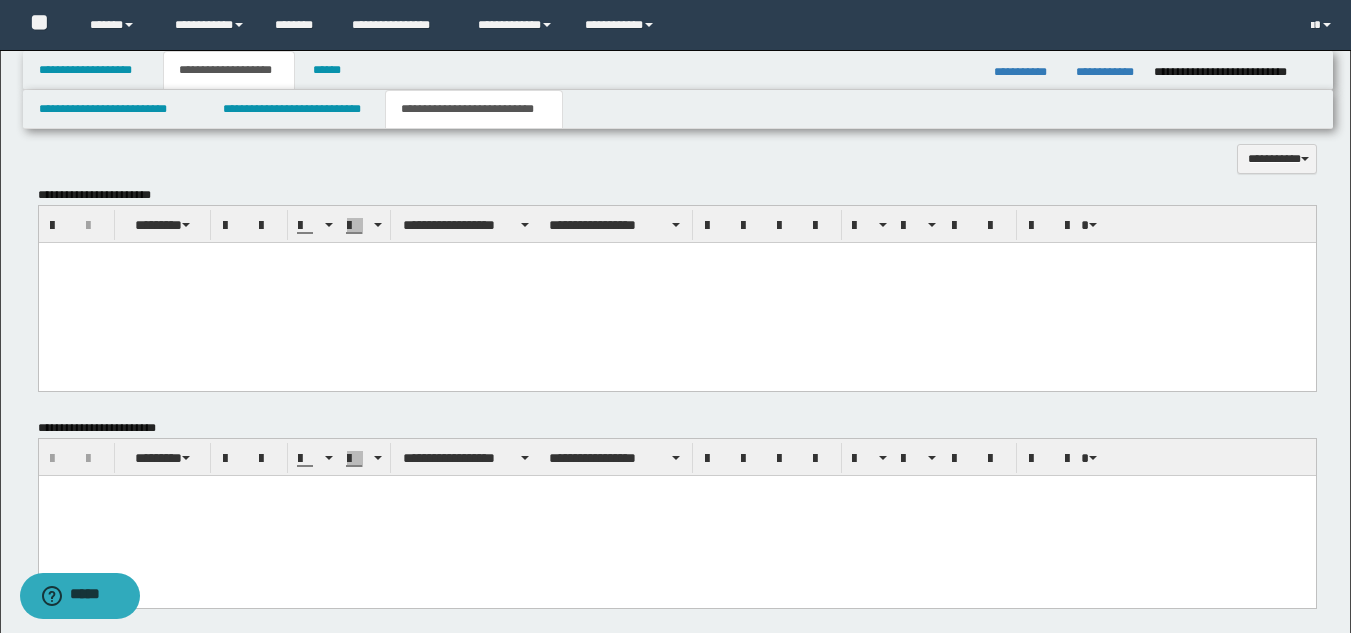 paste 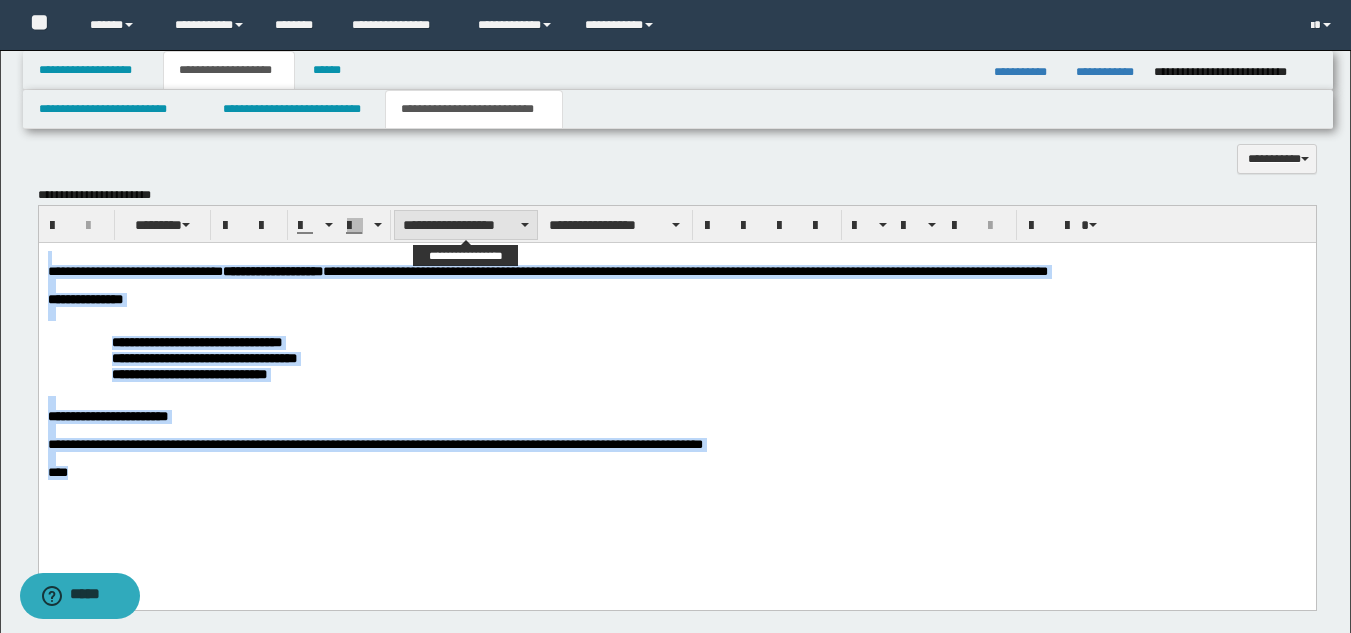 click on "**********" at bounding box center [466, 225] 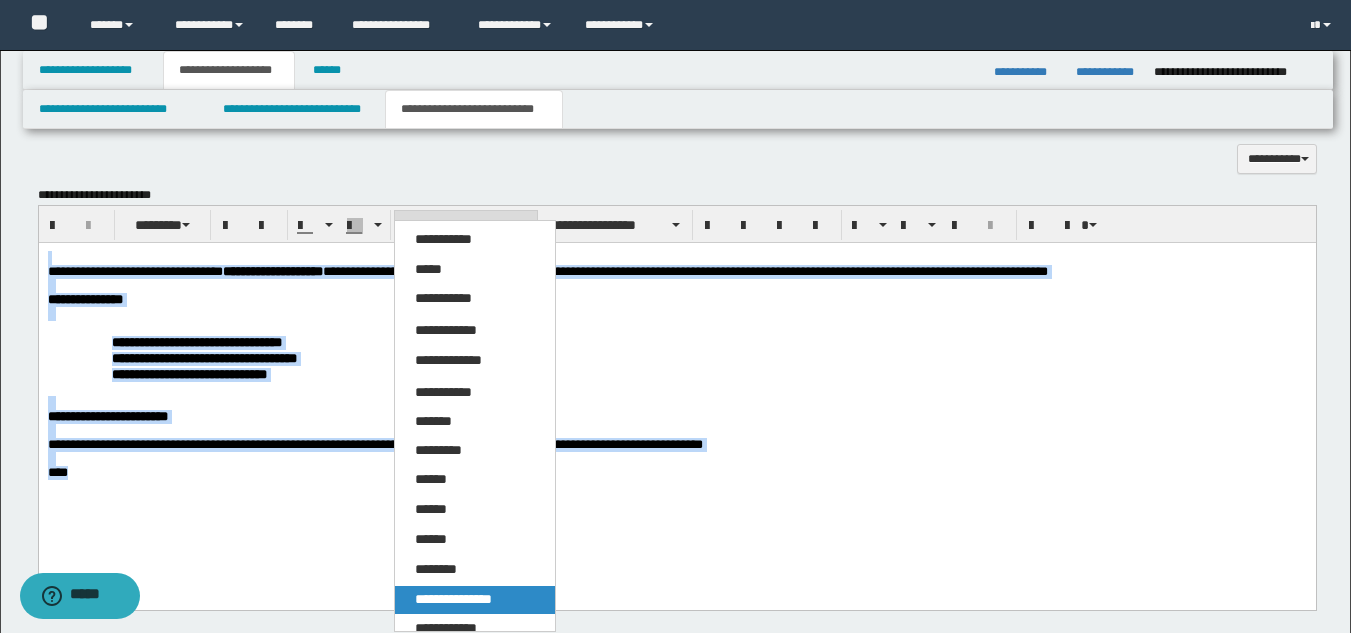 click on "**********" at bounding box center [453, 599] 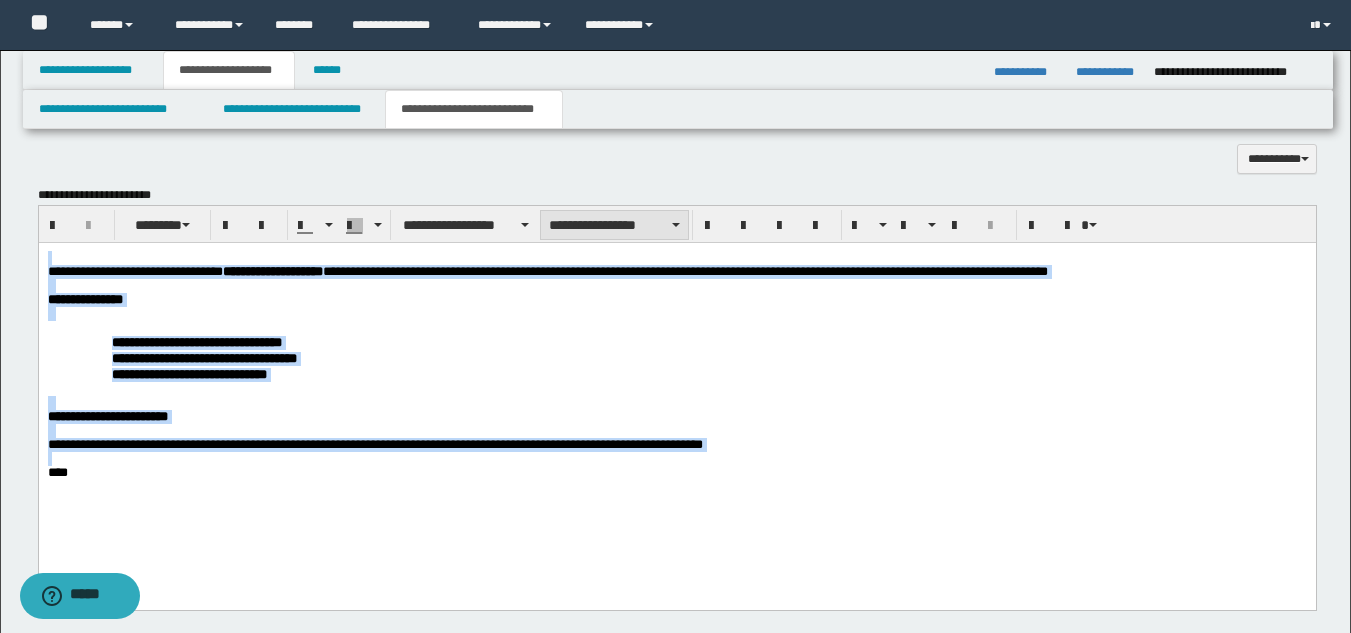 click on "**********" at bounding box center [614, 225] 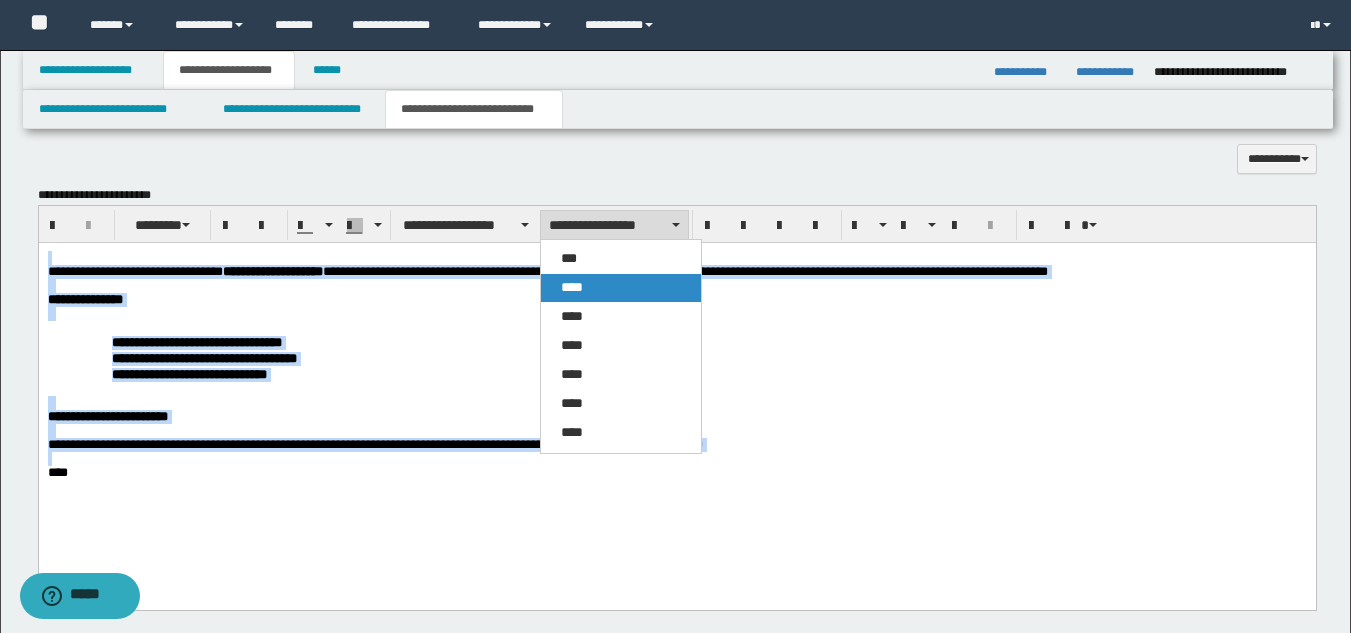 click on "****" at bounding box center (621, 288) 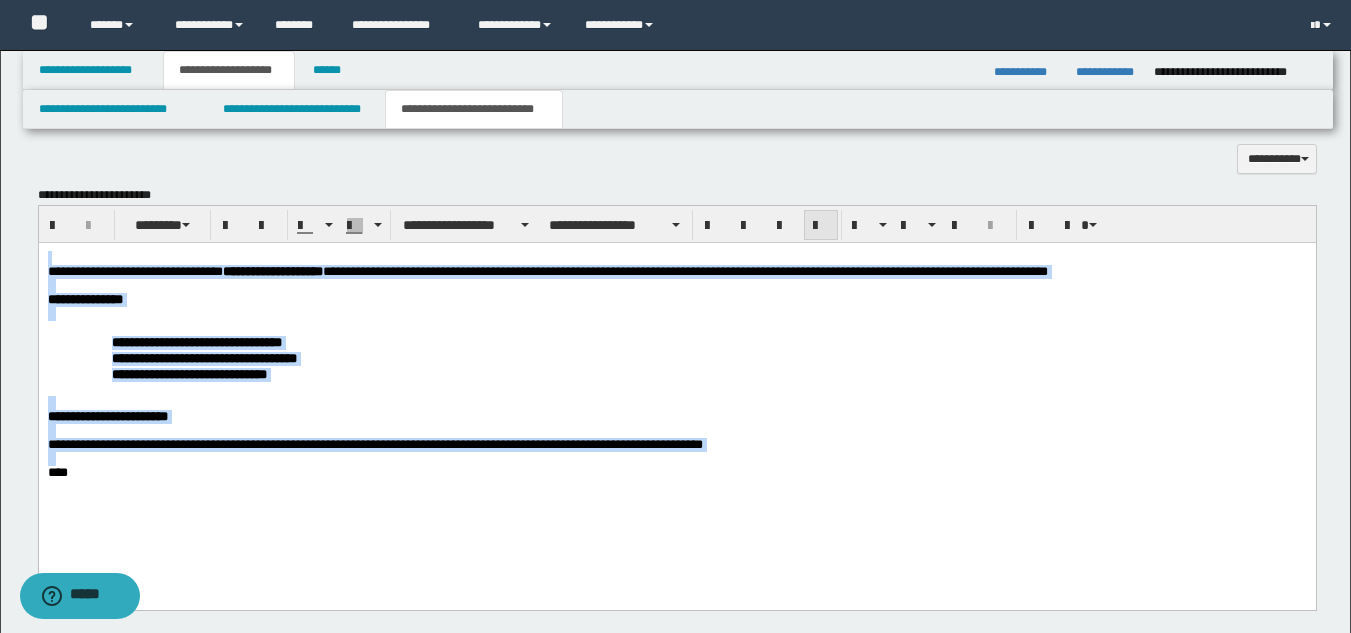click at bounding box center (821, 225) 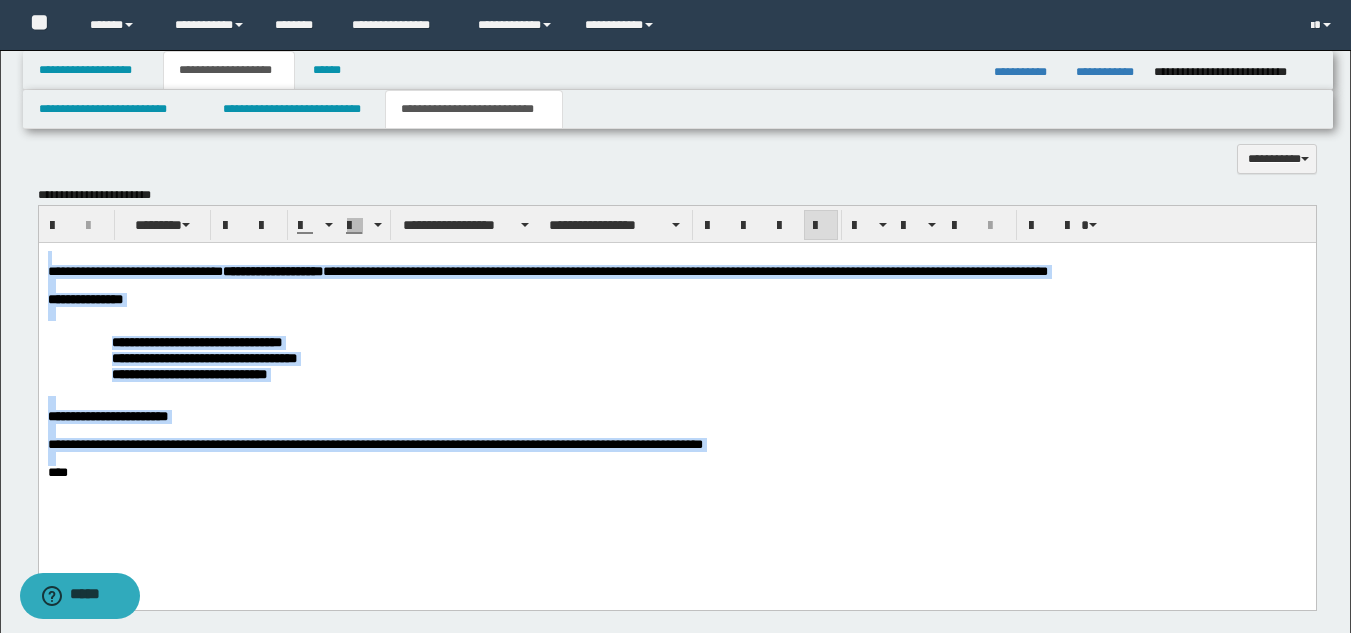 click on "**********" at bounding box center [676, 389] 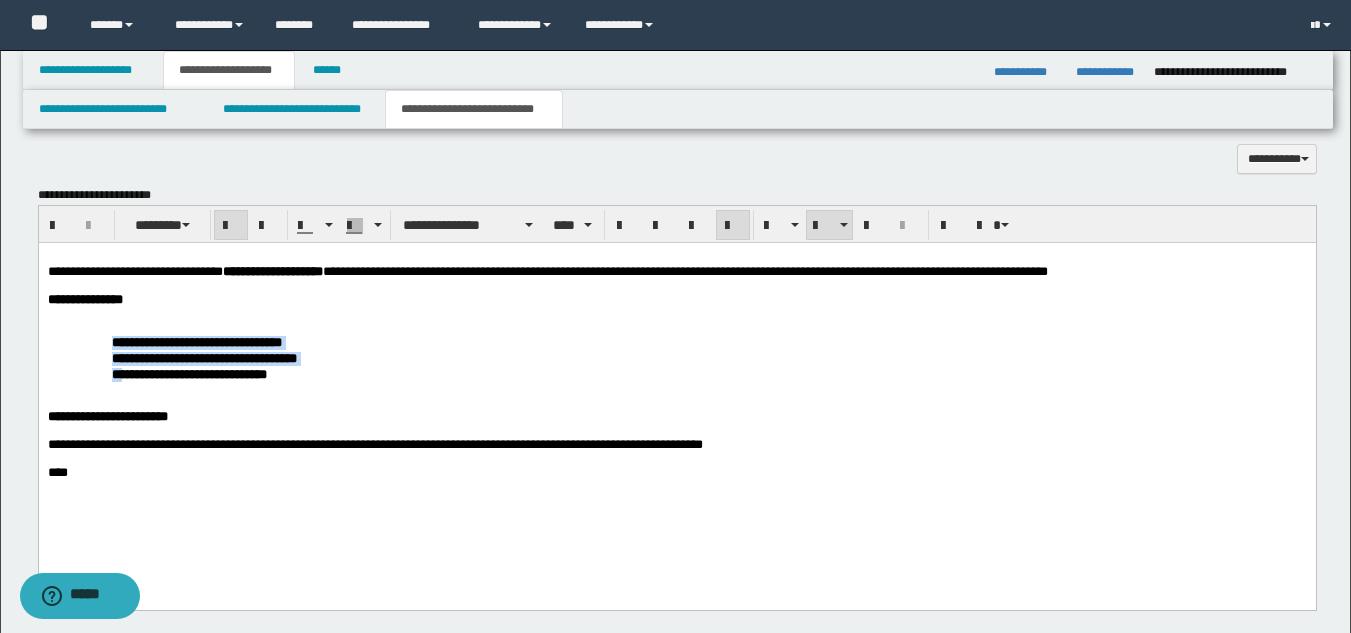 drag, startPoint x: 113, startPoint y: 355, endPoint x: 128, endPoint y: 380, distance: 29.15476 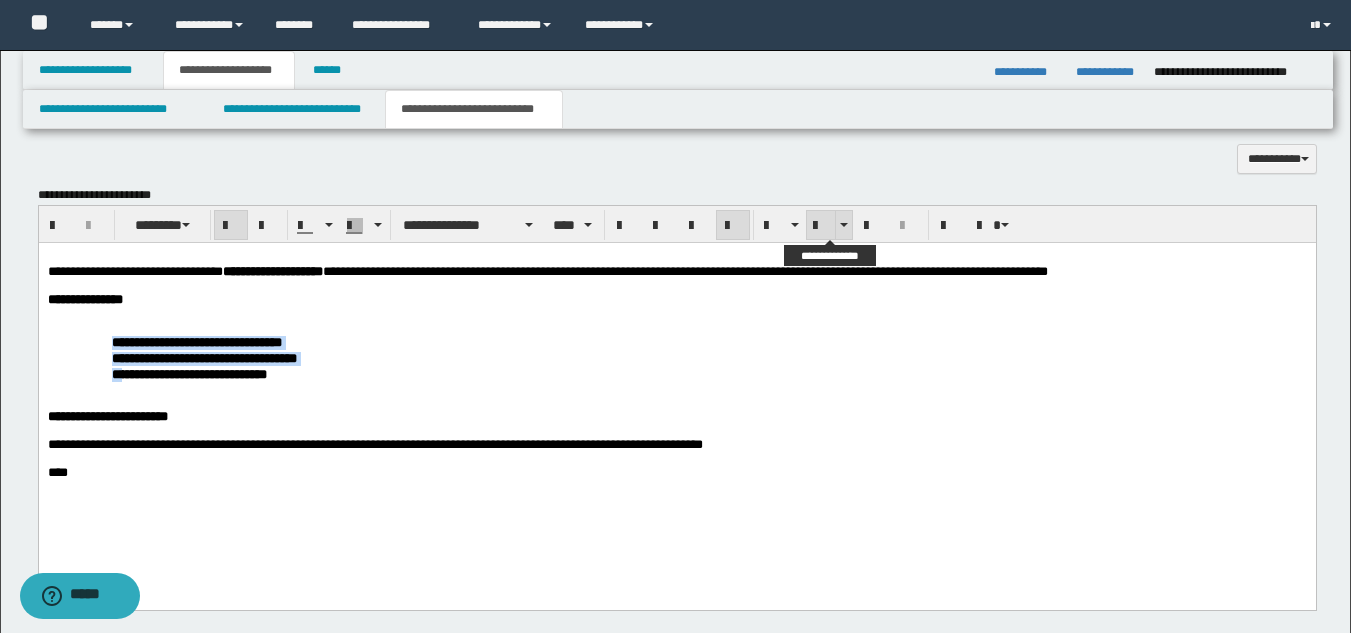 click at bounding box center [821, 226] 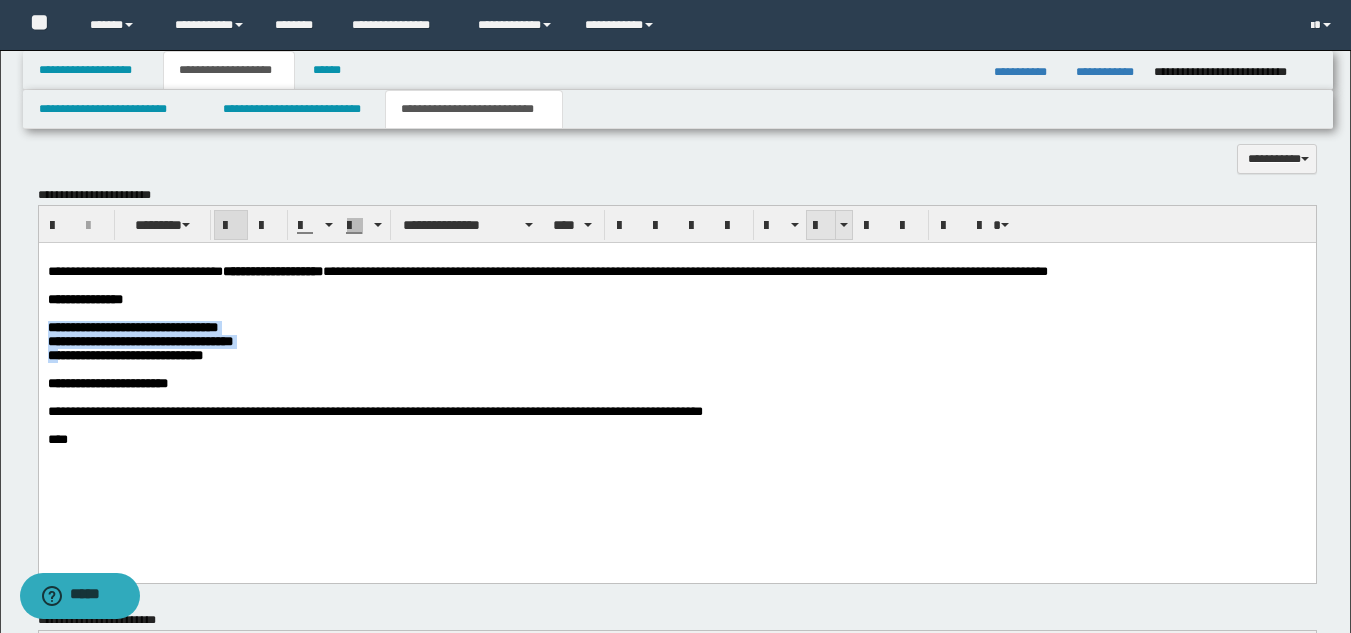 drag, startPoint x: 822, startPoint y: 221, endPoint x: 603, endPoint y: 7, distance: 306.19766 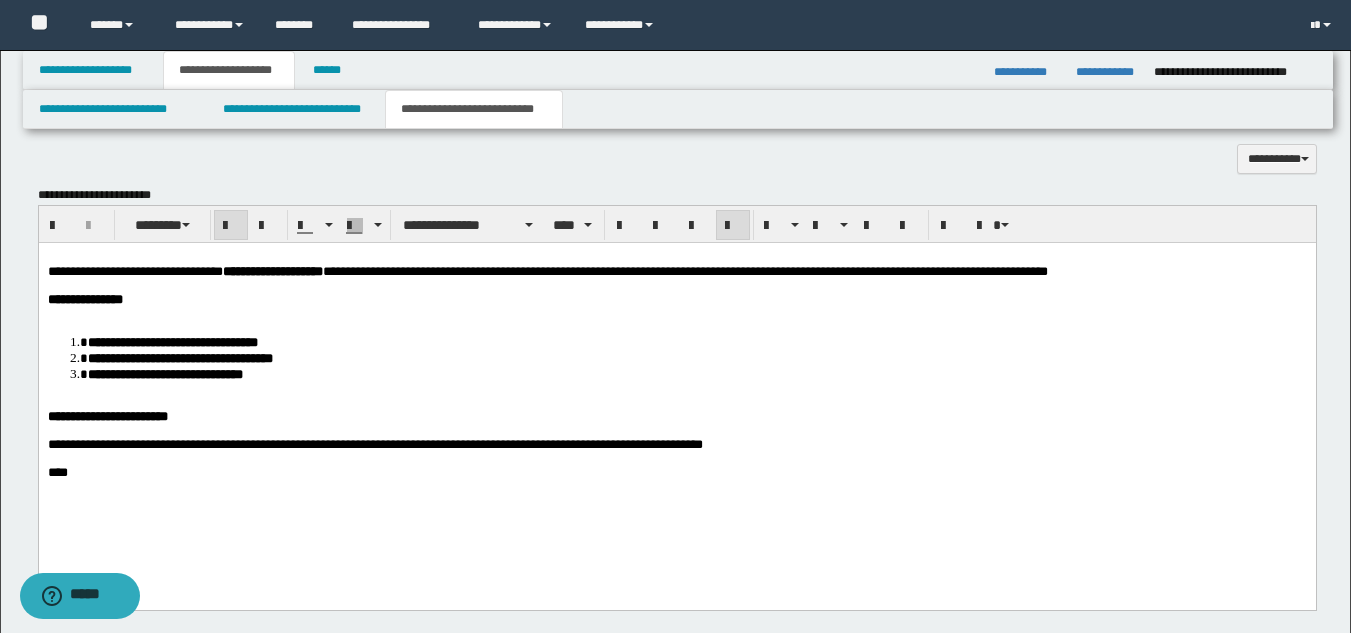 click at bounding box center [676, 313] 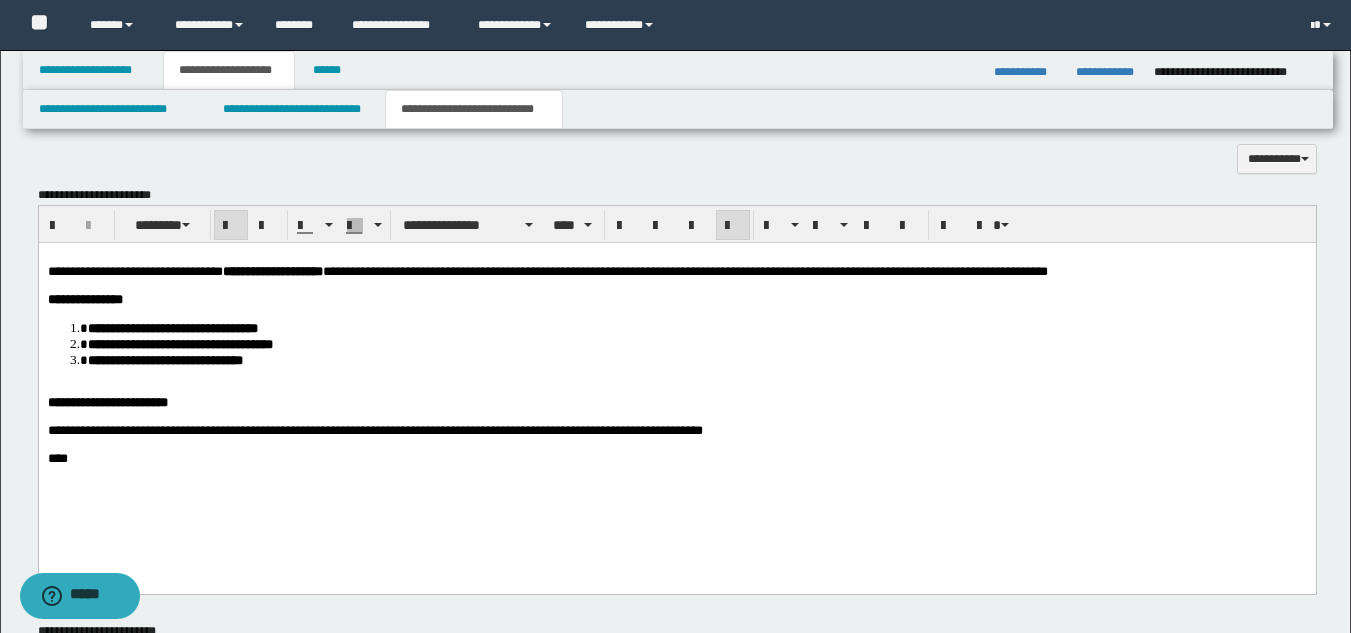 click at bounding box center [676, 388] 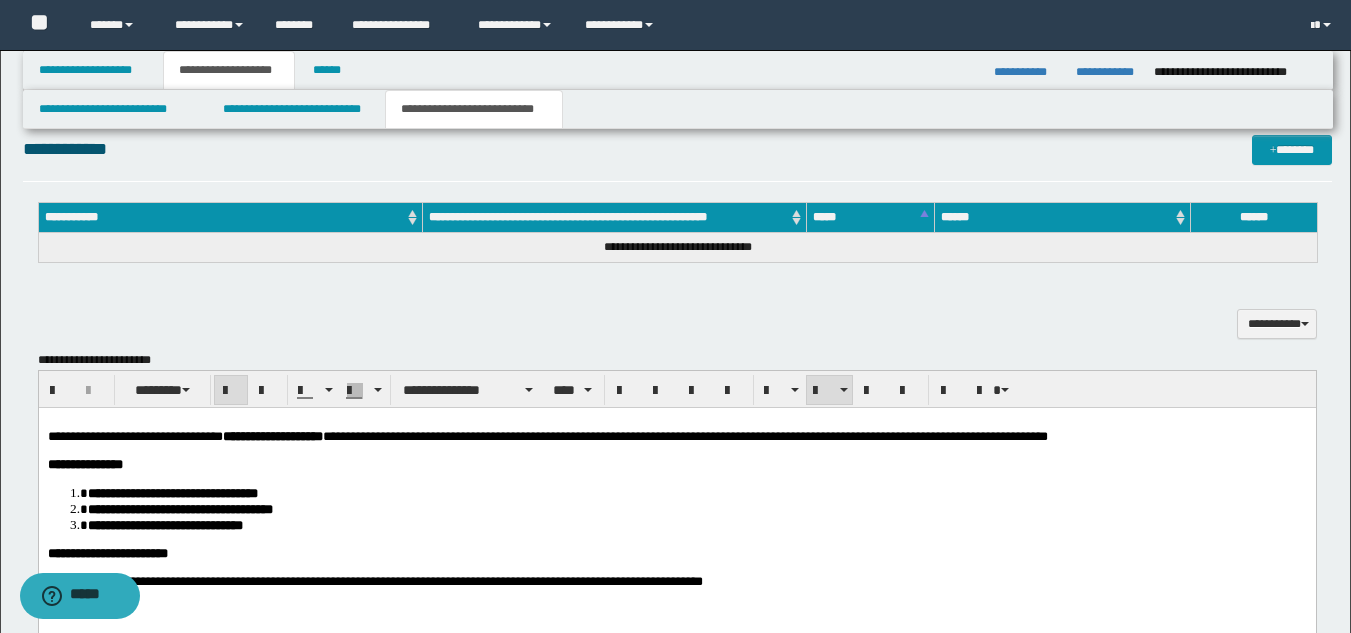 scroll, scrollTop: 746, scrollLeft: 0, axis: vertical 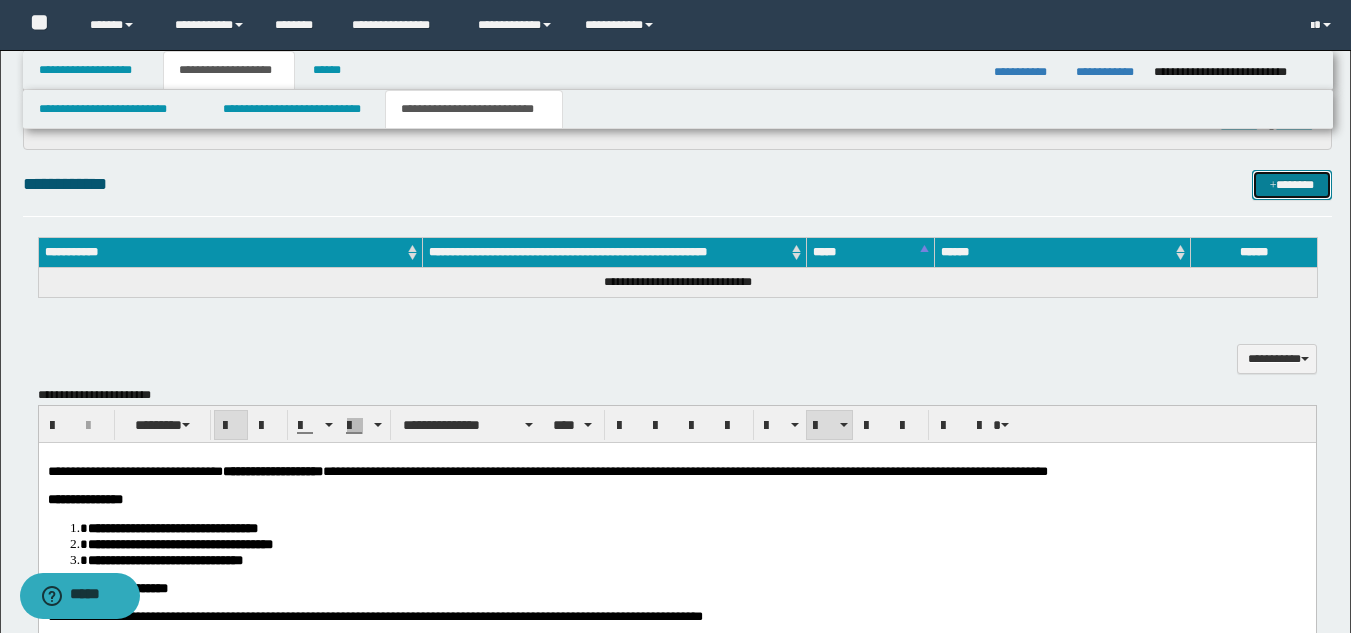click on "*******" at bounding box center (1292, 185) 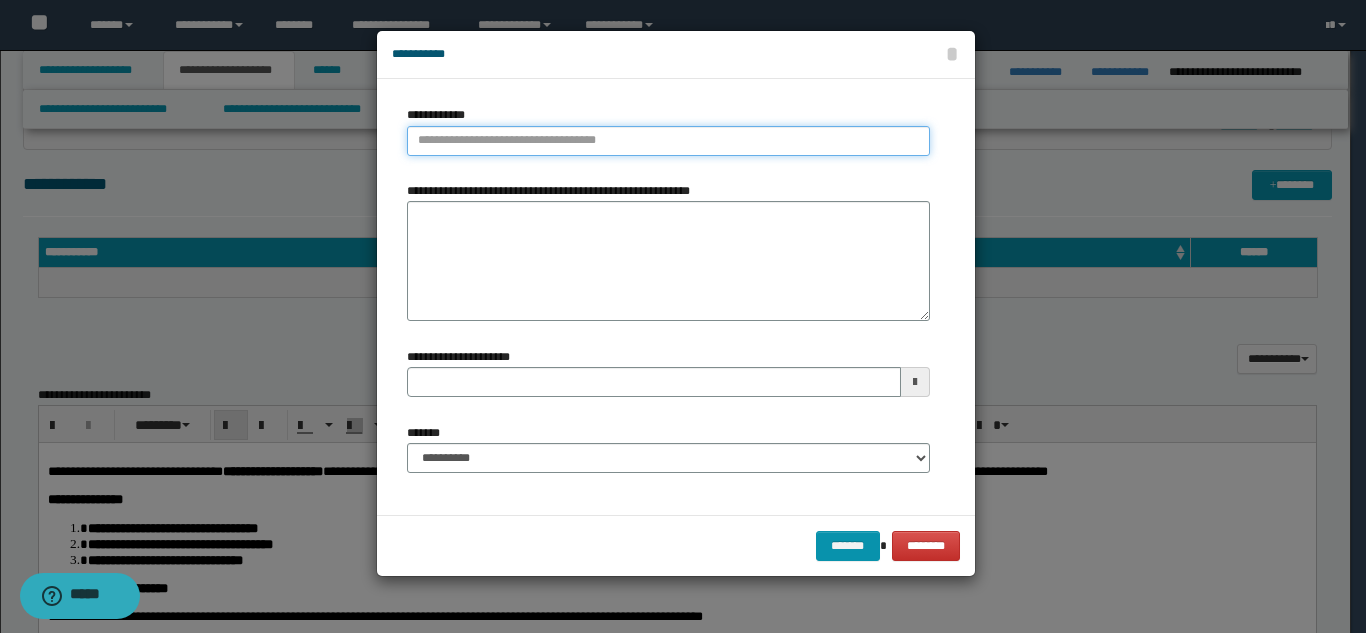 click on "**********" at bounding box center (668, 141) 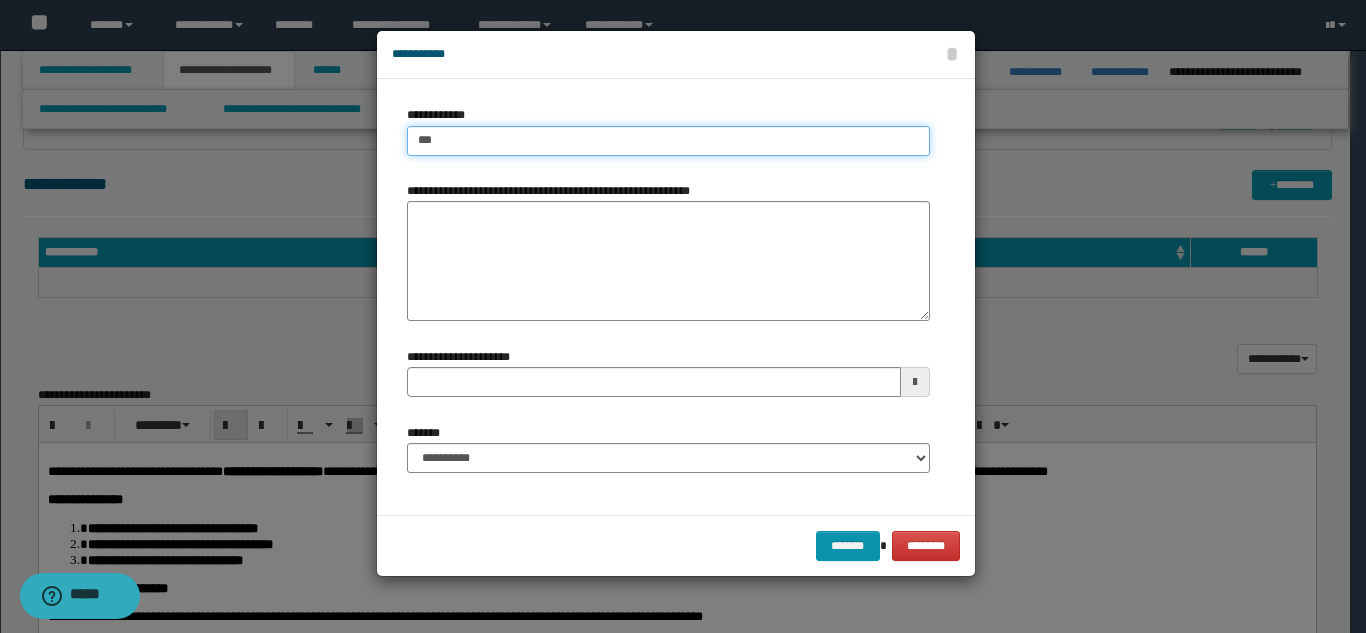 type on "****" 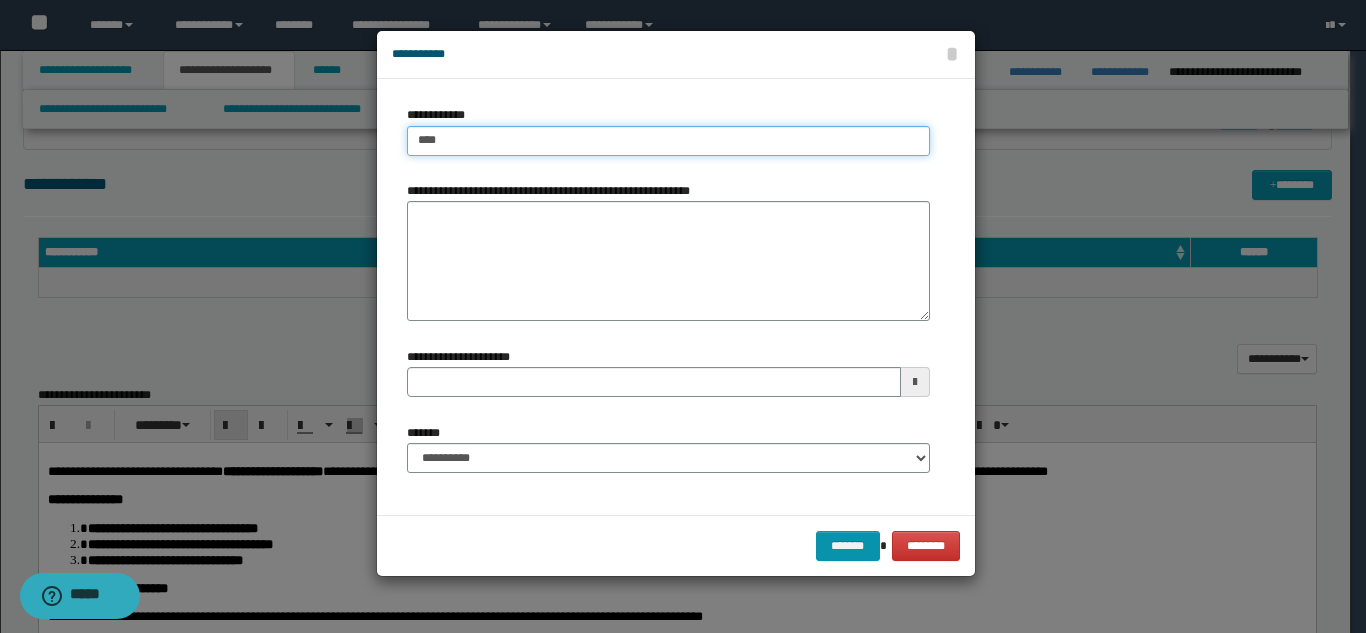 type on "****" 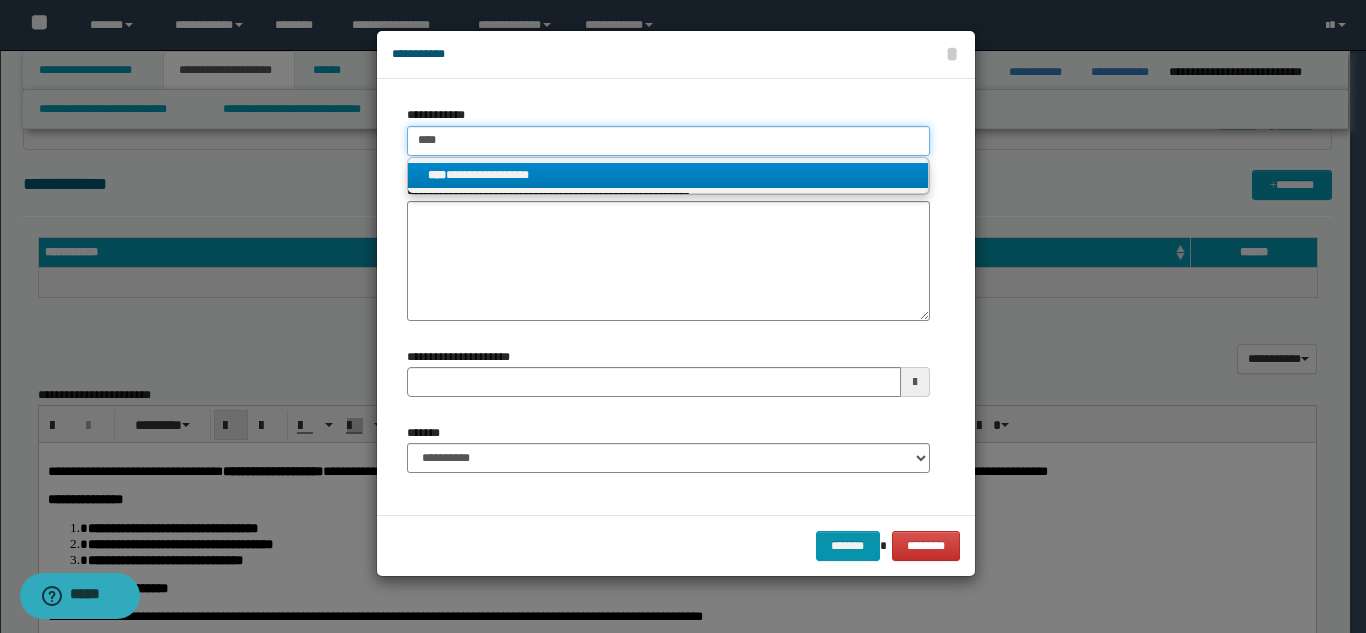 type on "****" 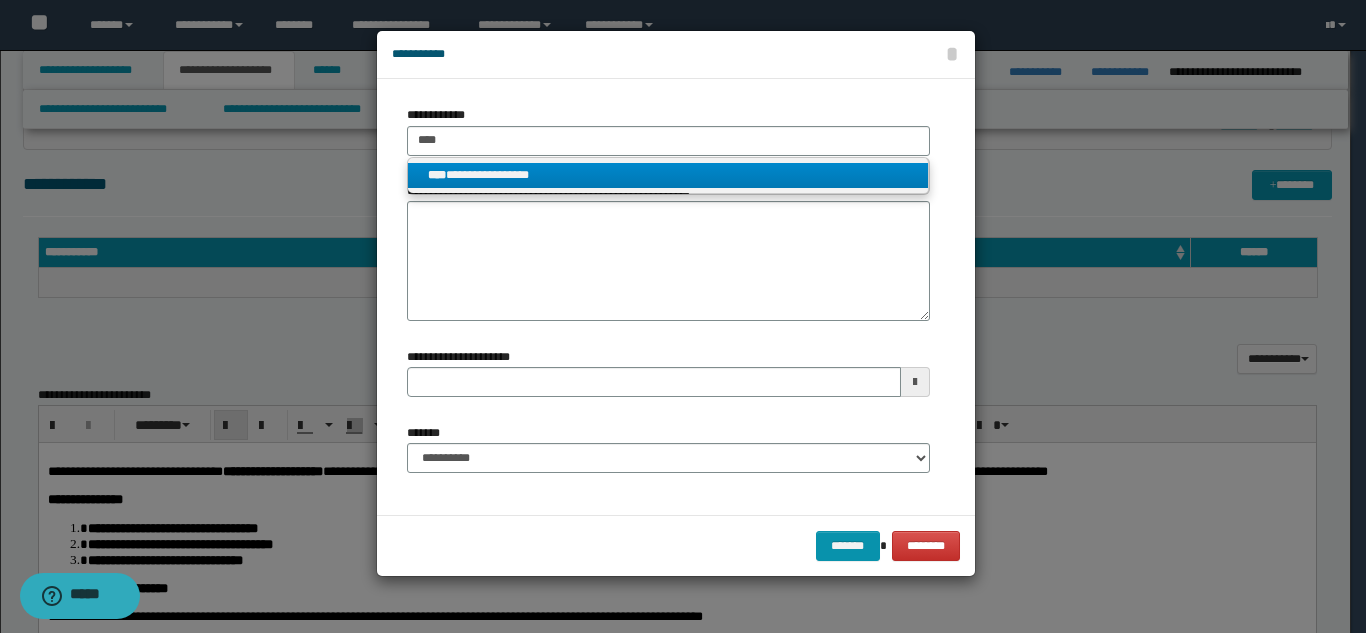 click on "**********" at bounding box center [668, 176] 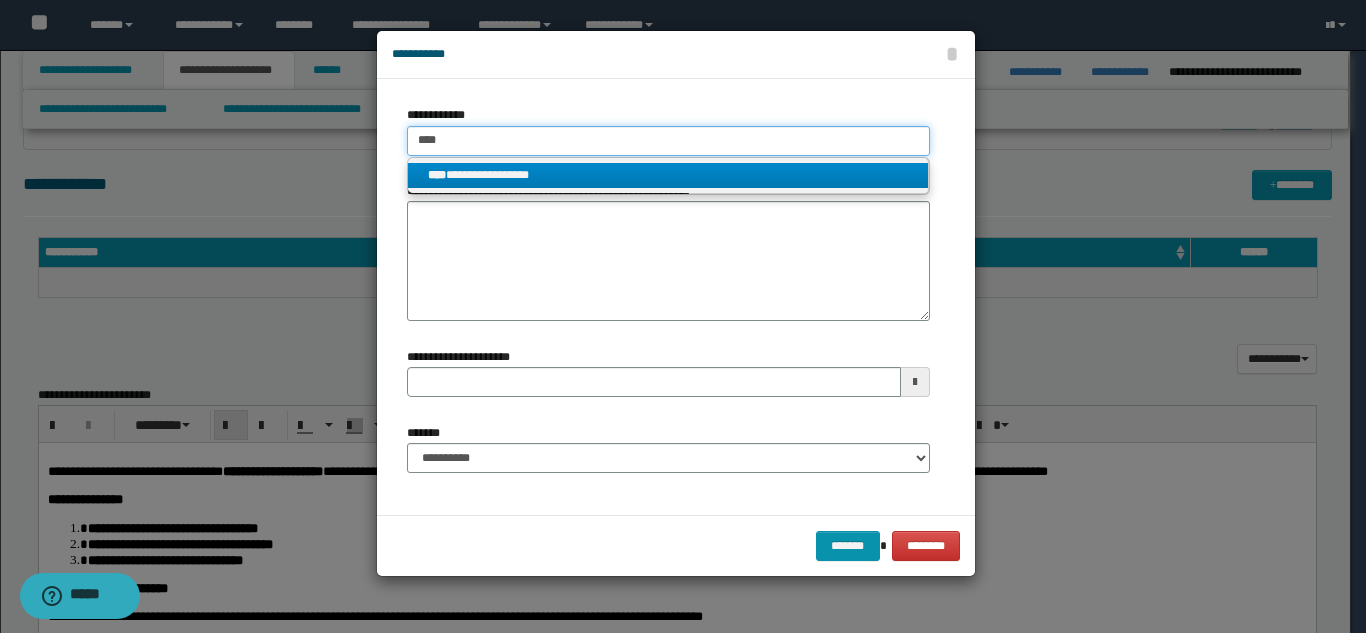 type 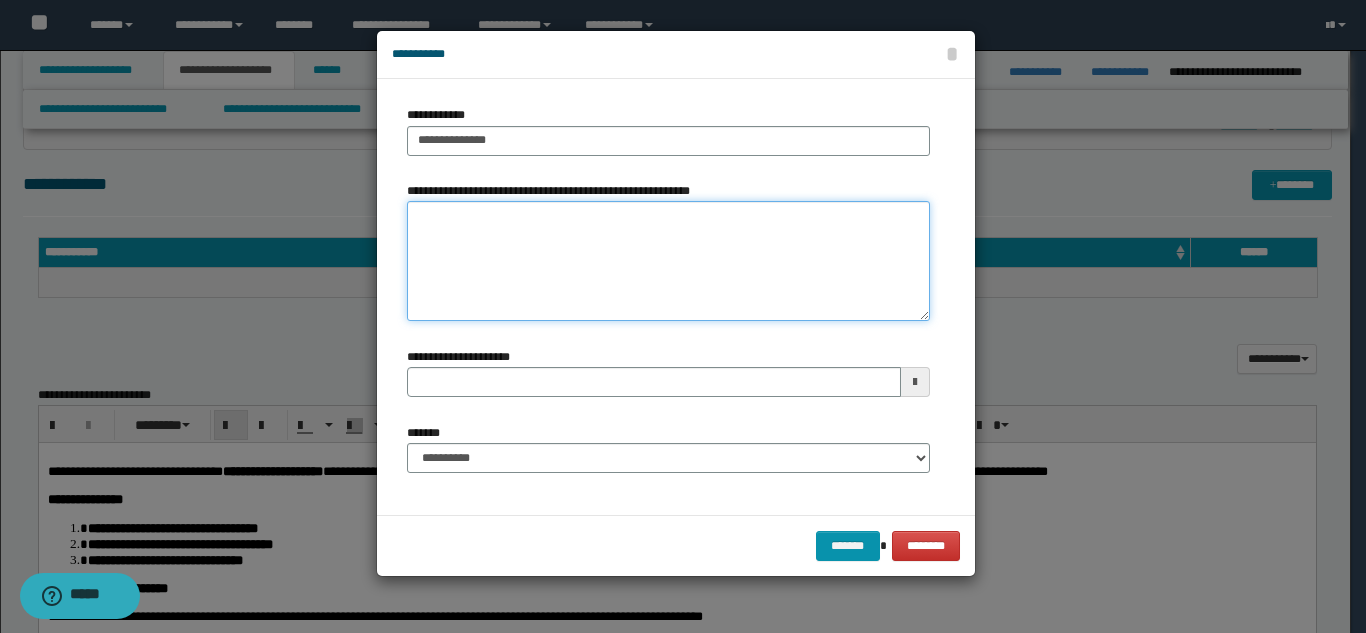 click on "**********" at bounding box center [668, 261] 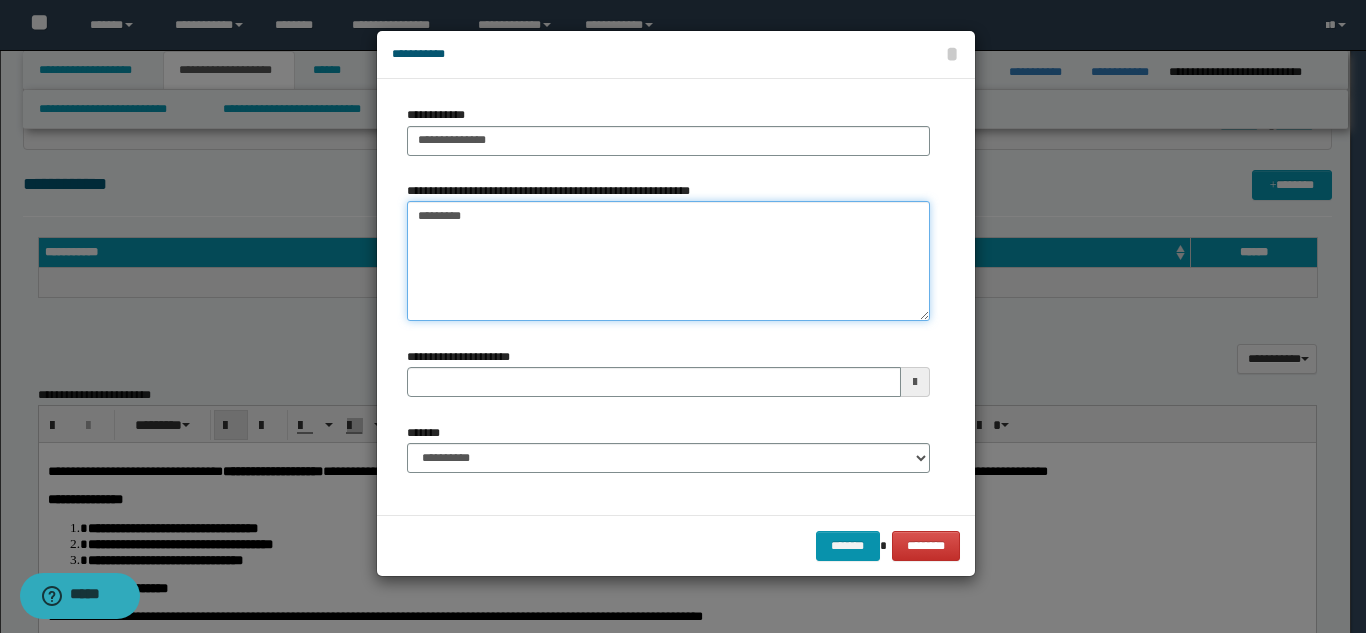 type on "*********" 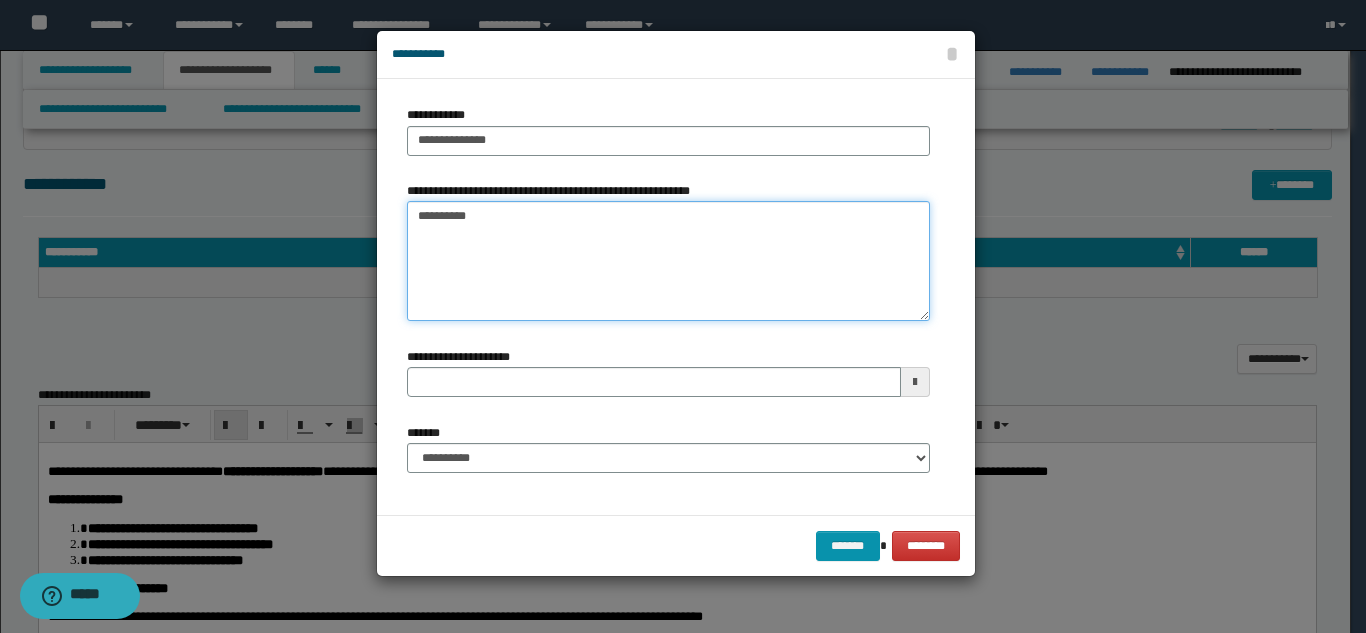 type 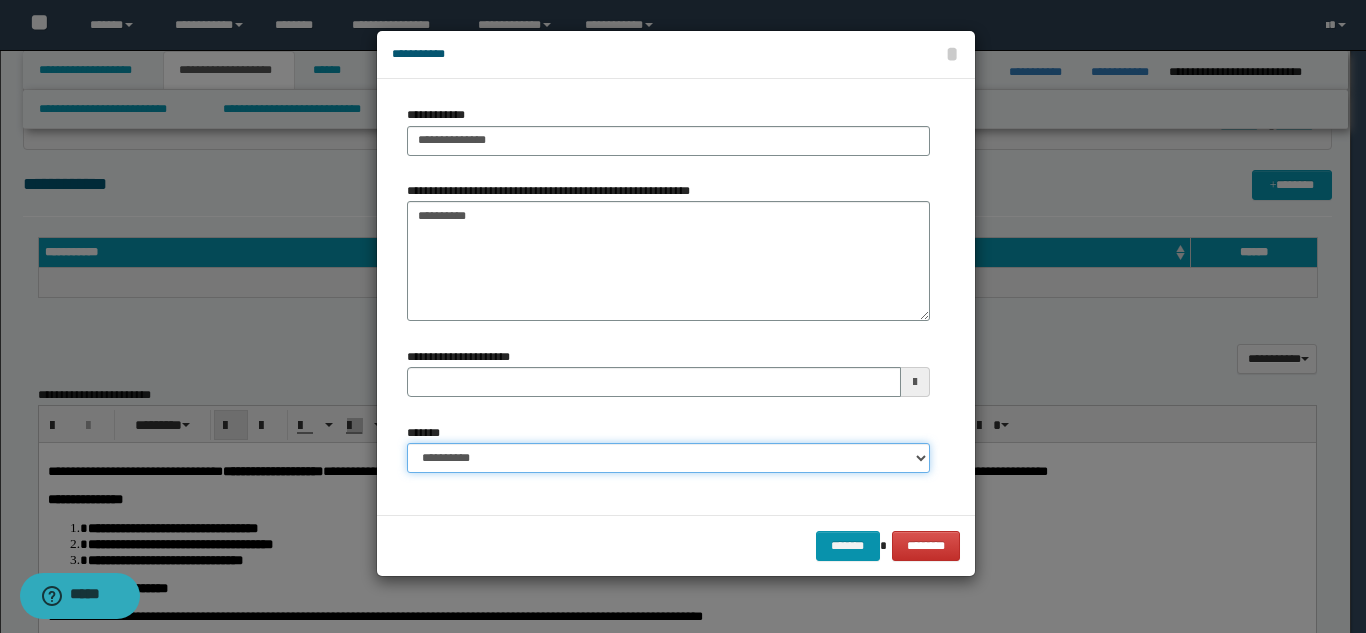 drag, startPoint x: 544, startPoint y: 457, endPoint x: 545, endPoint y: 447, distance: 10.049875 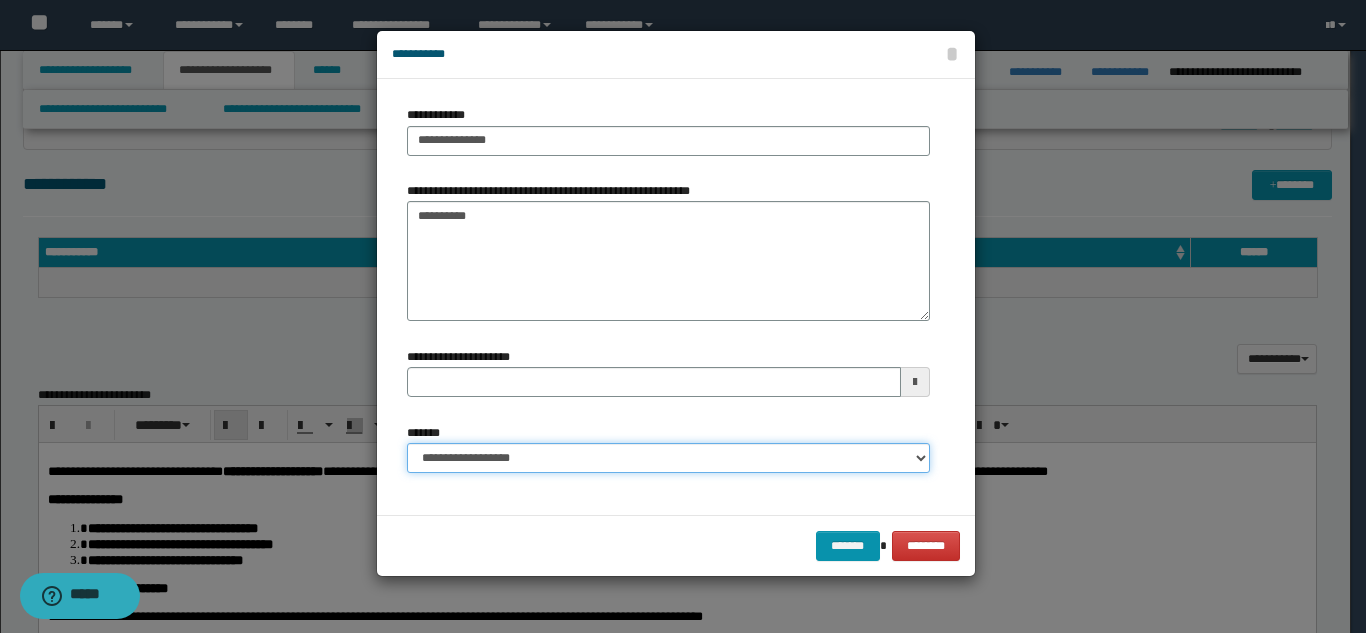 click on "**********" at bounding box center [668, 458] 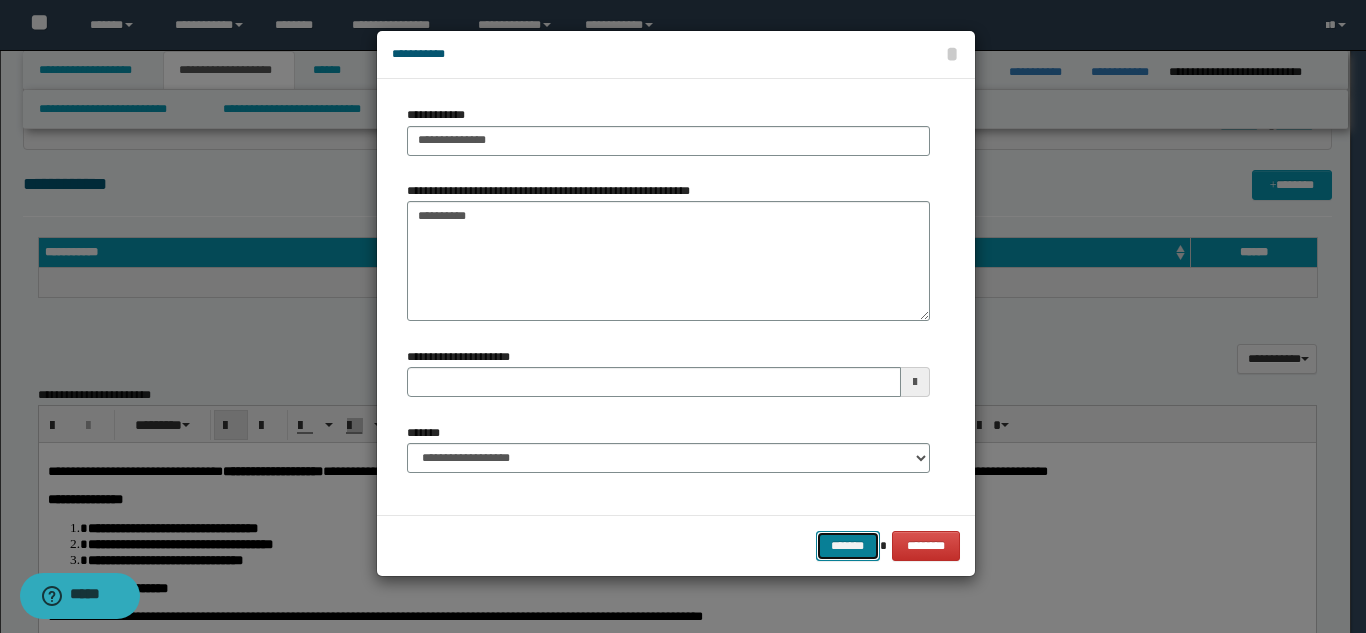 click on "*******" at bounding box center (848, 546) 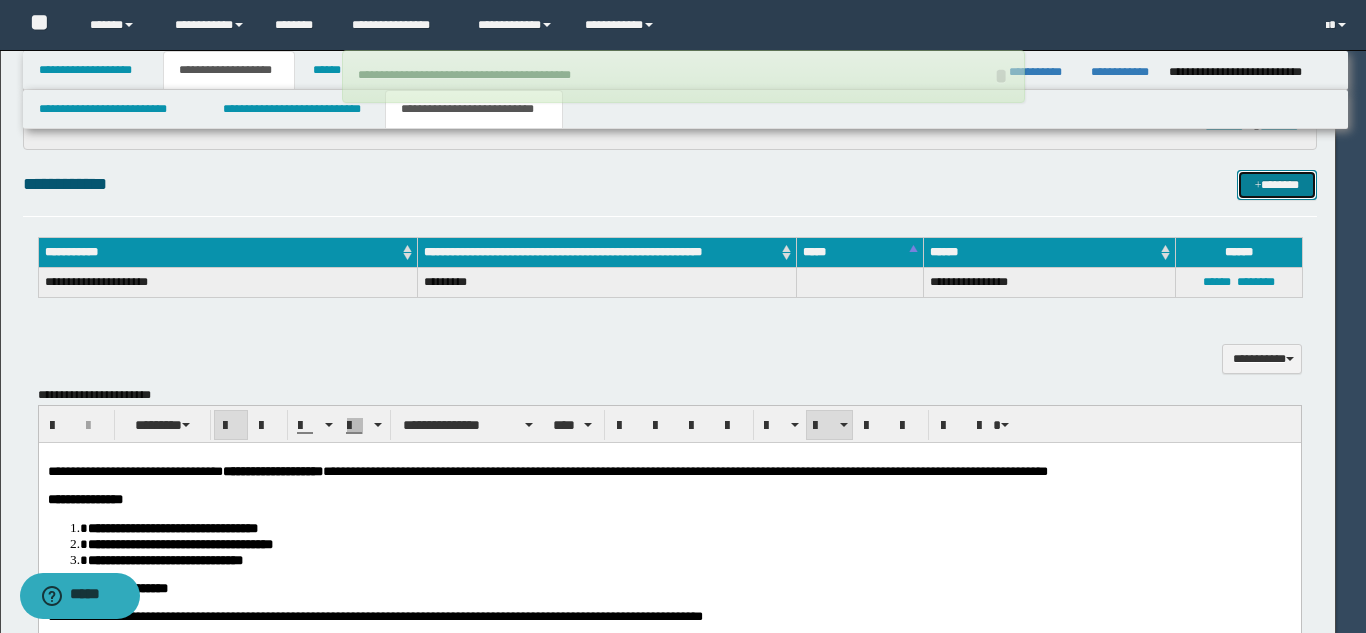 type 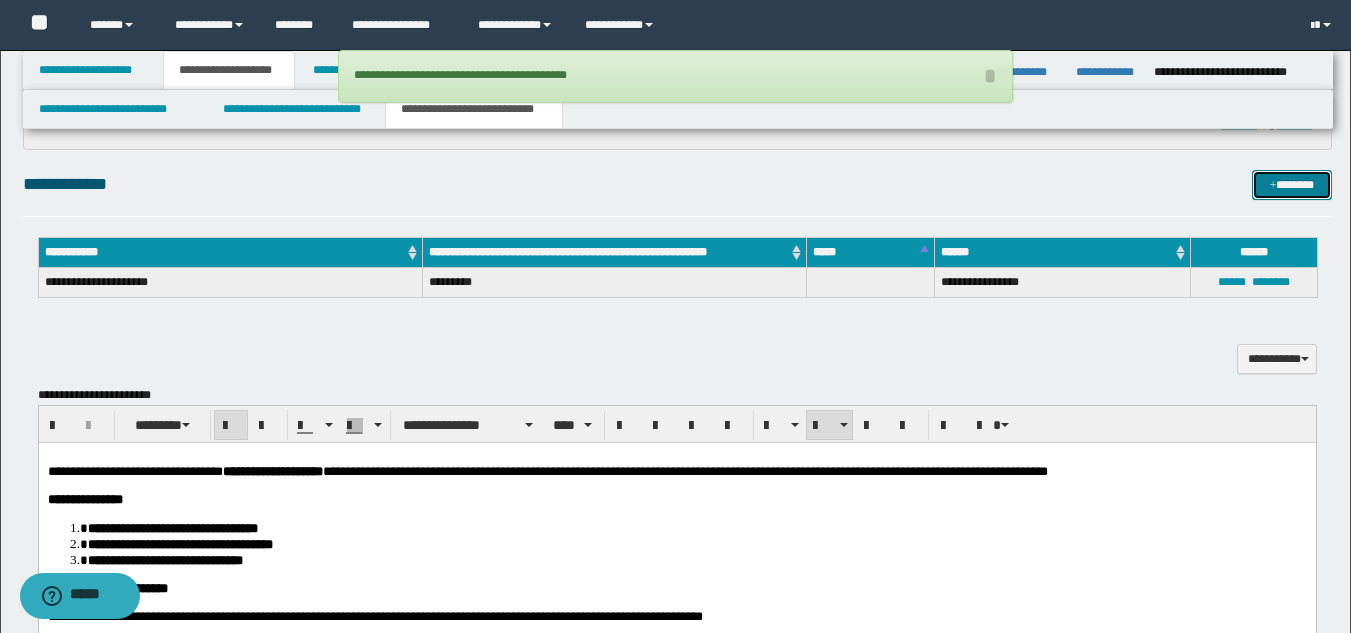 click at bounding box center (1273, 186) 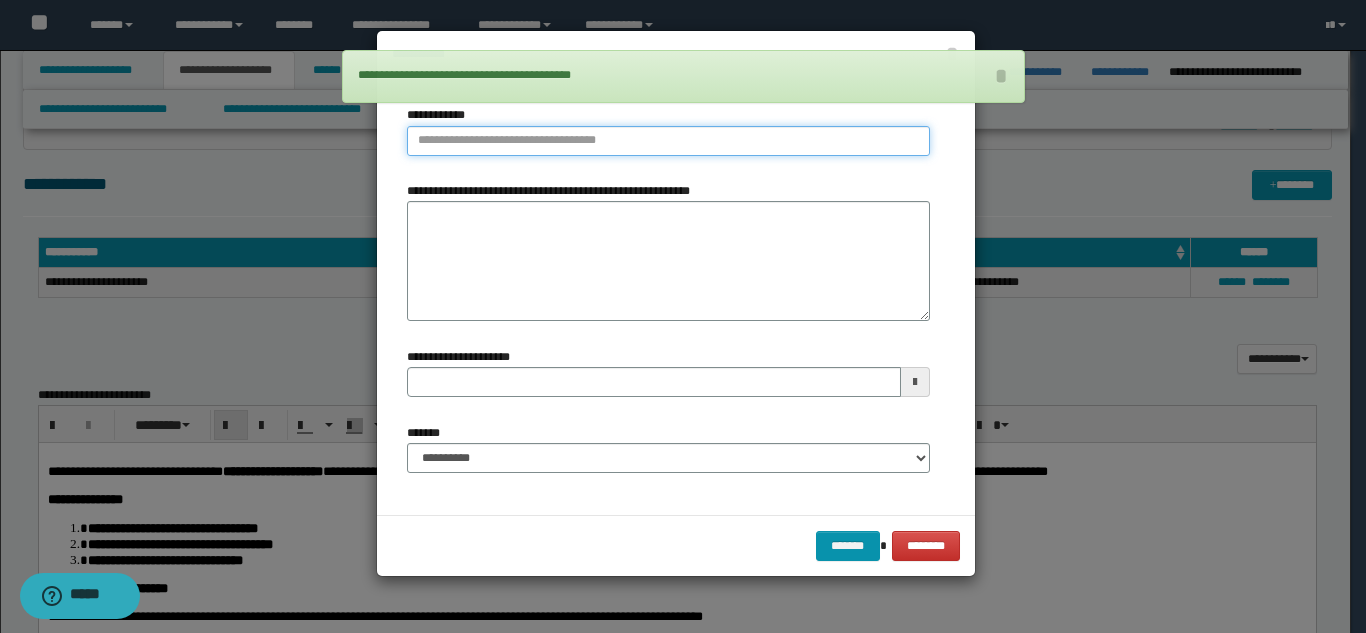 type on "**********" 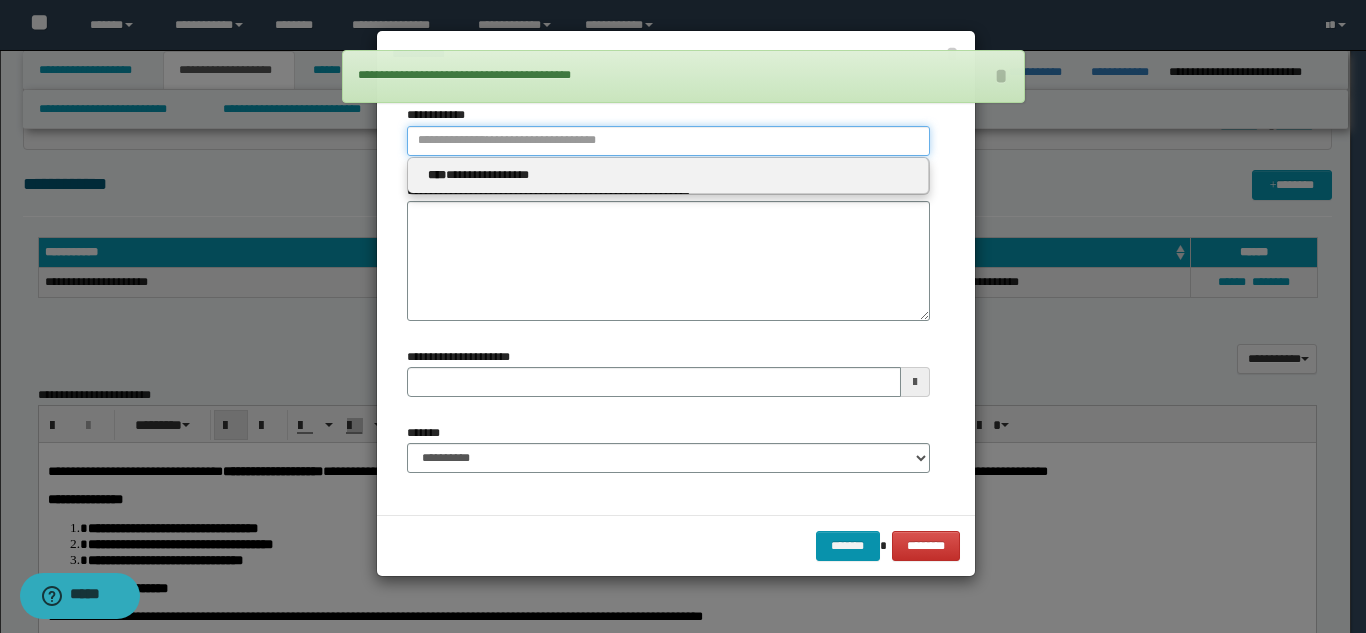 click on "**********" at bounding box center [668, 141] 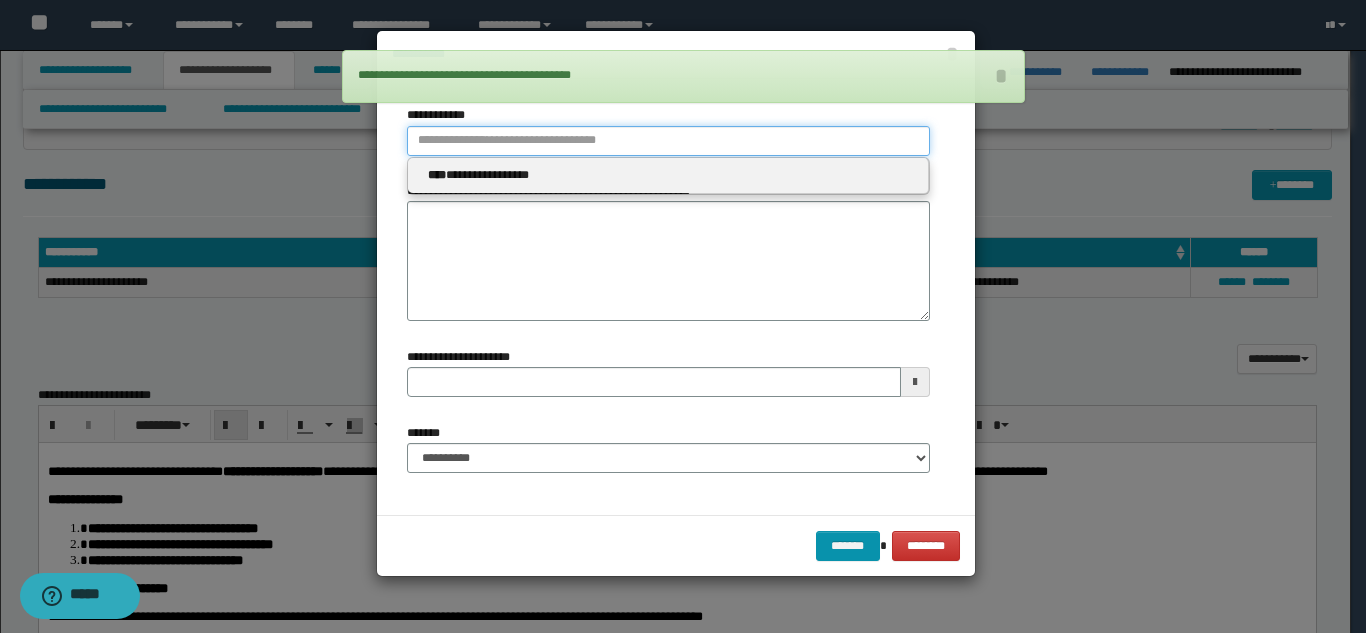 type 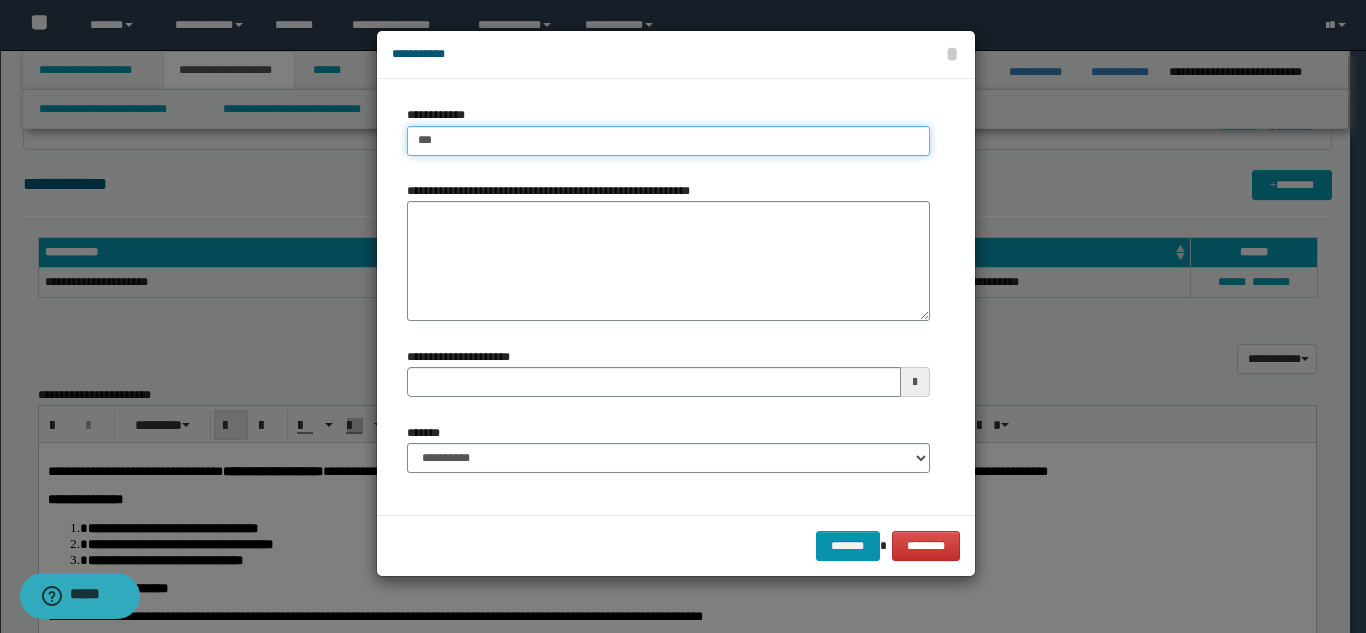 type on "****" 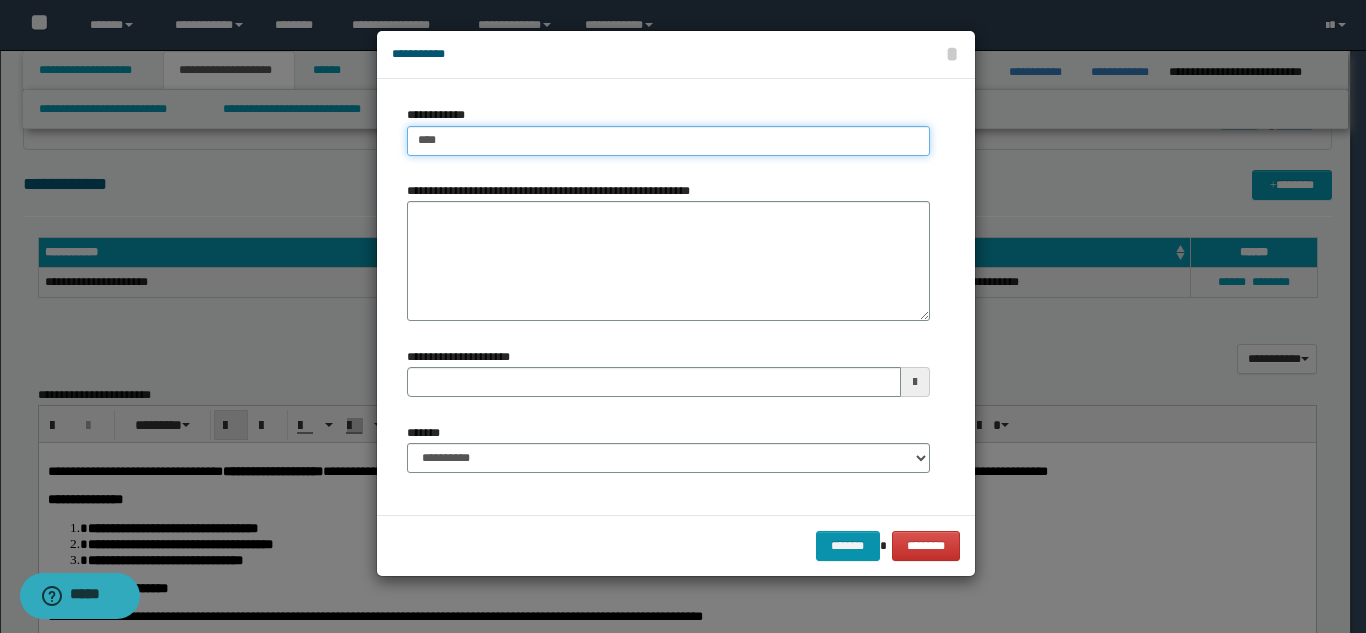 type on "****" 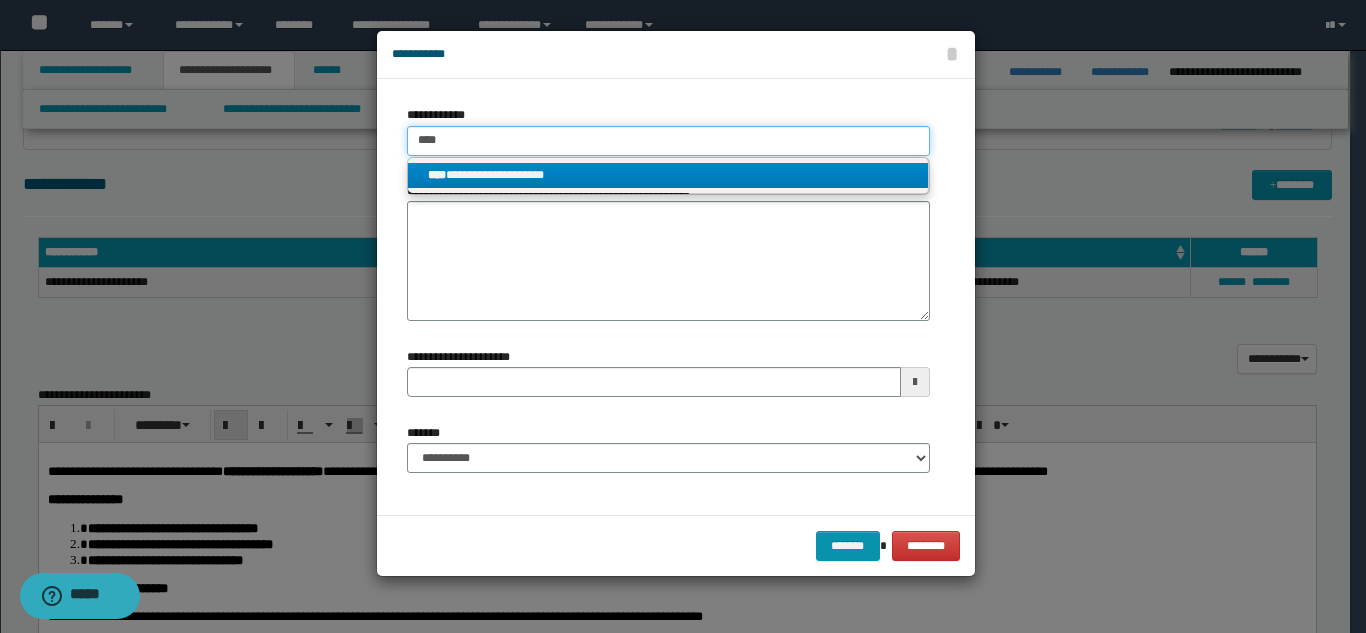 type on "****" 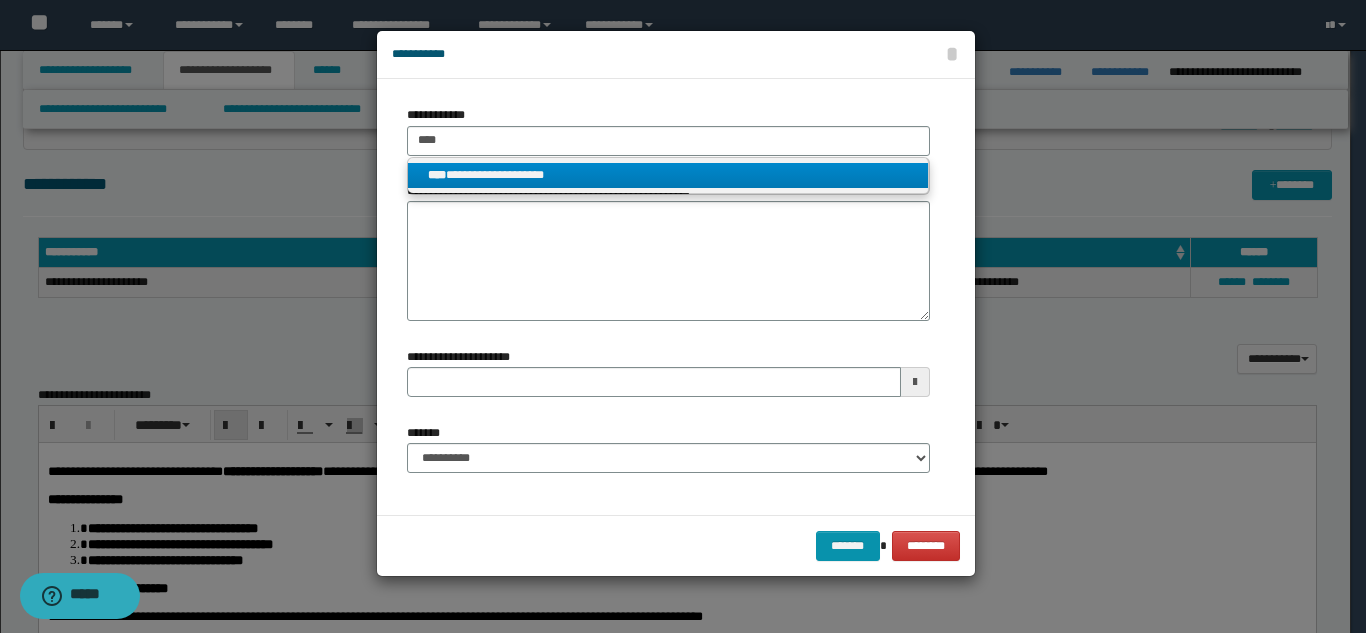 click on "**********" at bounding box center (668, 175) 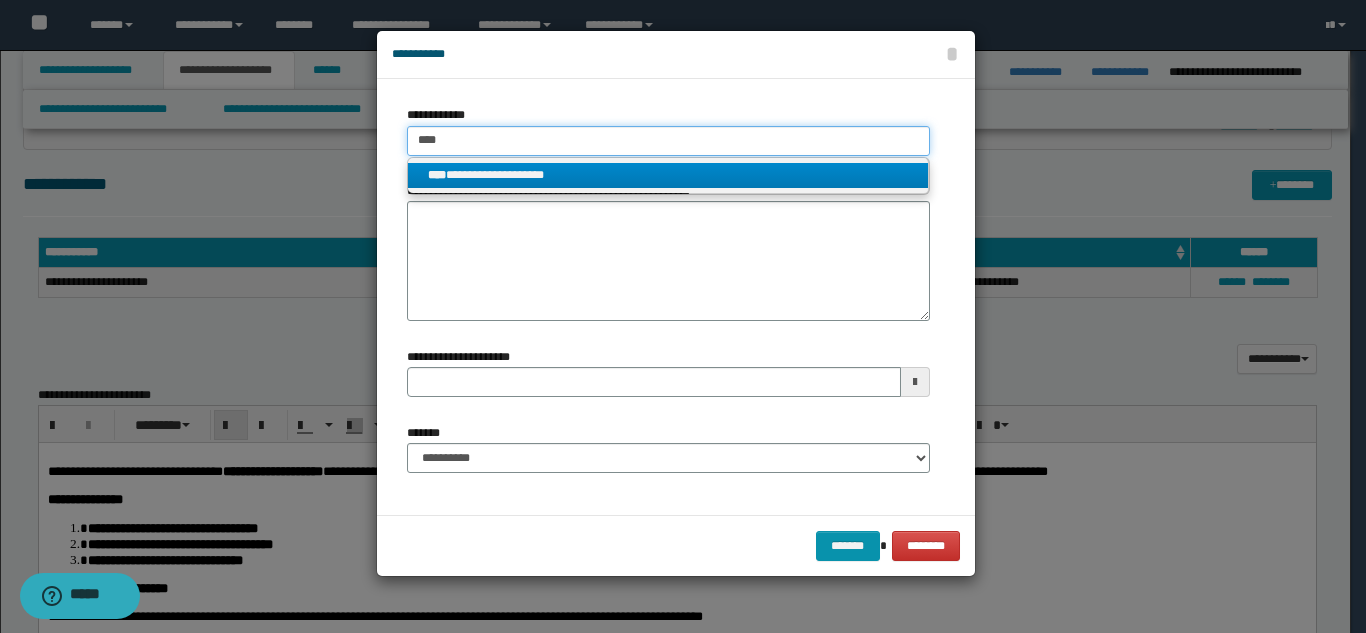 type 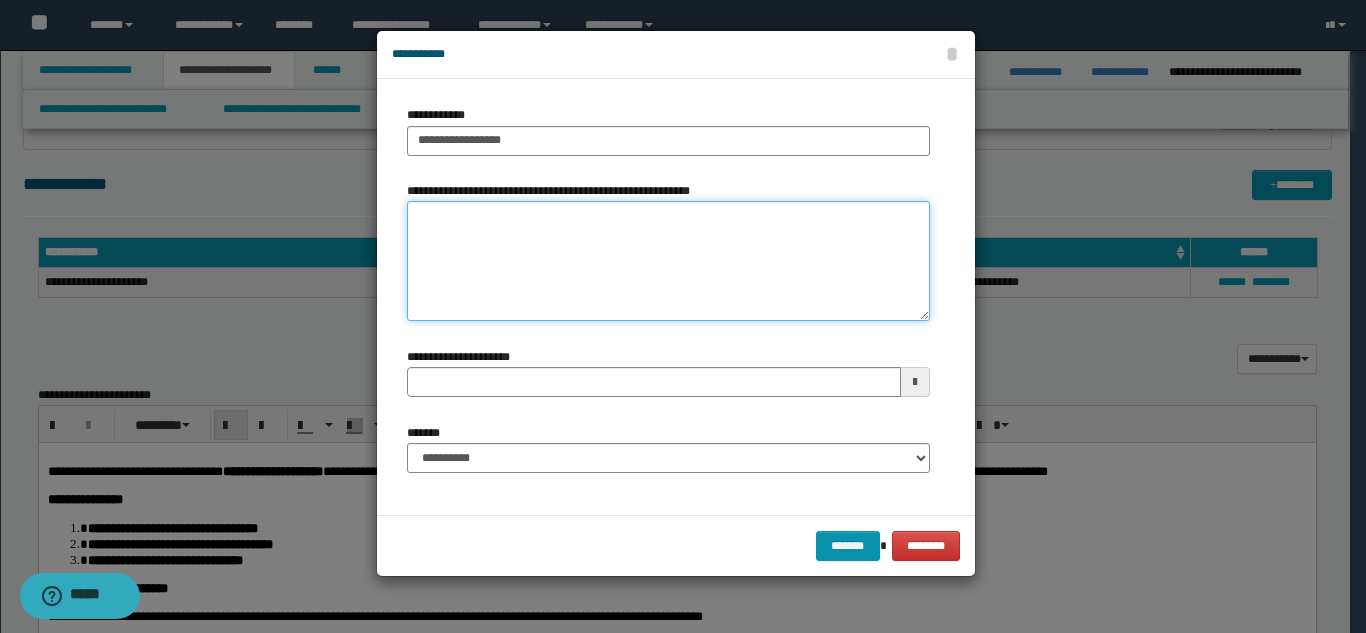 click on "**********" at bounding box center (668, 261) 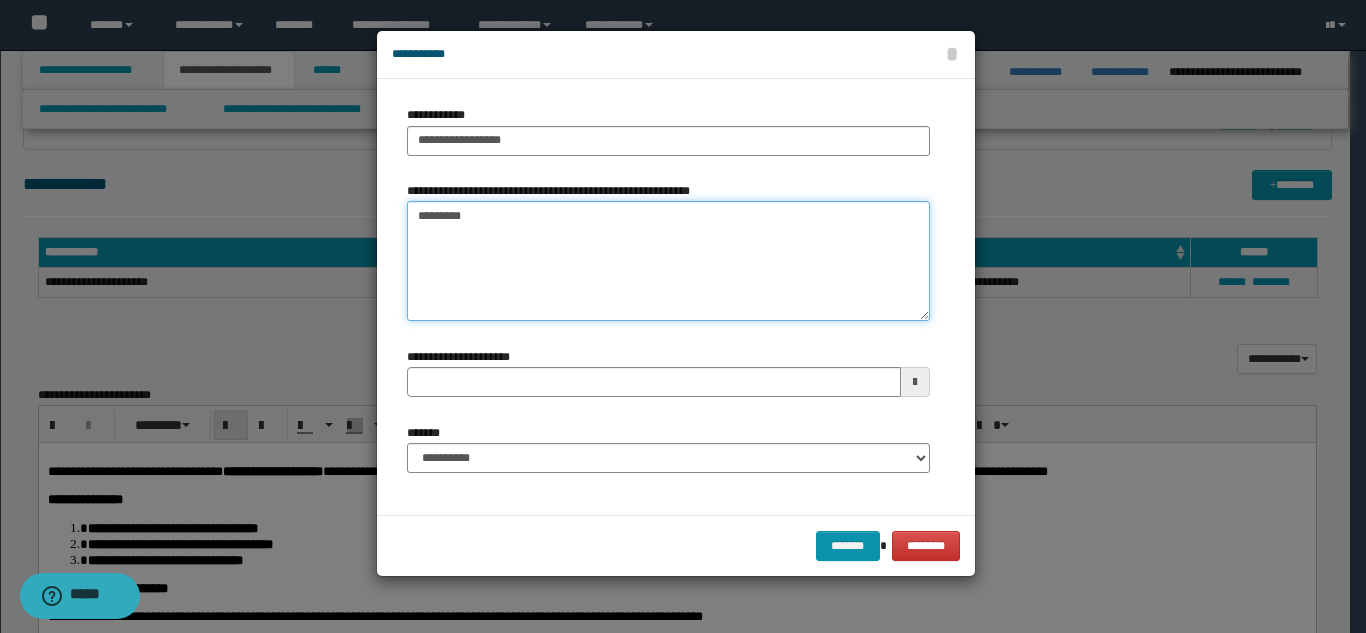 type on "*********" 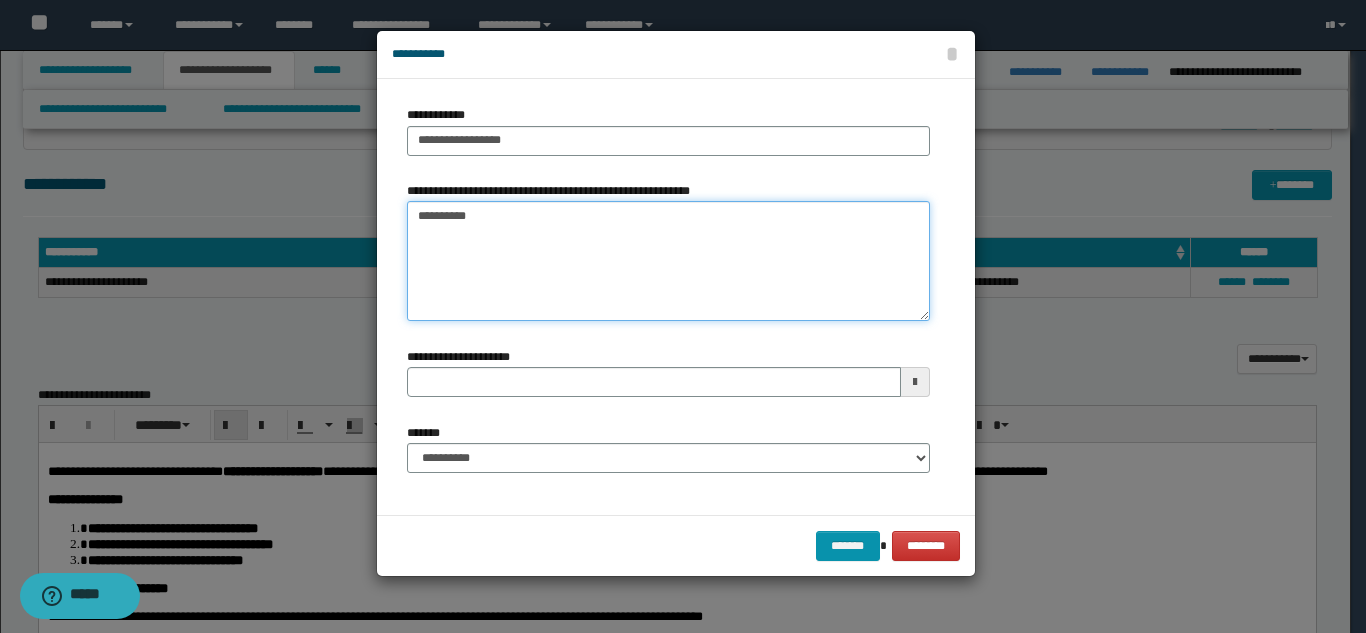 type 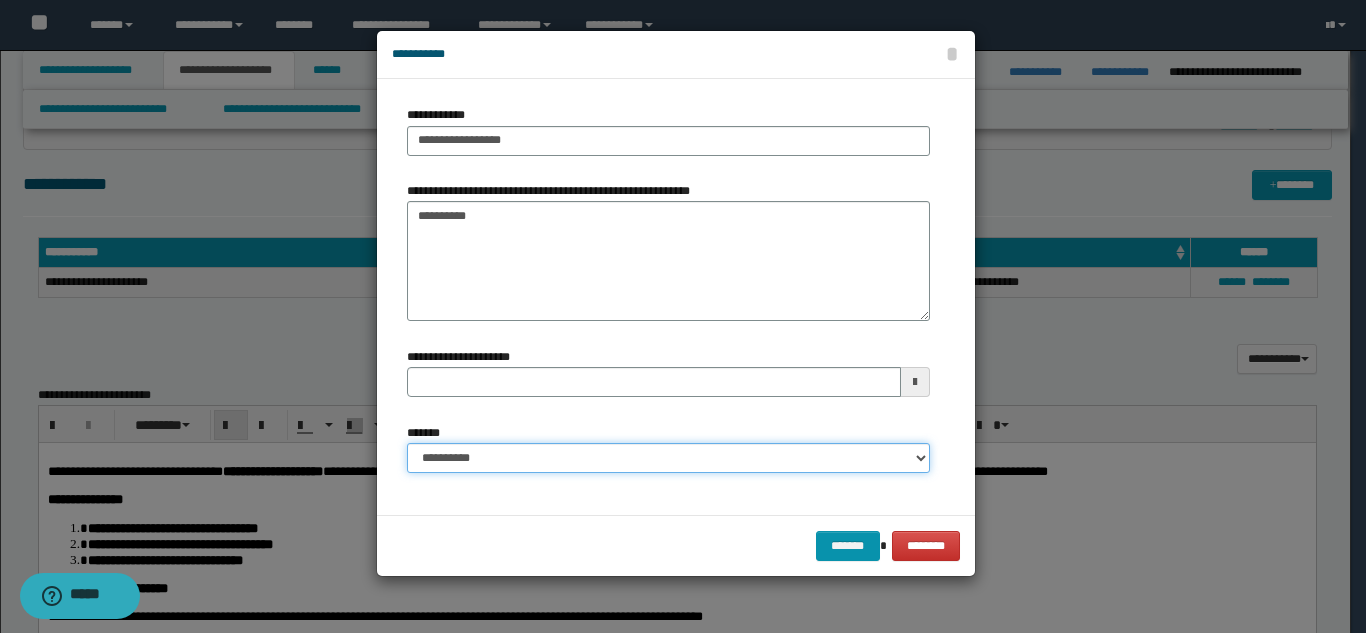 click on "**********" at bounding box center (668, 458) 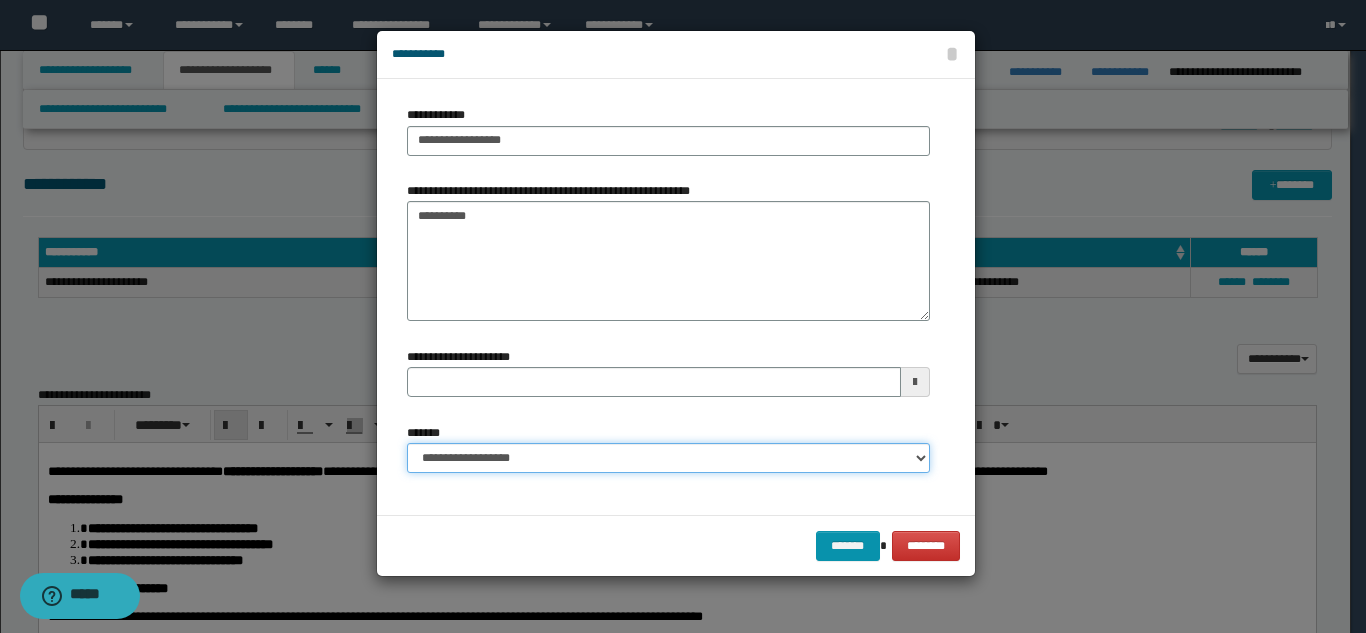 type 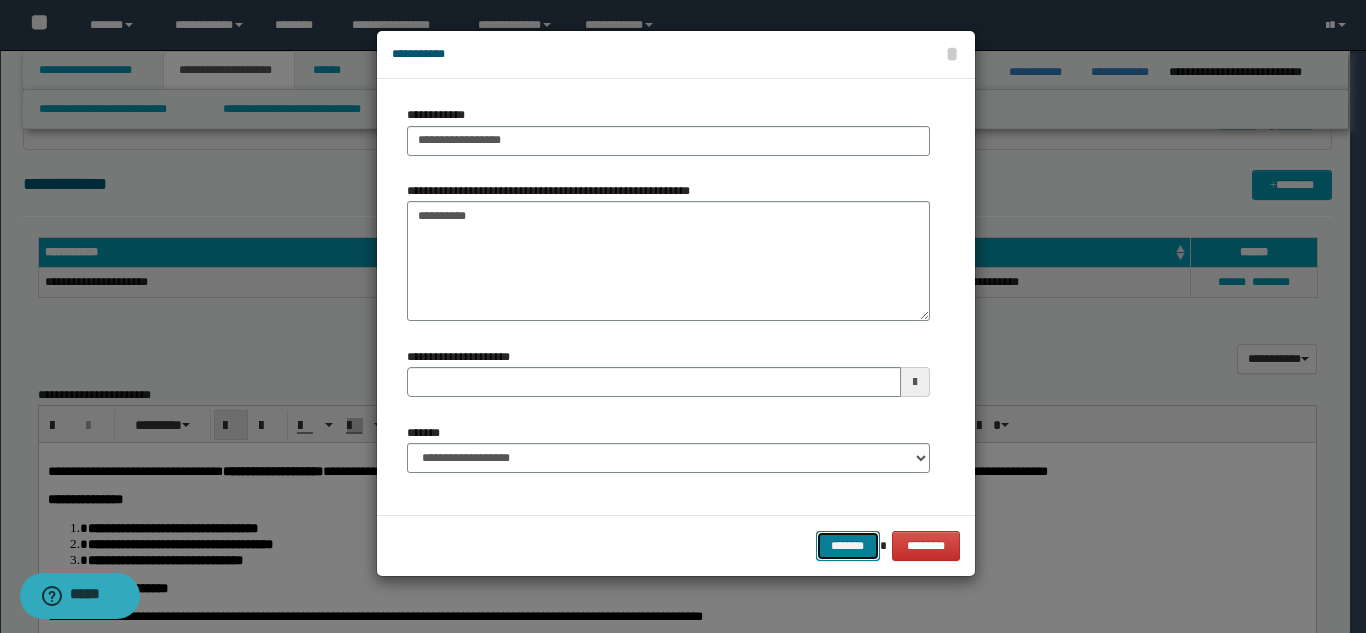 click on "*******" at bounding box center (848, 546) 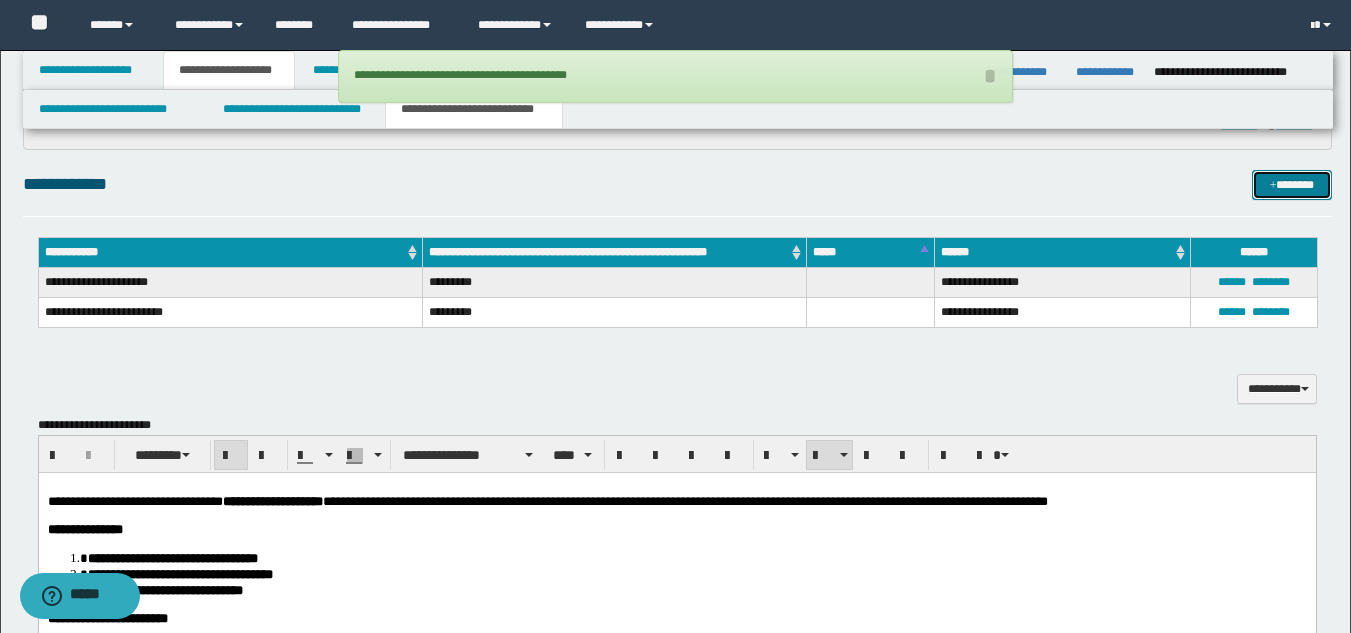 click on "*******" at bounding box center (1292, 185) 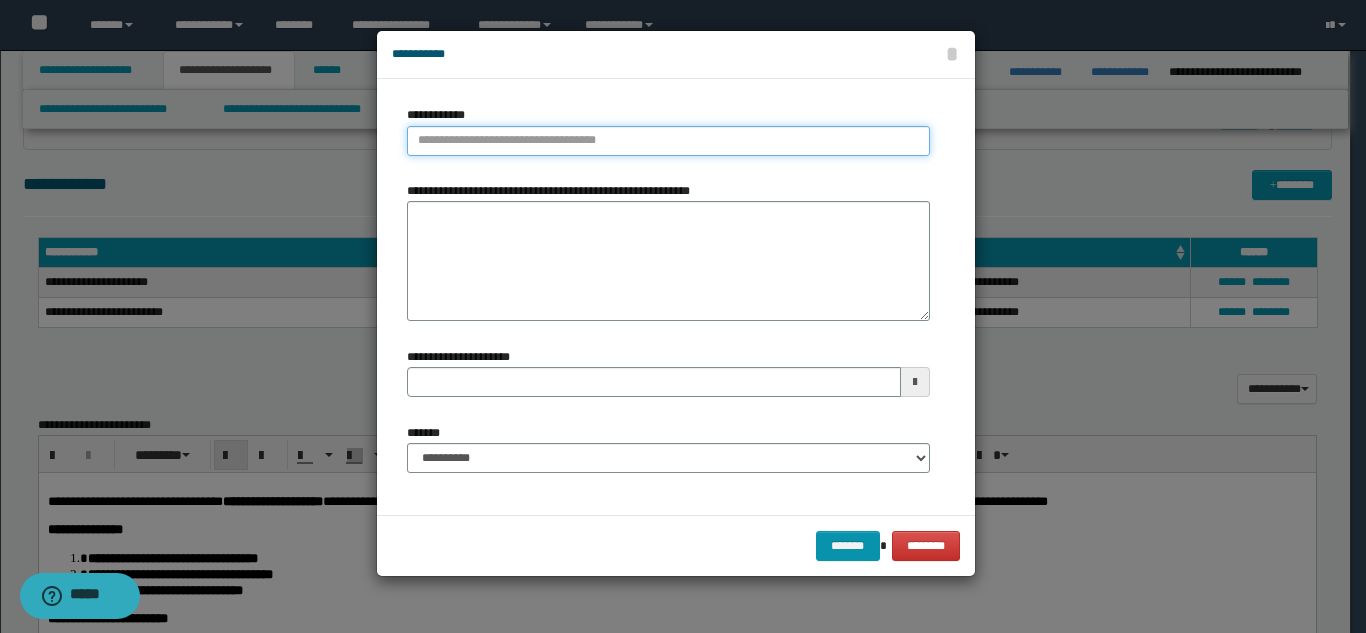 type on "**********" 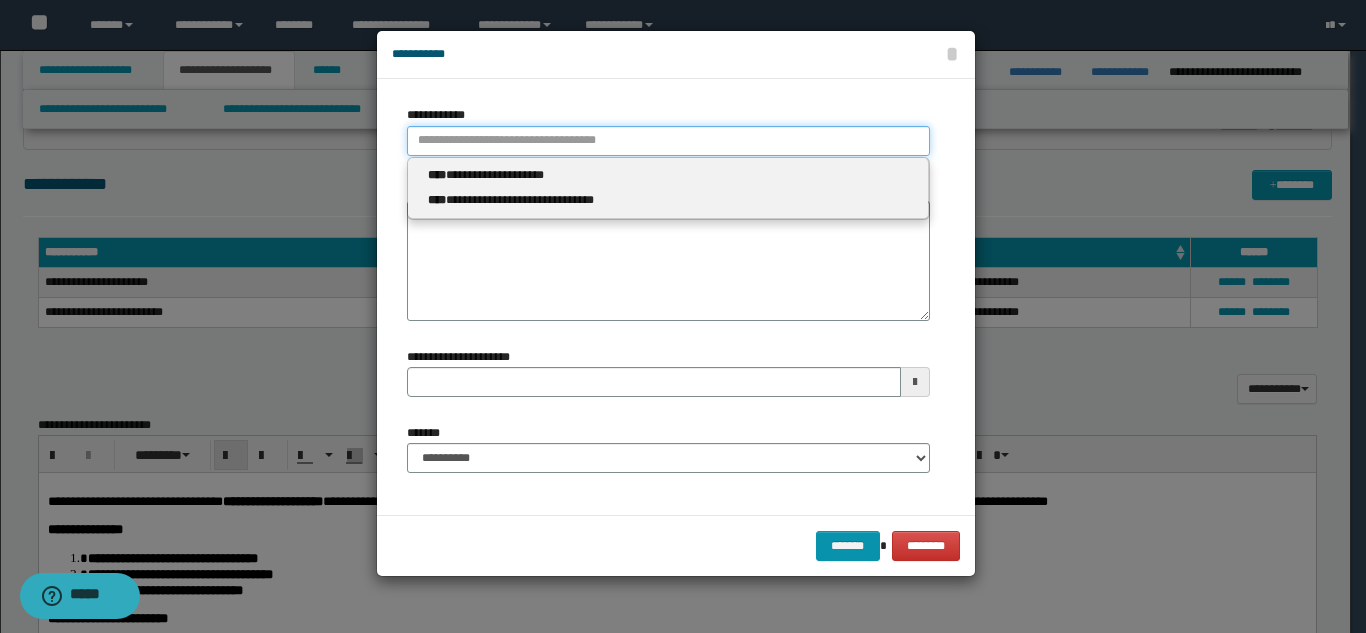 click on "**********" at bounding box center [668, 141] 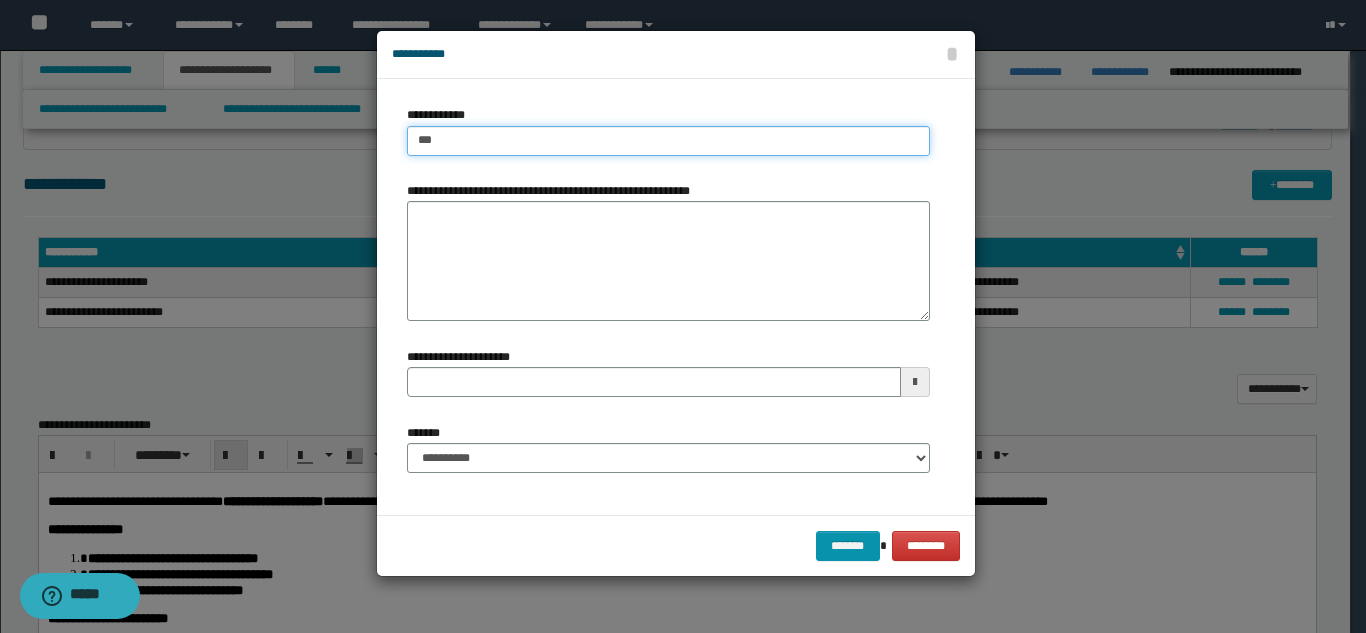 type on "****" 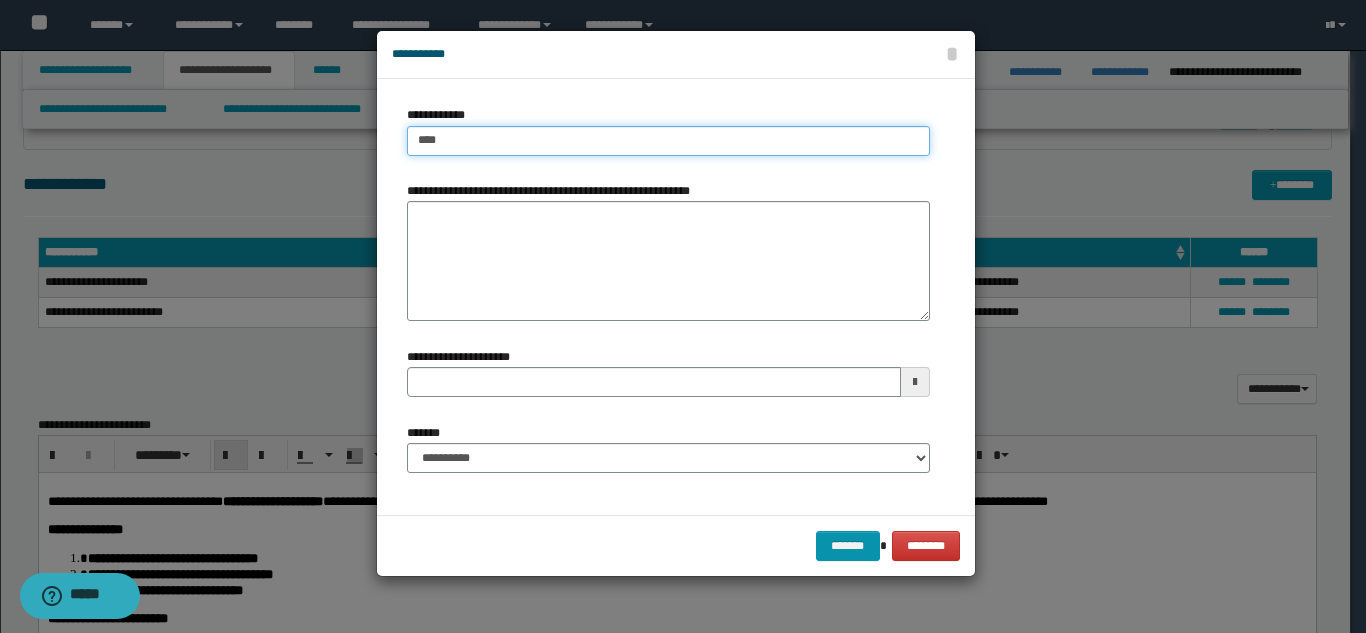 type on "****" 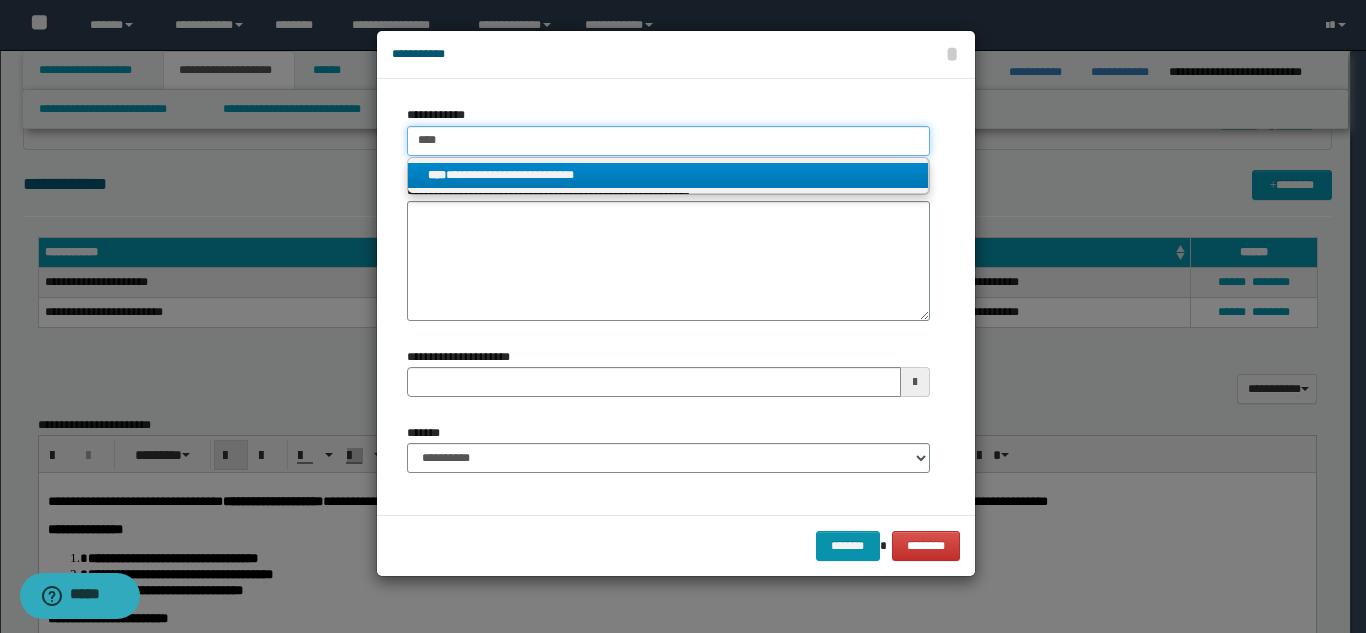 type on "****" 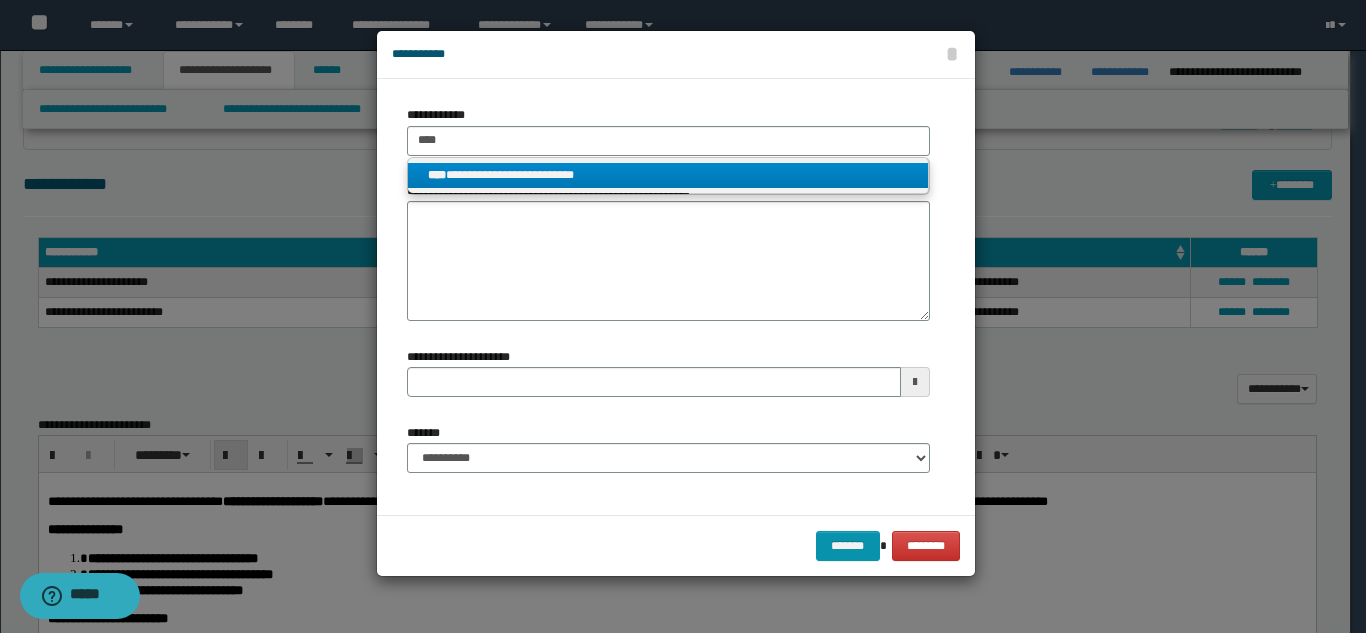 click on "**********" at bounding box center (668, 175) 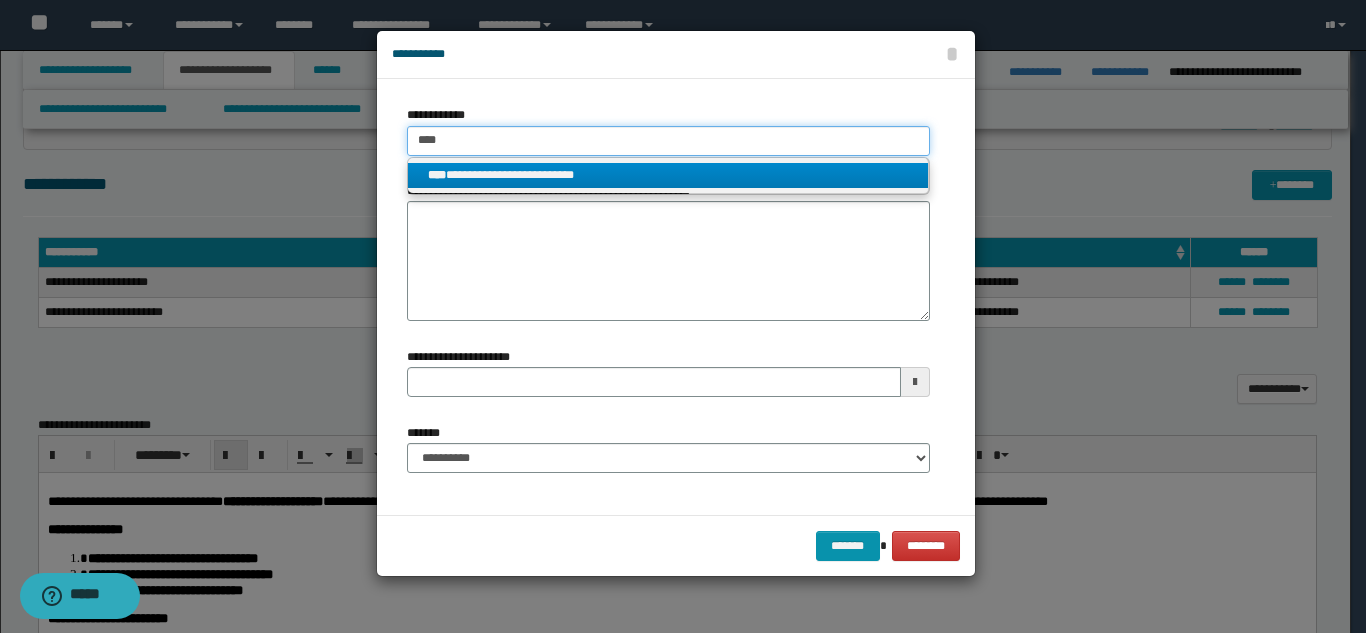 type 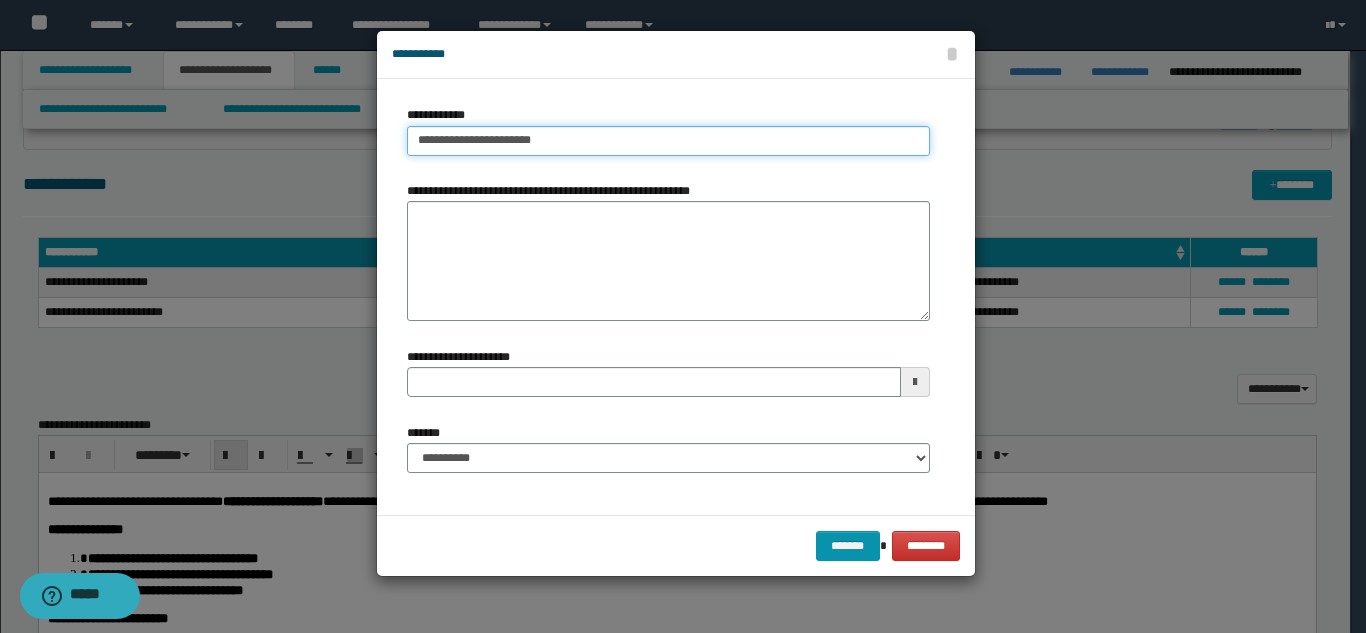type 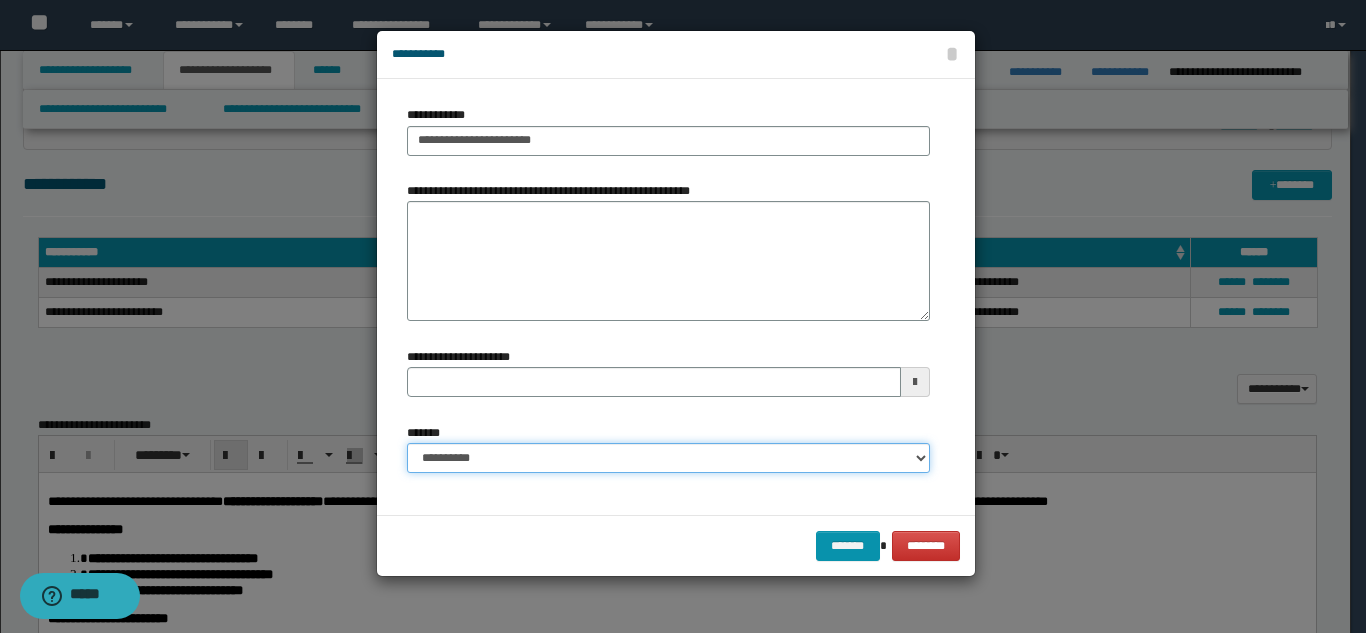 click on "**********" at bounding box center [668, 458] 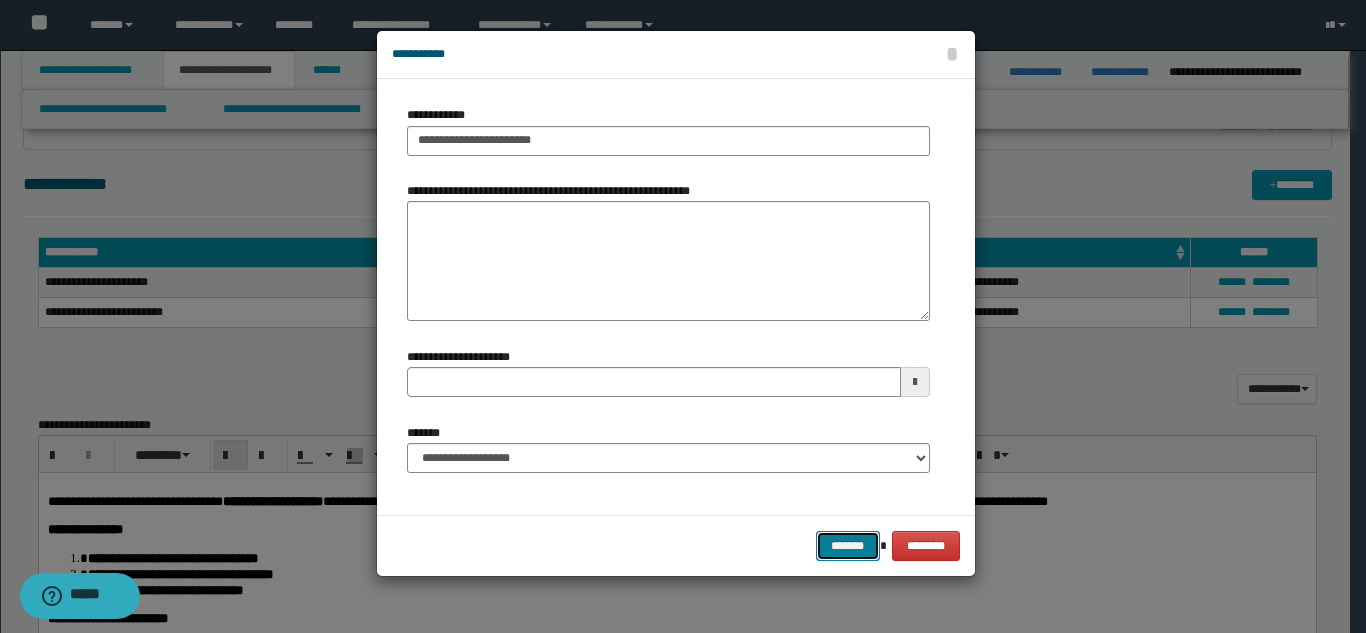 click on "*******" at bounding box center [848, 546] 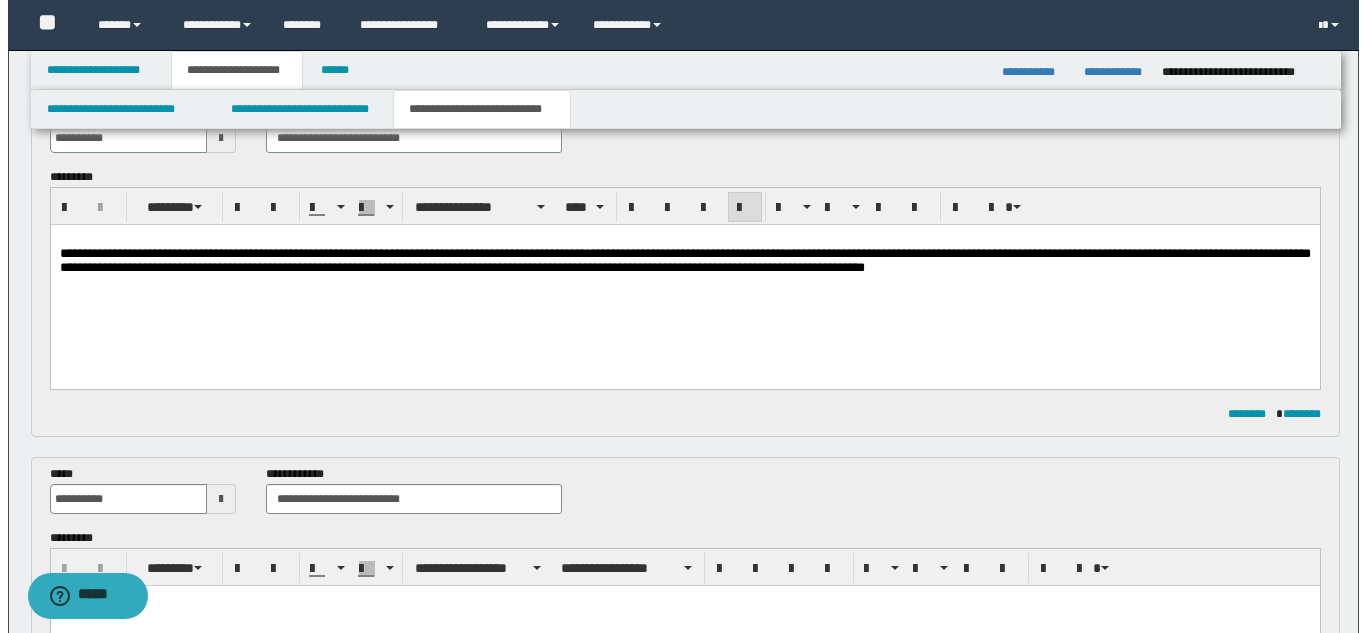 scroll, scrollTop: 0, scrollLeft: 0, axis: both 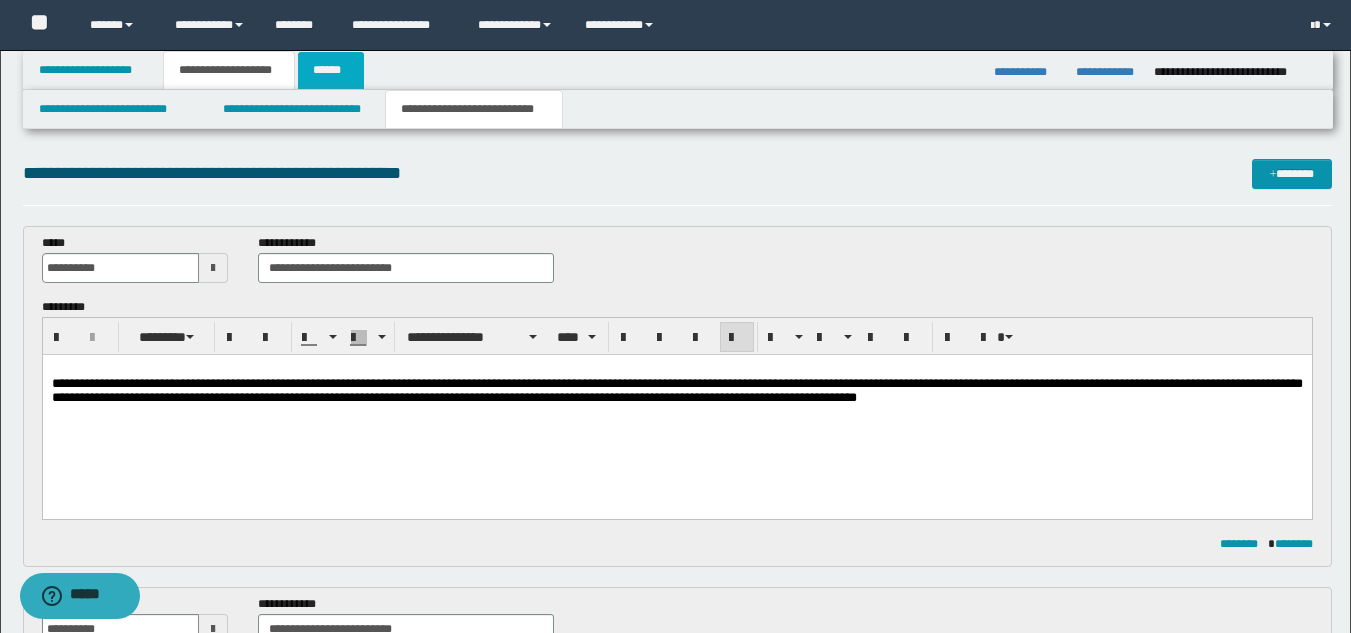 click on "******" at bounding box center (331, 70) 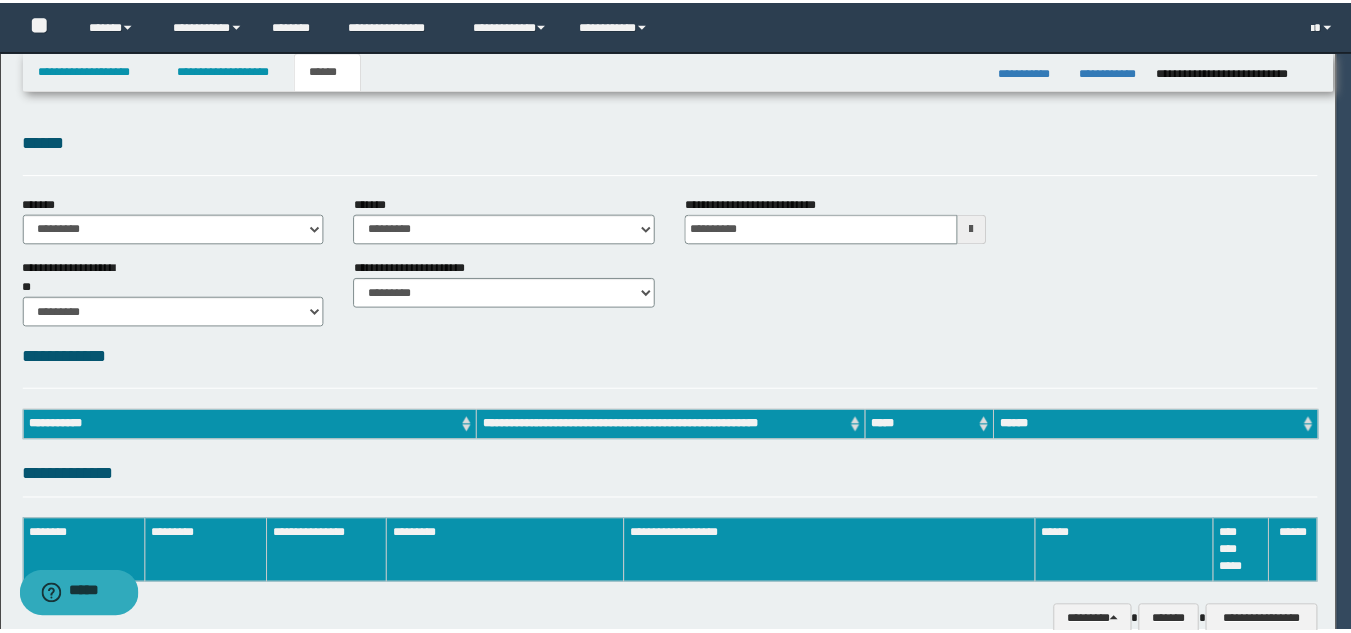 scroll, scrollTop: 0, scrollLeft: 0, axis: both 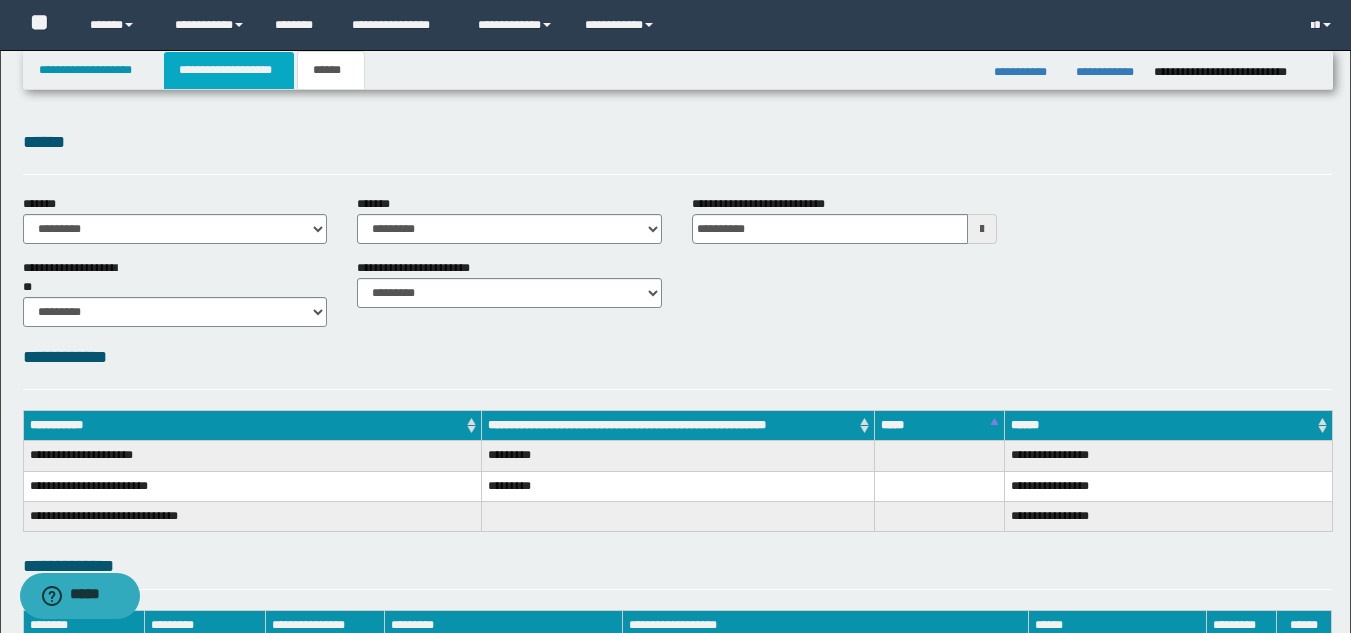 click on "**********" at bounding box center [229, 70] 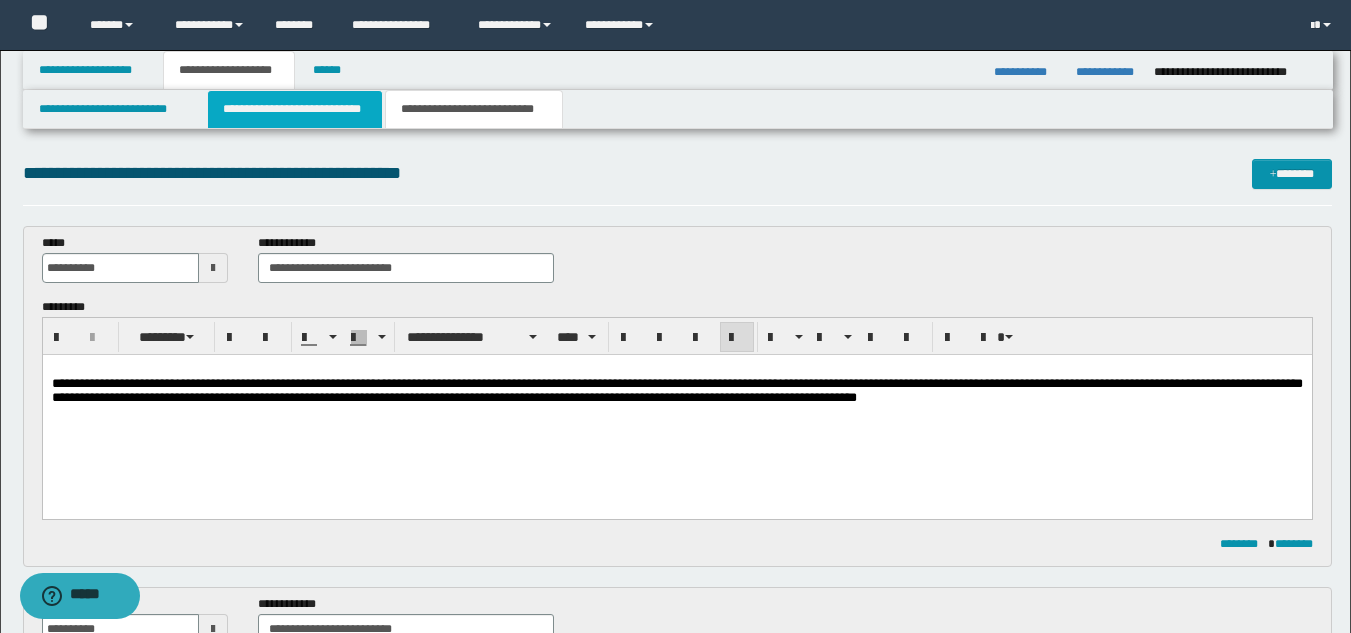 click on "**********" at bounding box center [295, 109] 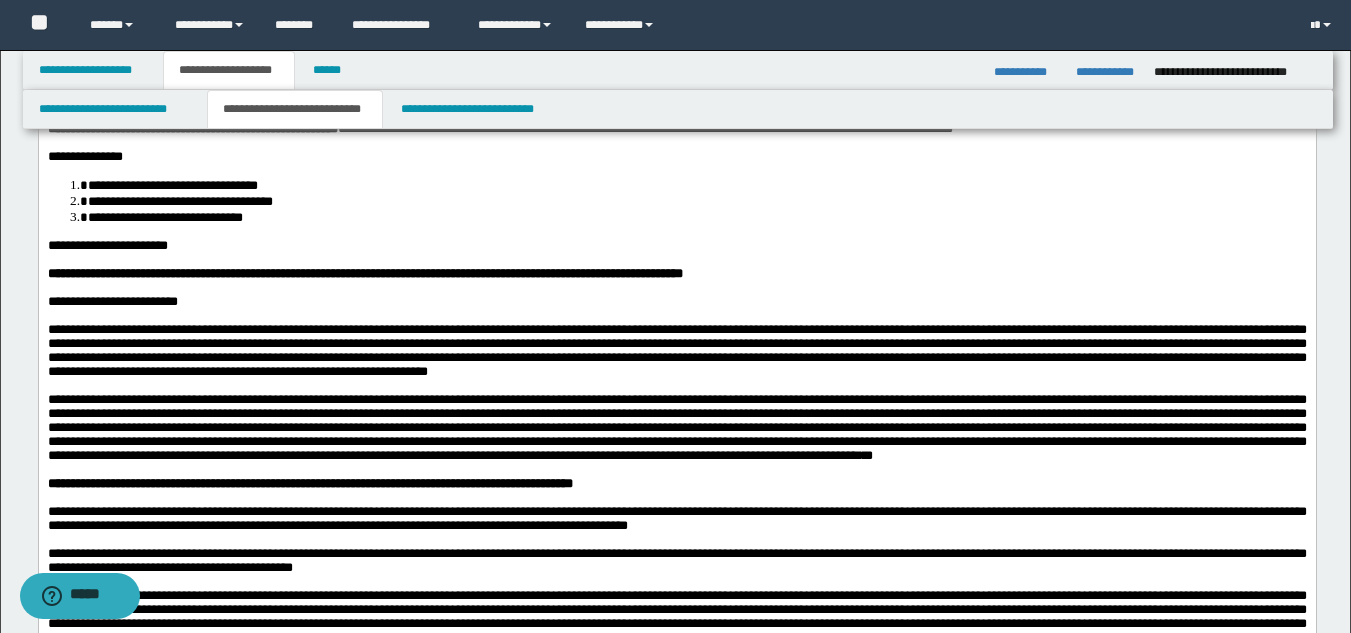 scroll, scrollTop: 0, scrollLeft: 0, axis: both 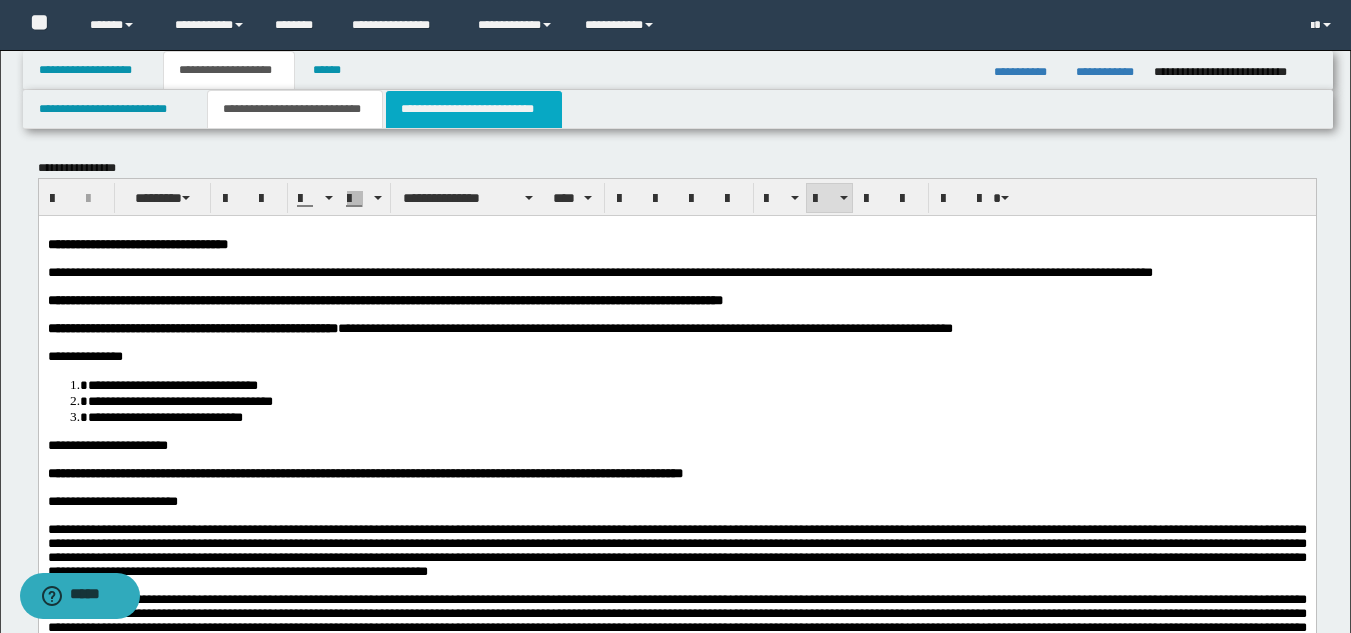 click on "**********" at bounding box center [474, 109] 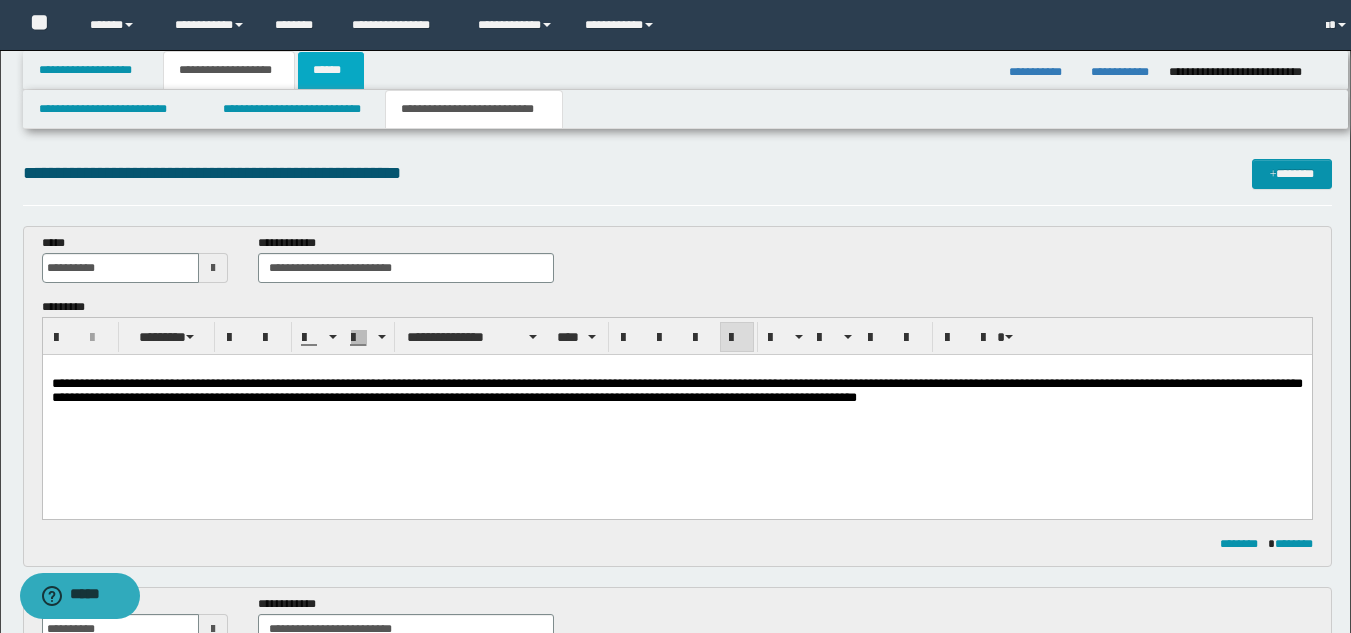 click on "******" at bounding box center [331, 70] 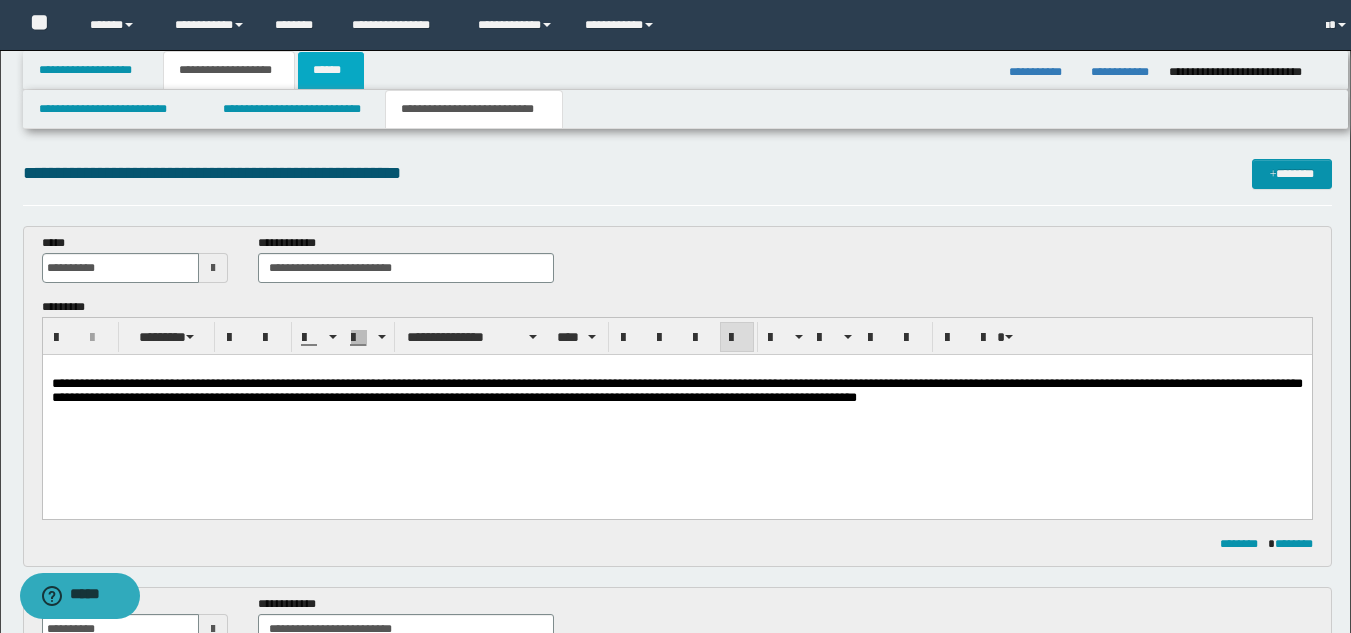 type on "**********" 